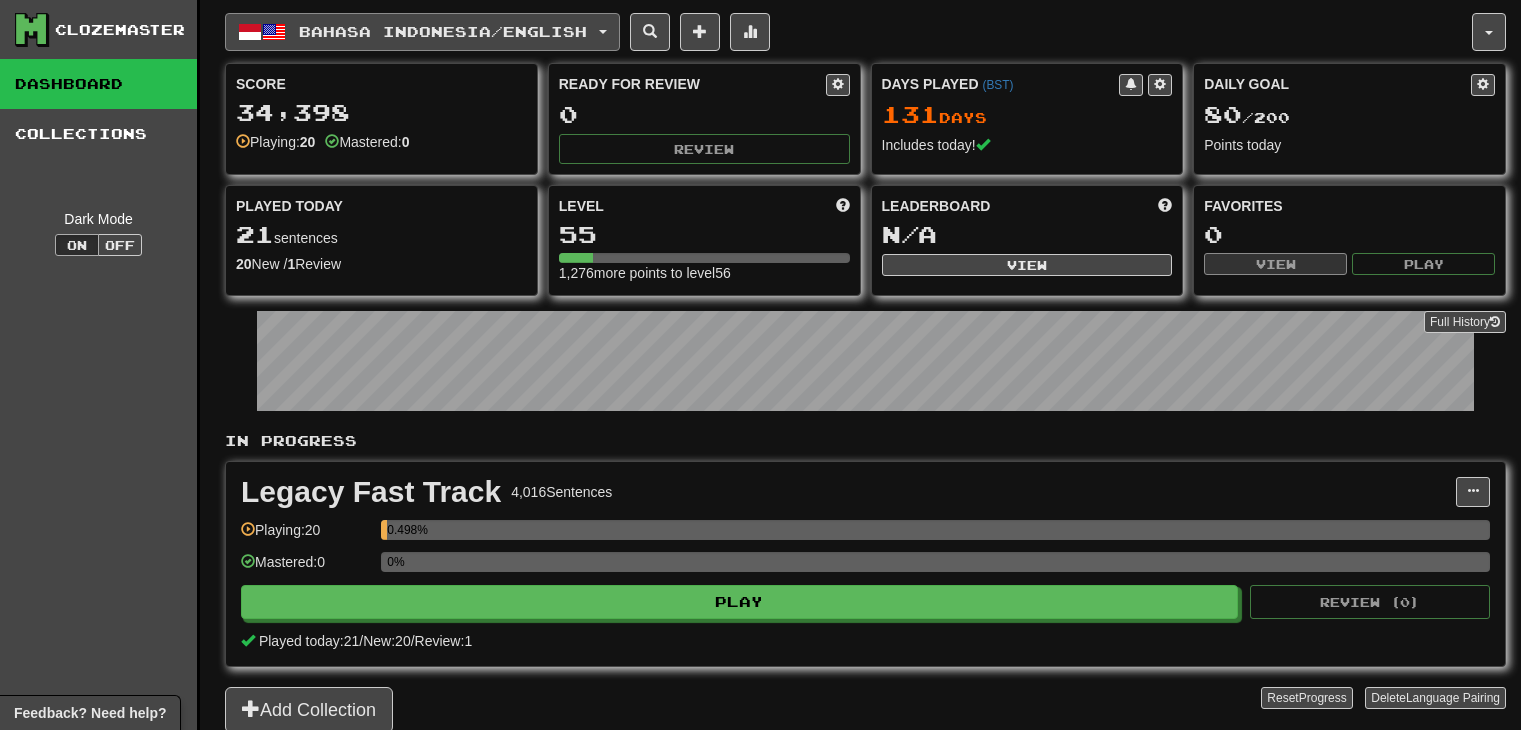 scroll, scrollTop: 0, scrollLeft: 0, axis: both 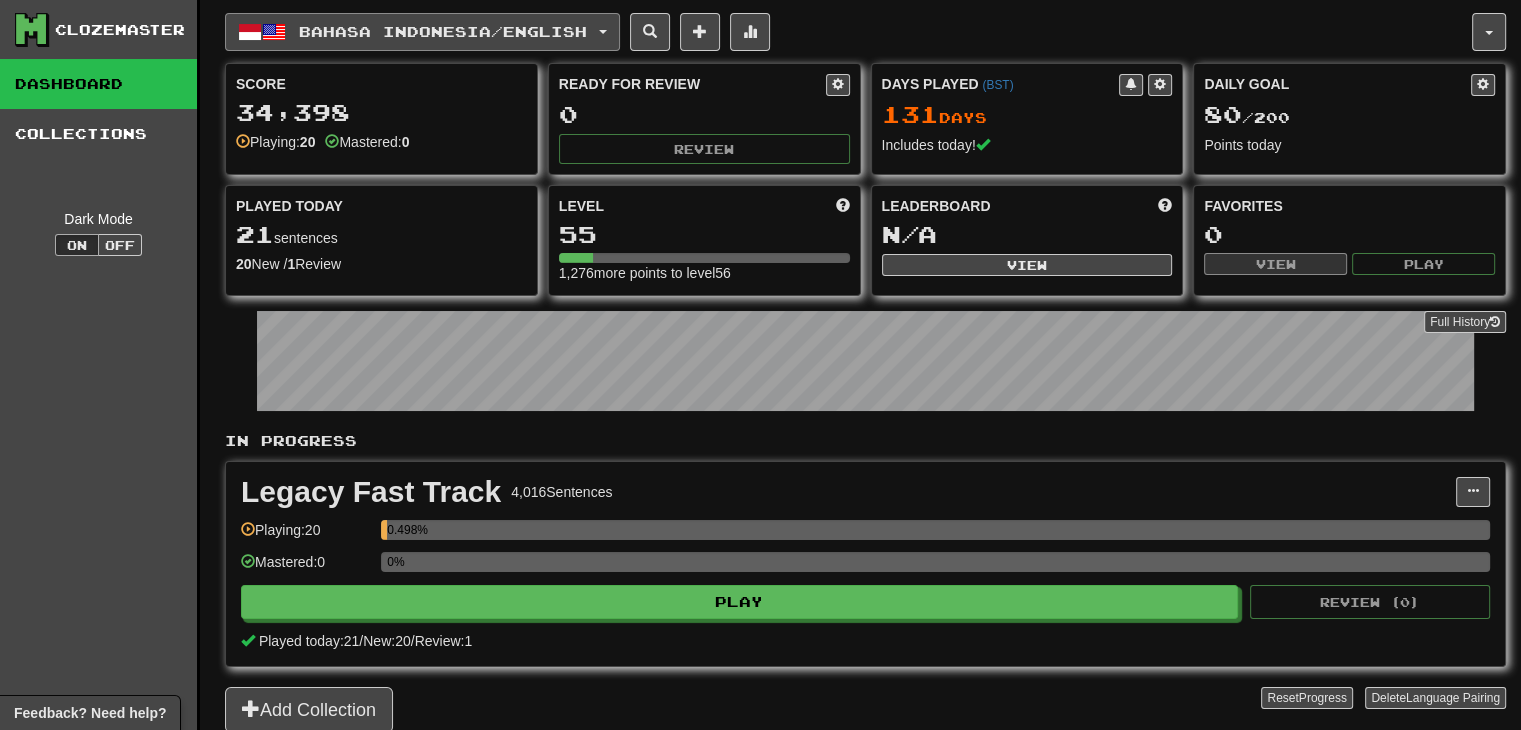click on "Bahasa Indonesia  /  English" at bounding box center [443, 31] 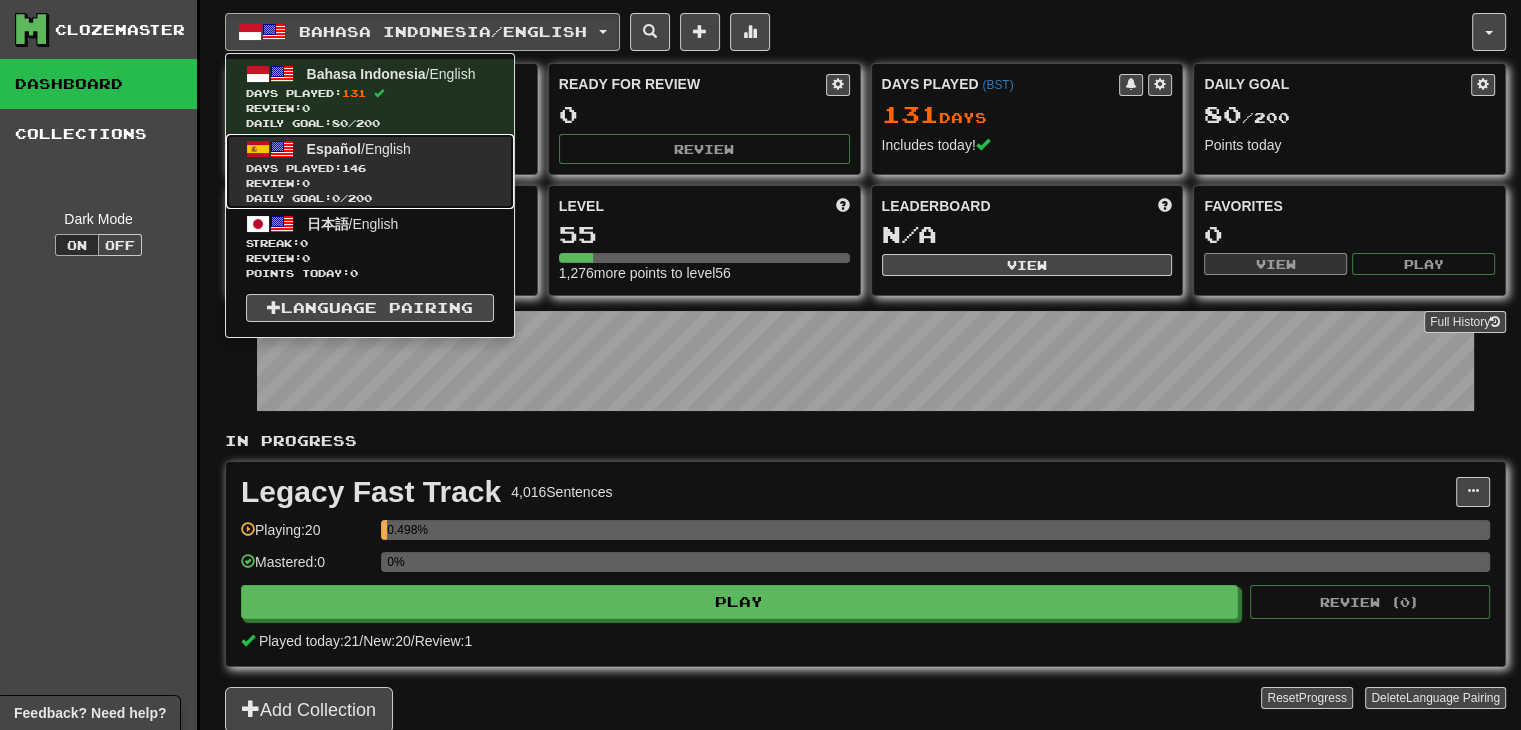 click on "Days Played:  146" at bounding box center (370, 168) 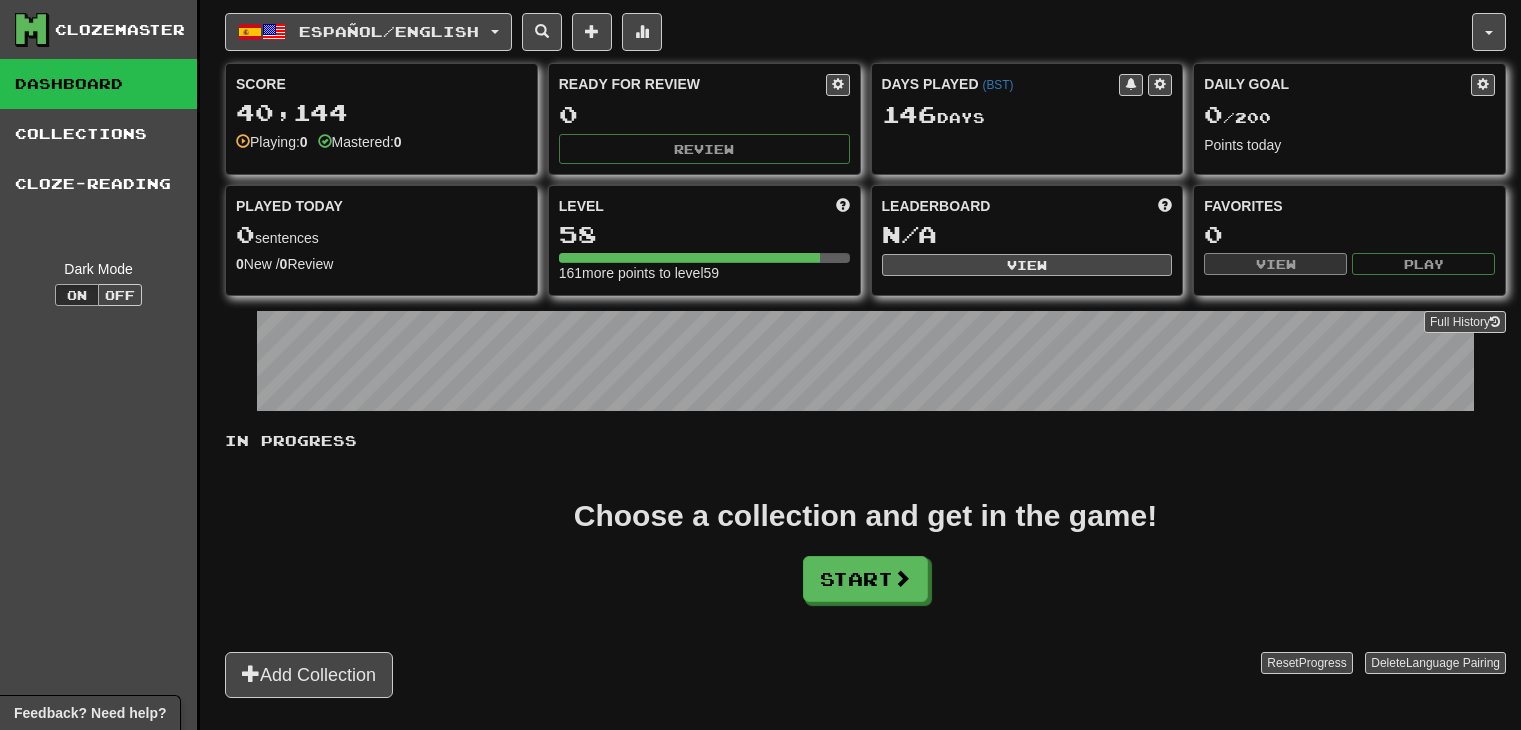scroll, scrollTop: 0, scrollLeft: 0, axis: both 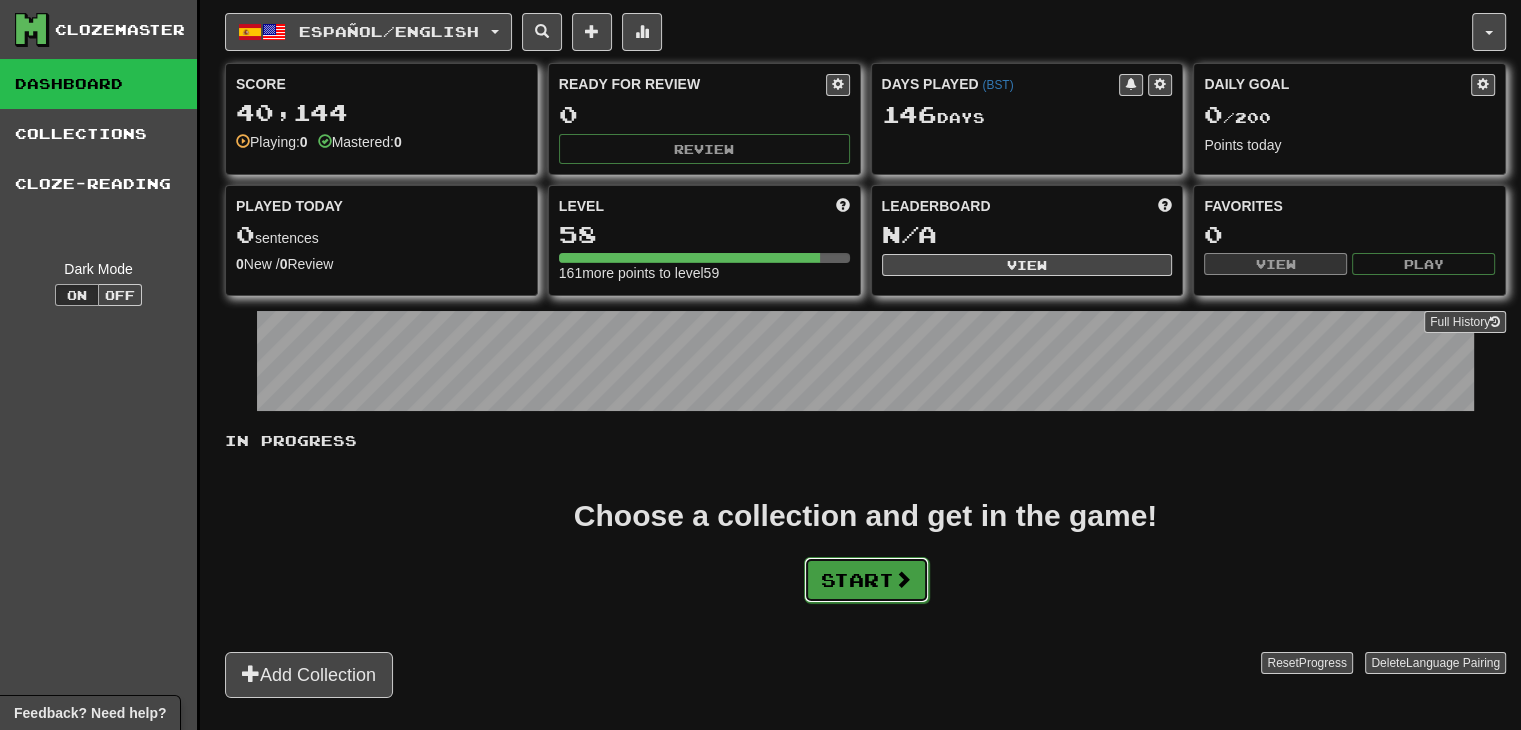 click at bounding box center (903, 579) 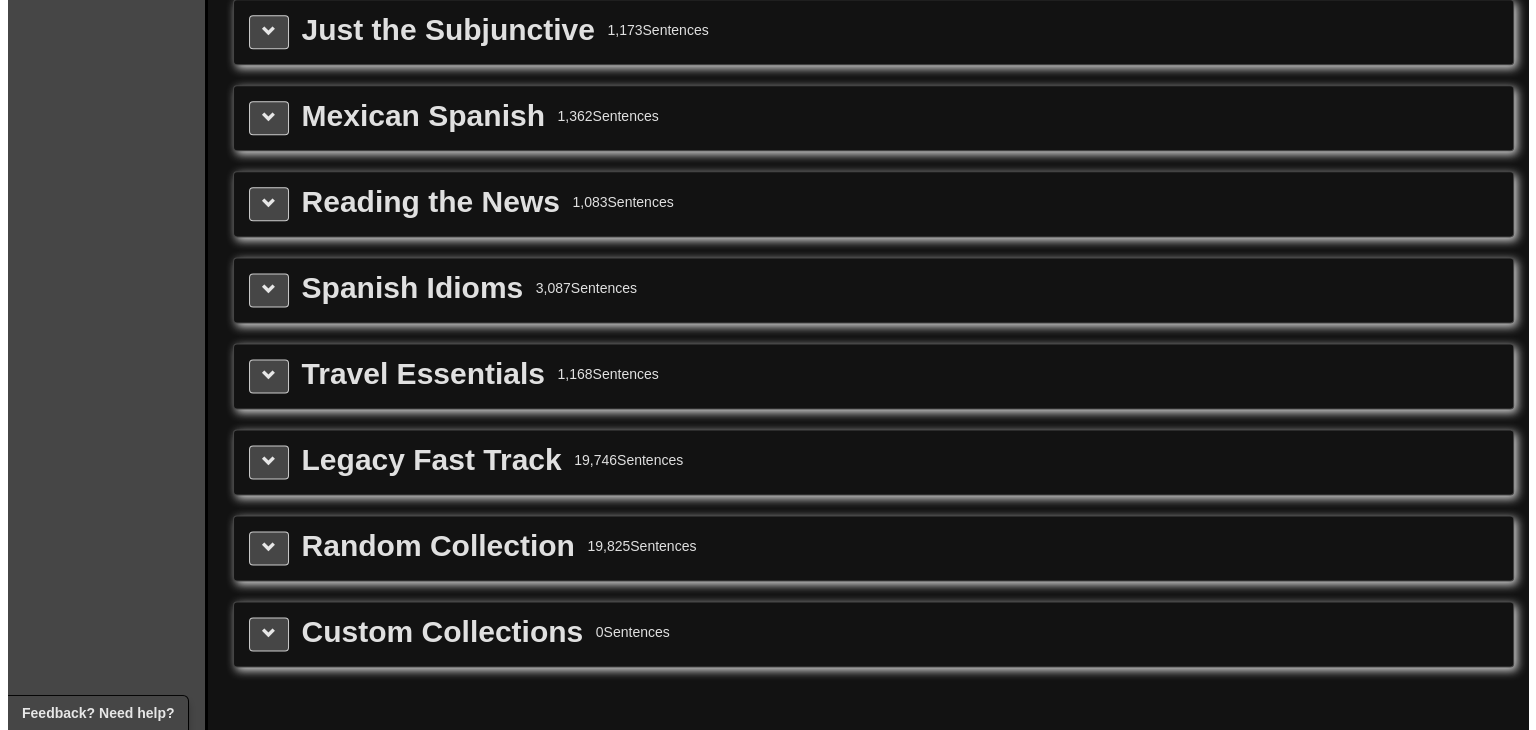 scroll, scrollTop: 2632, scrollLeft: 0, axis: vertical 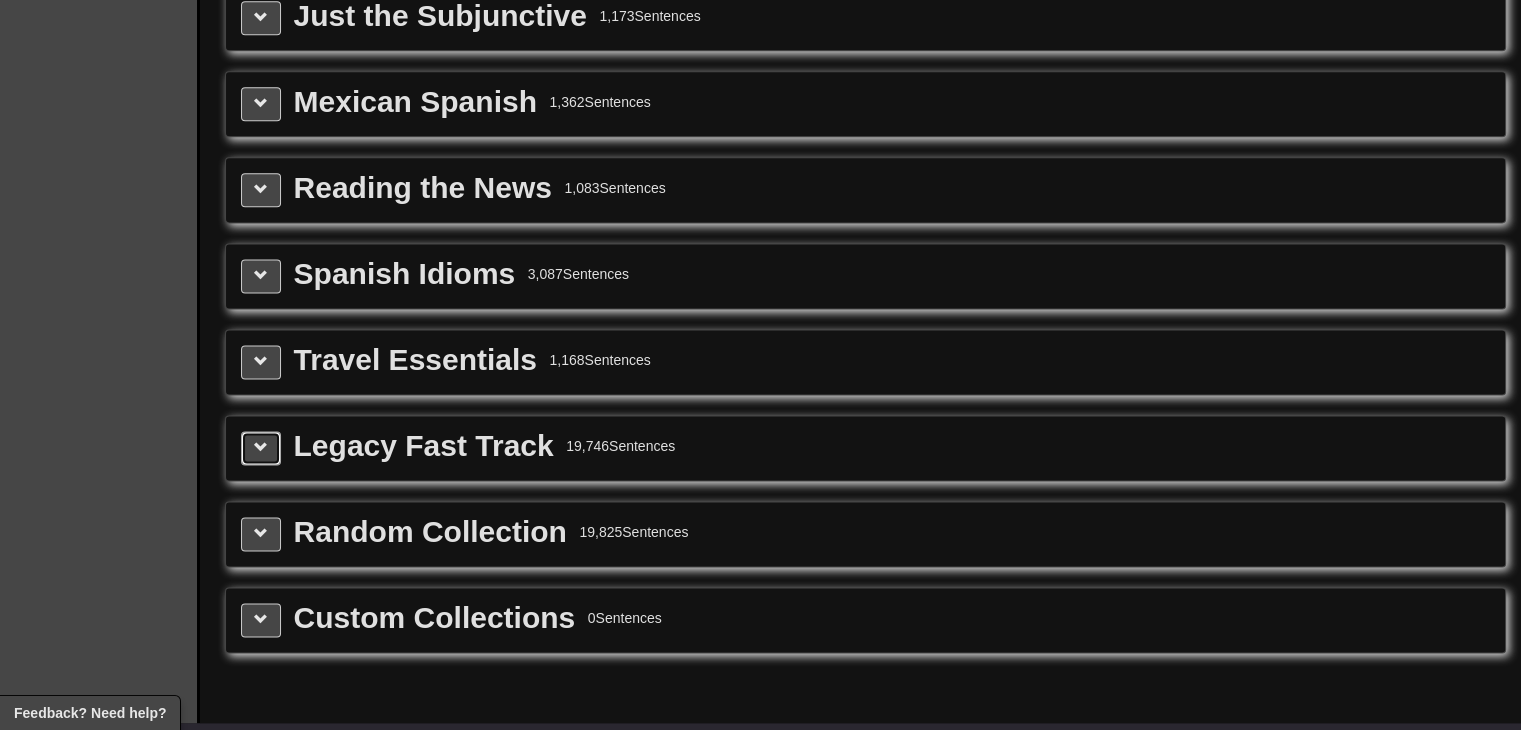 click at bounding box center (261, 447) 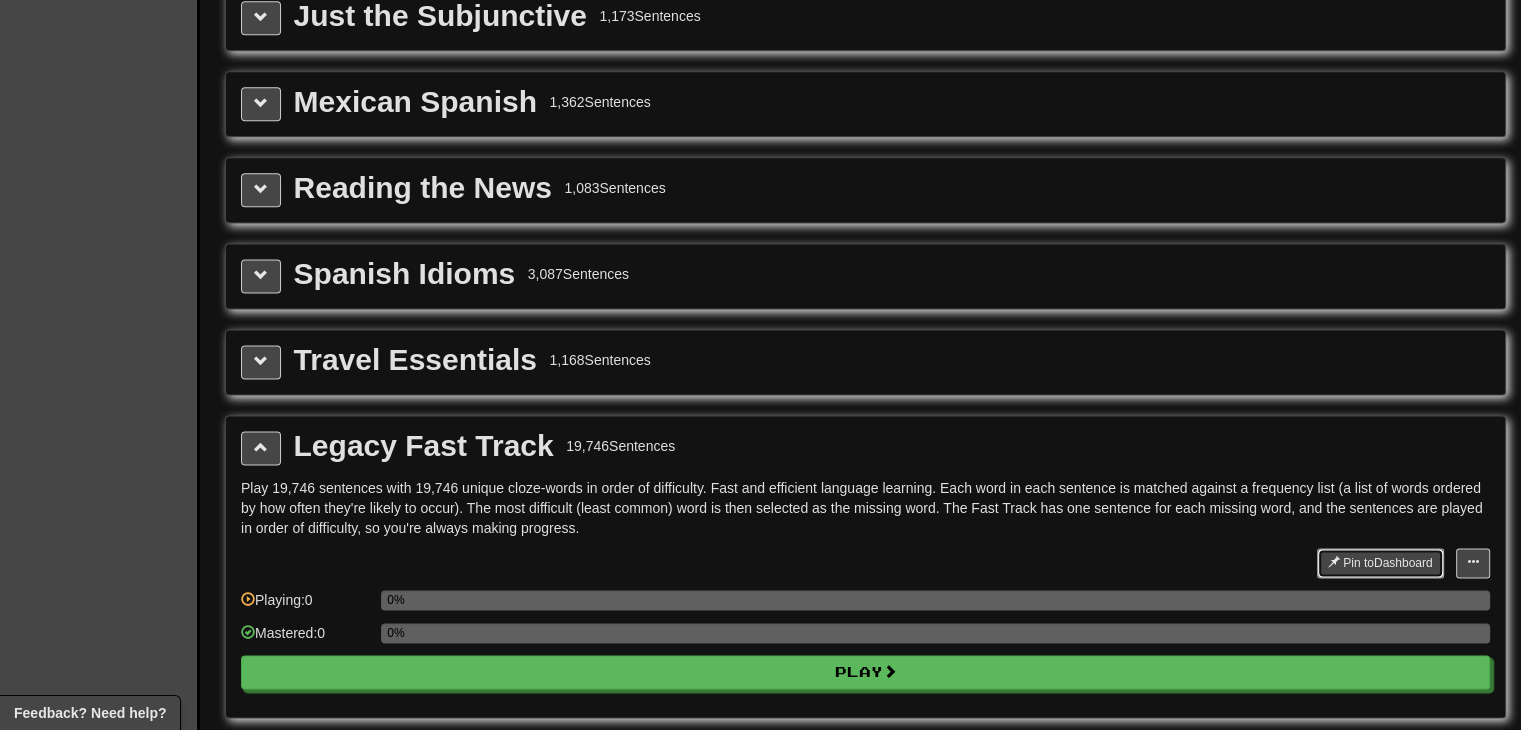 click on "Pin to  Dashboard" at bounding box center (1380, 563) 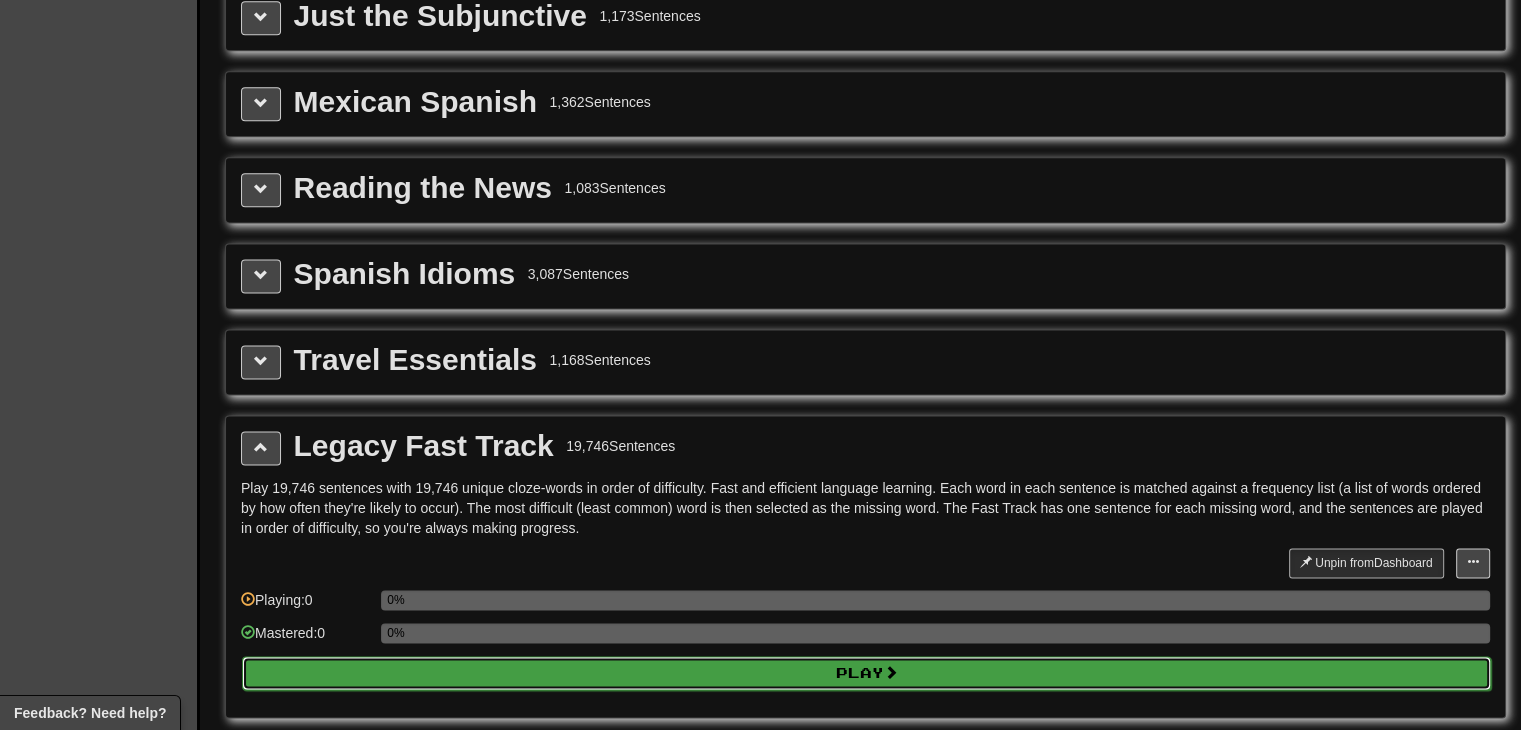 click on "Play" at bounding box center (866, 673) 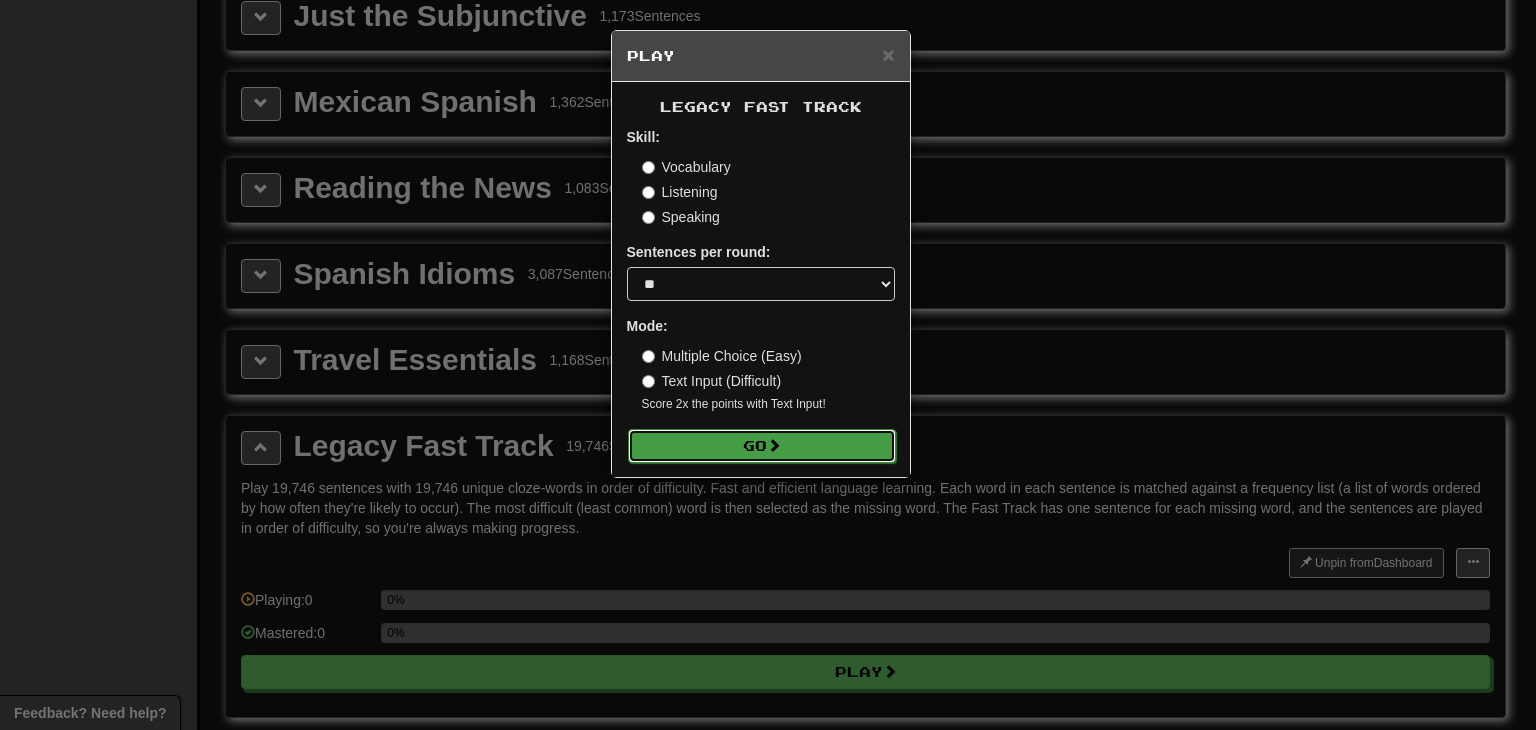 click on "Go" at bounding box center [762, 446] 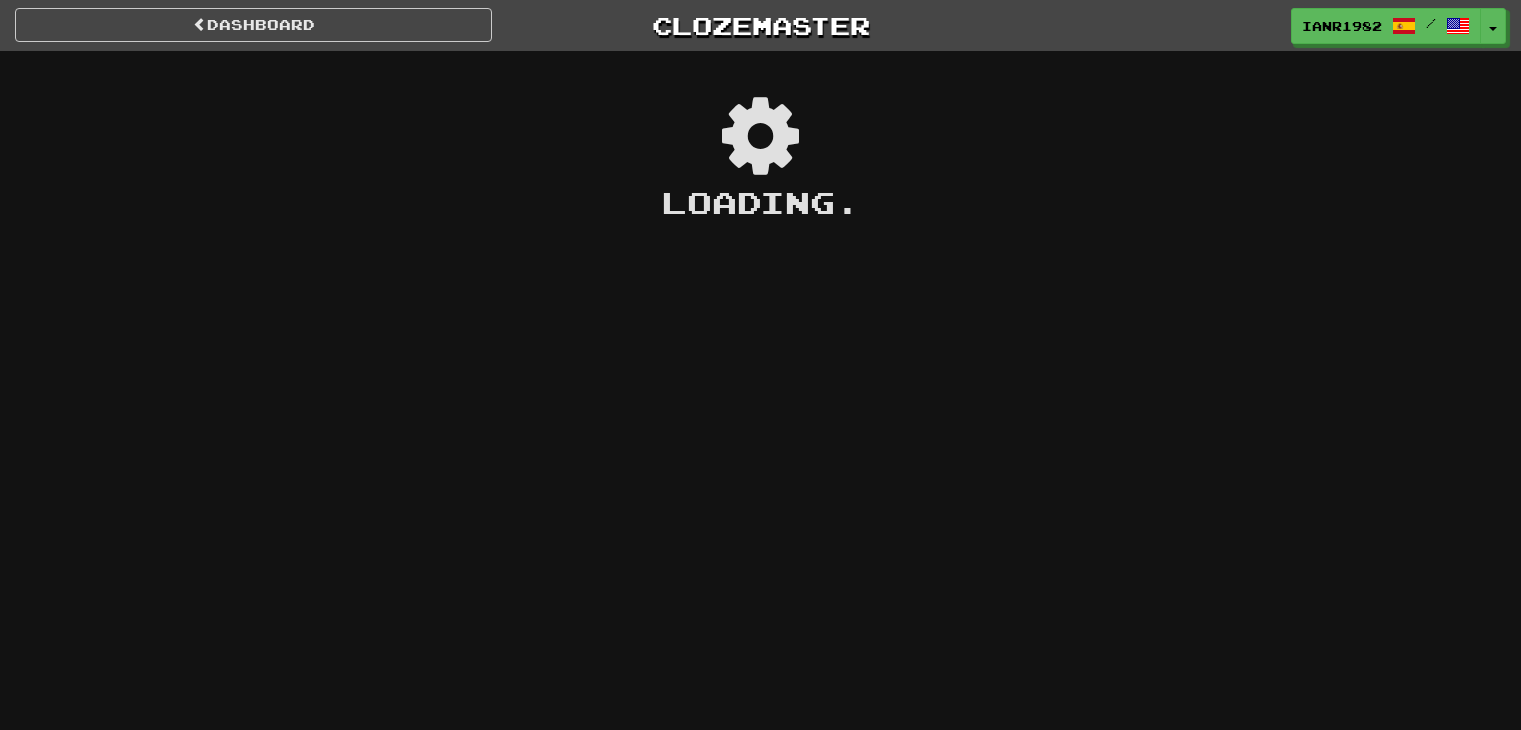 scroll, scrollTop: 0, scrollLeft: 0, axis: both 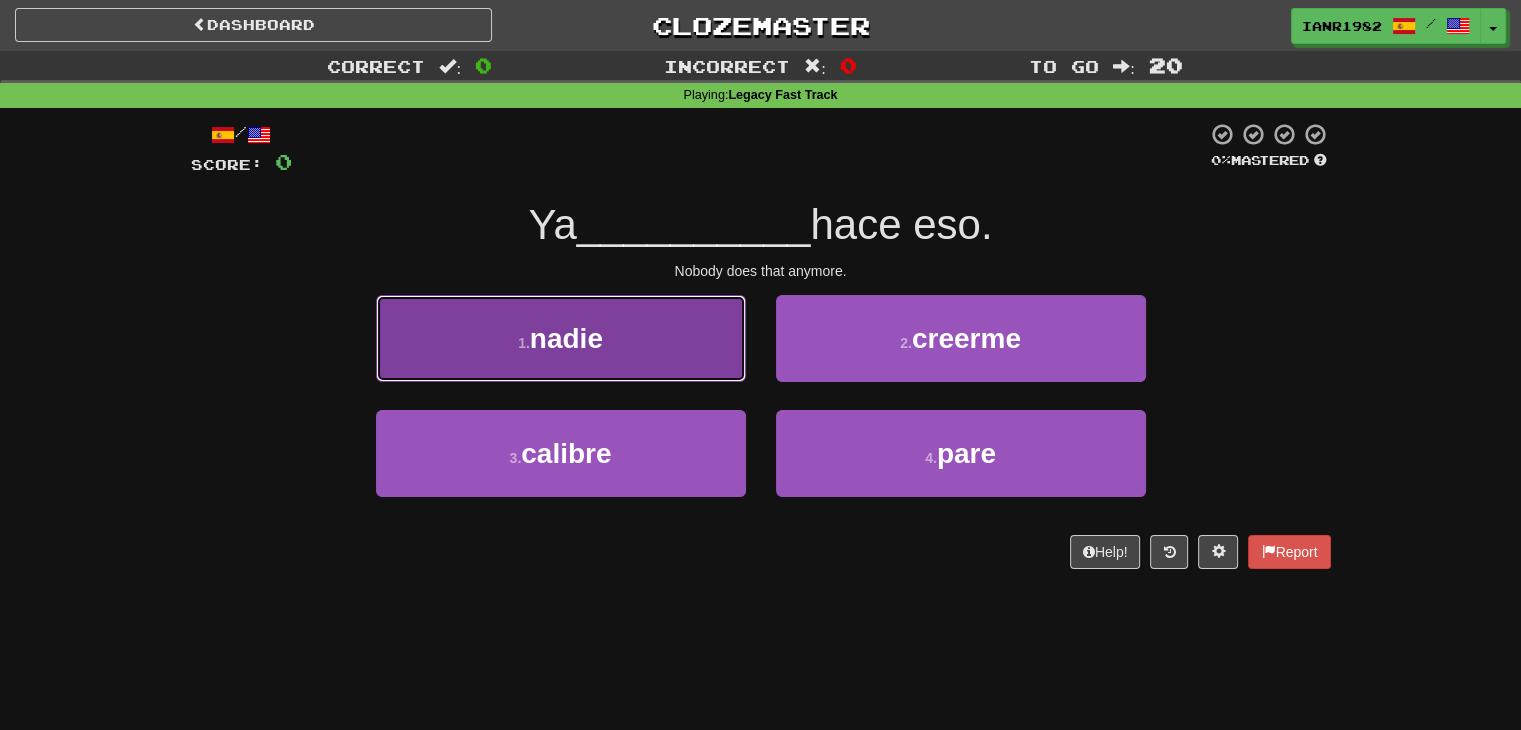 click on "1 .  nadie" at bounding box center (561, 338) 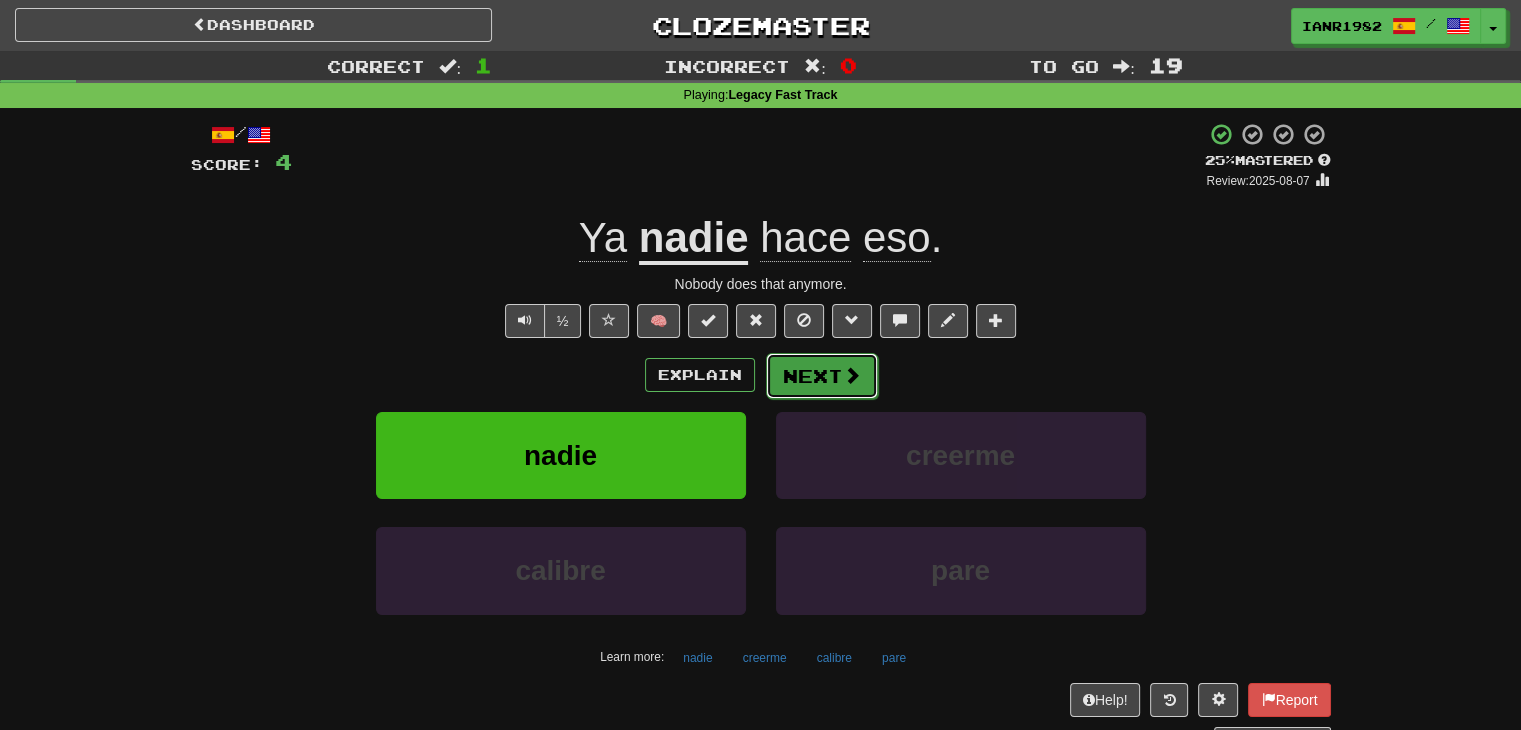 click at bounding box center (852, 375) 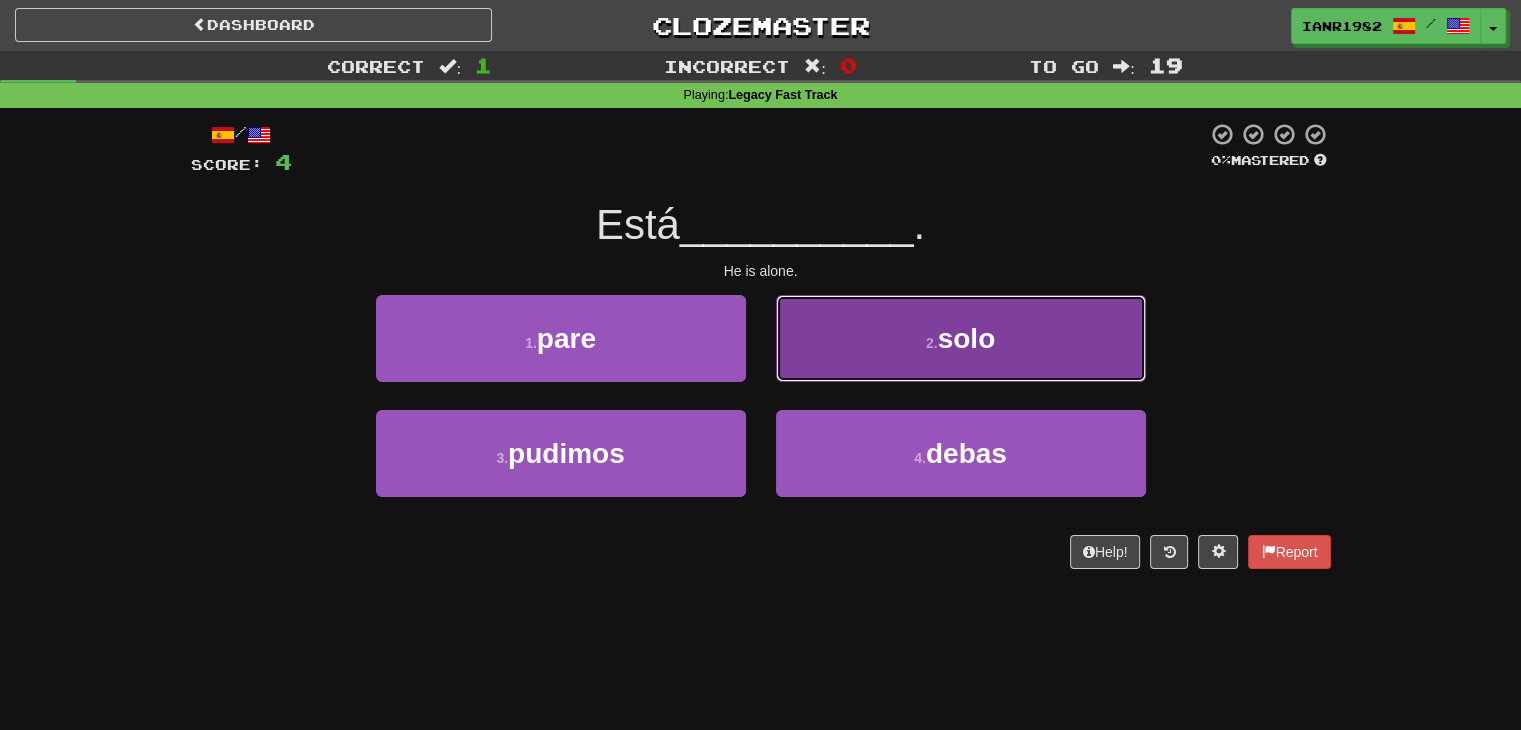 click on "2 .  solo" at bounding box center [961, 338] 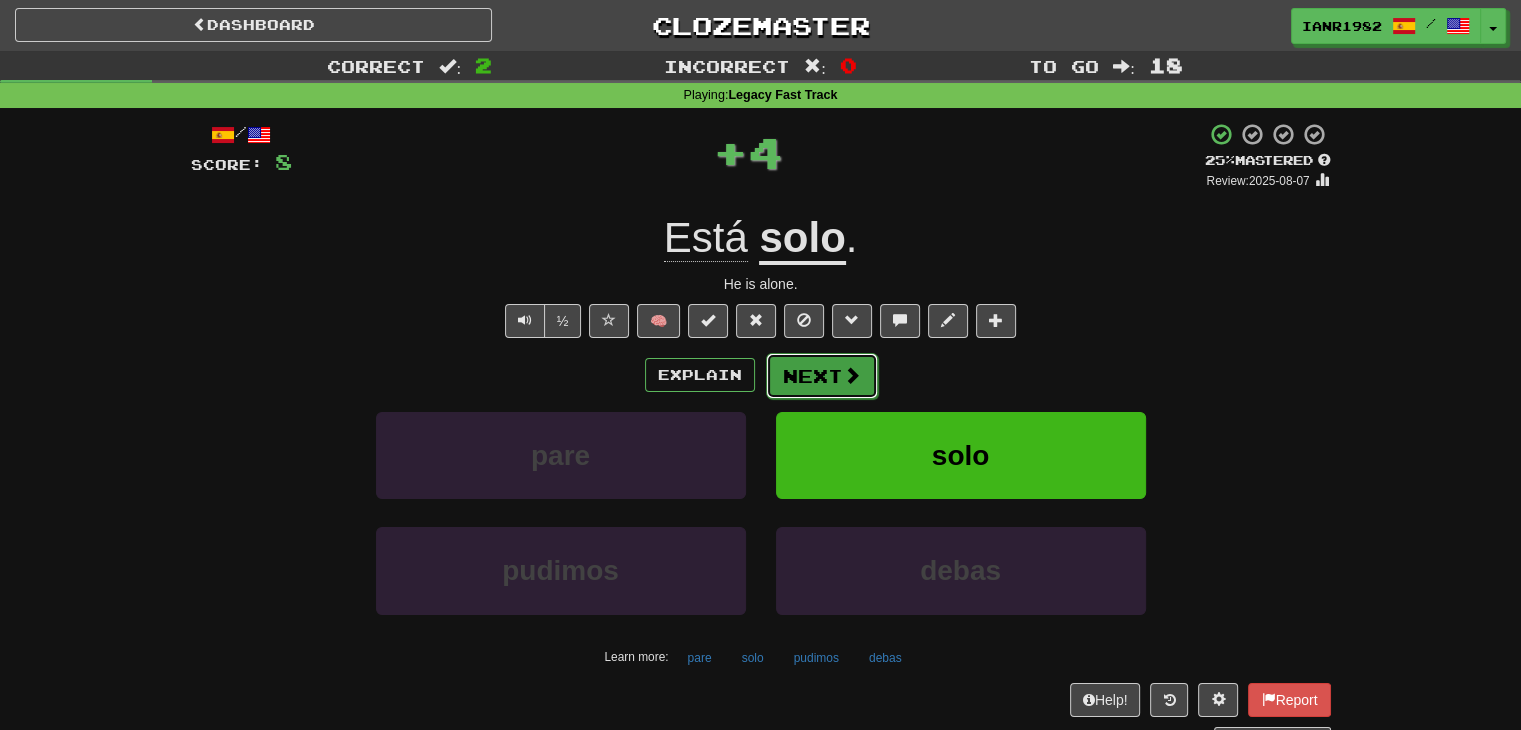 click on "Next" at bounding box center [822, 376] 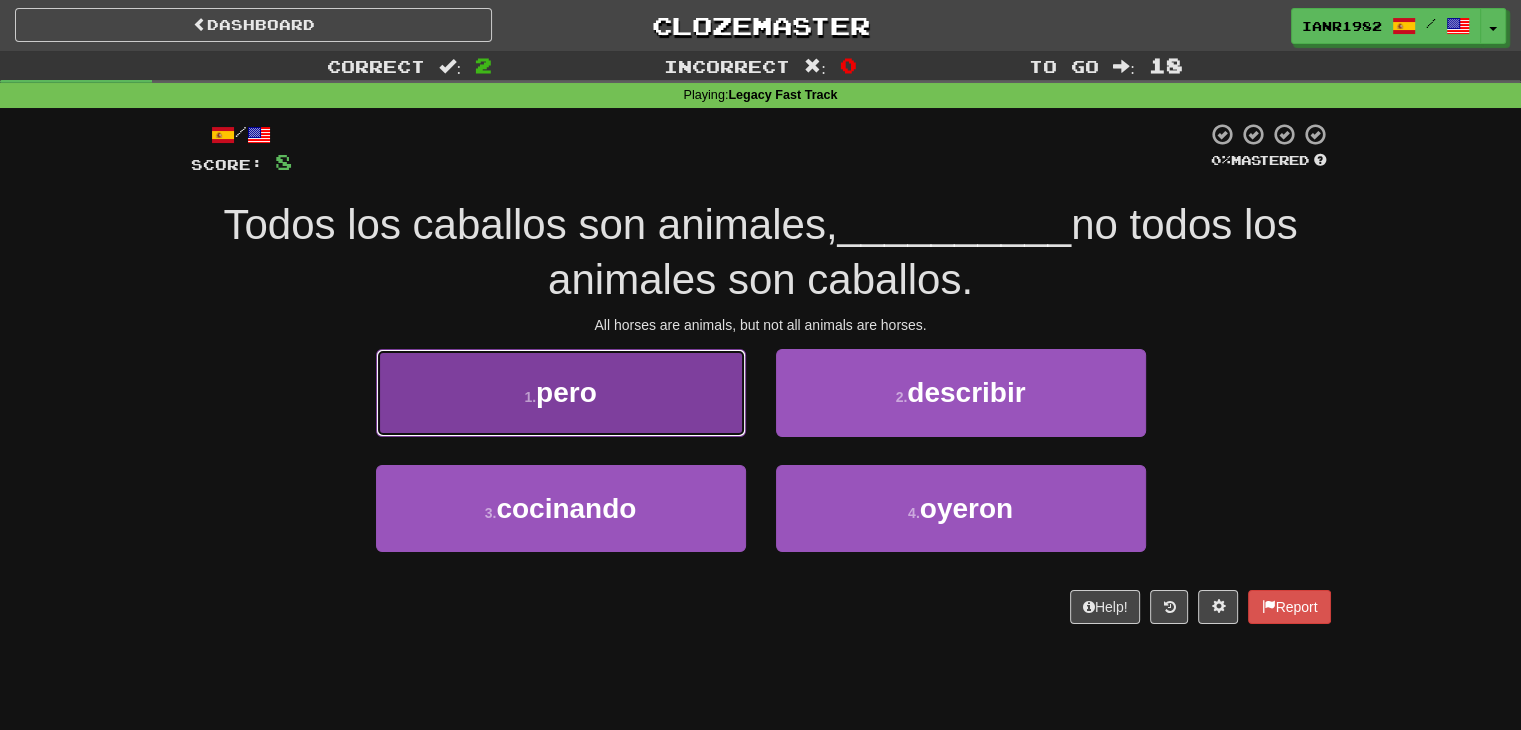 click on "1 .  pero" at bounding box center (561, 392) 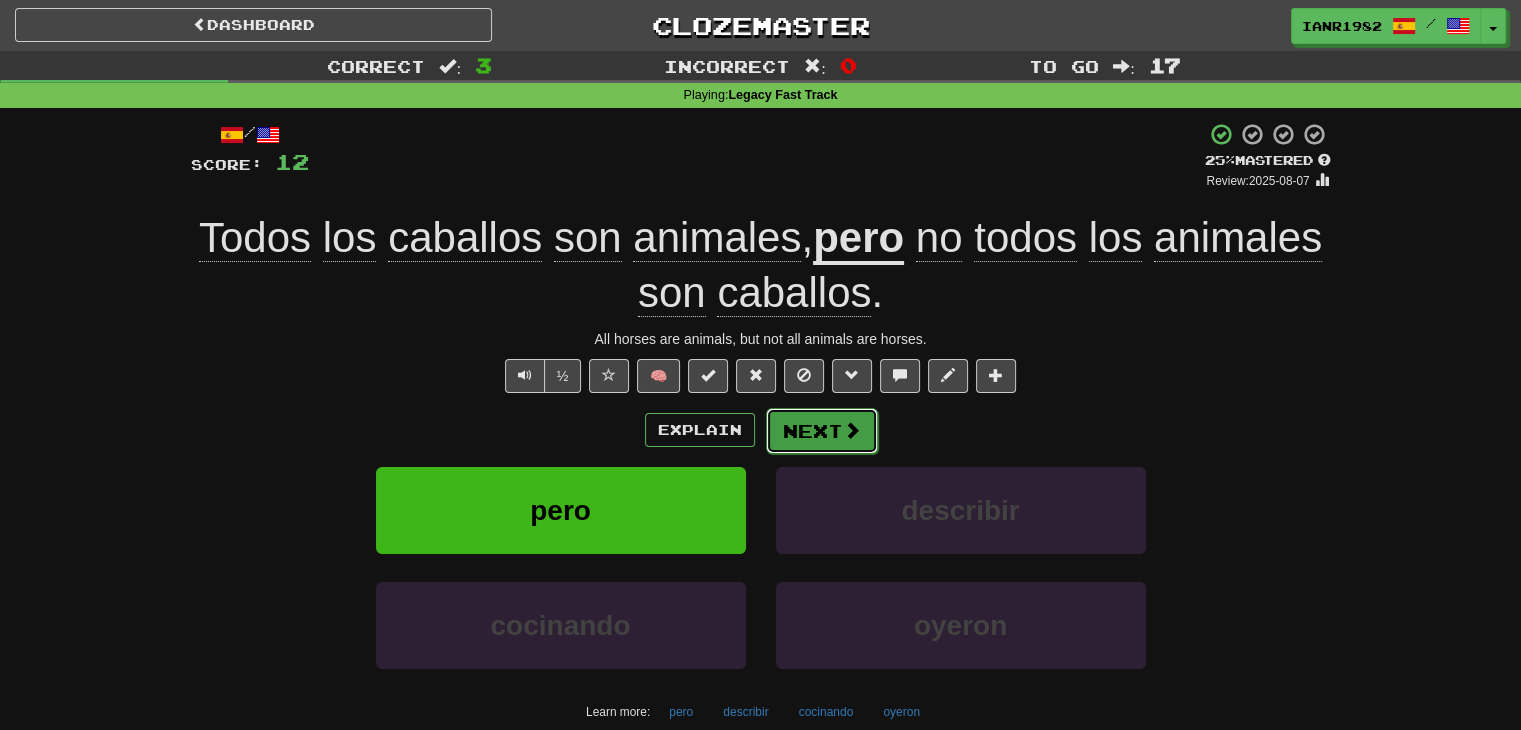 click at bounding box center [852, 430] 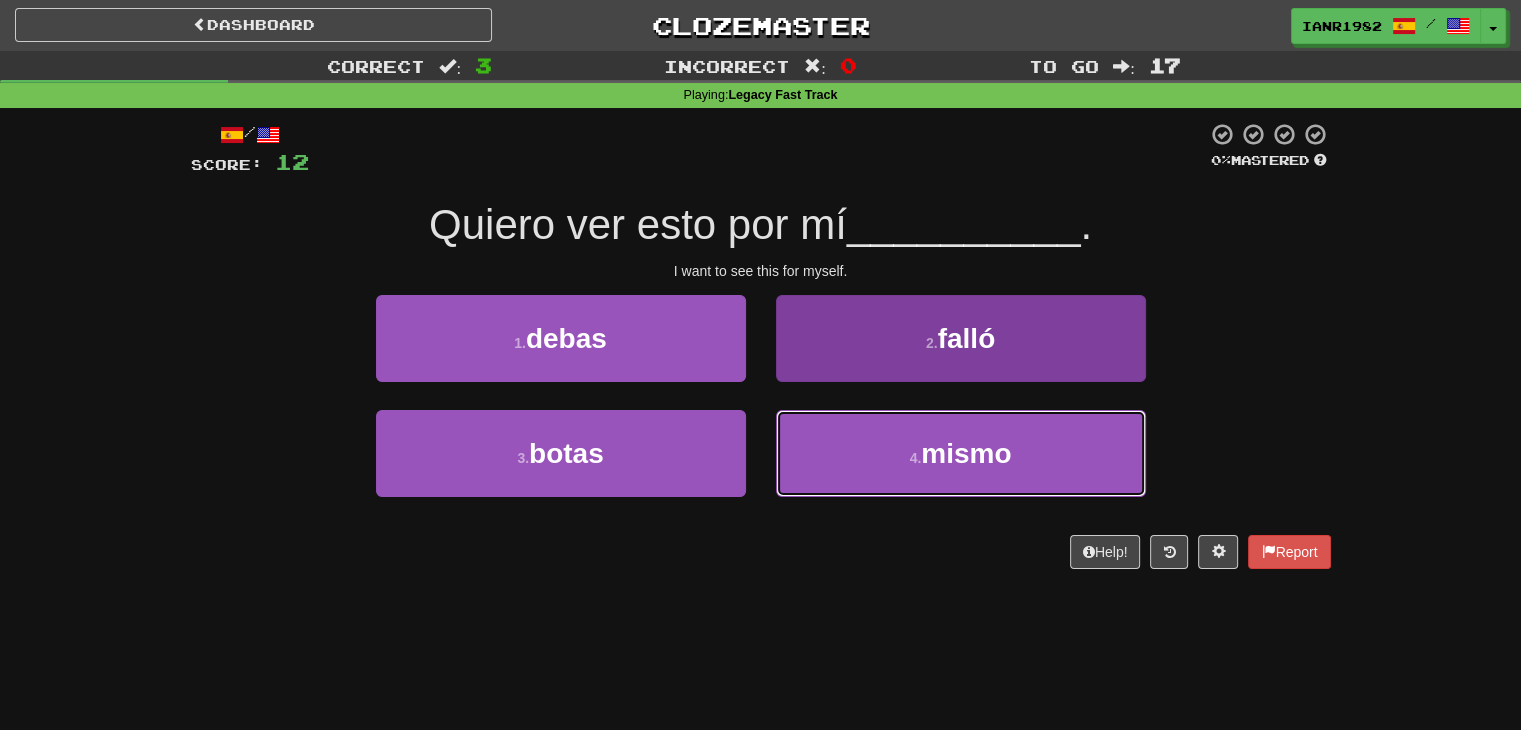 click on "4 .  mismo" at bounding box center (961, 453) 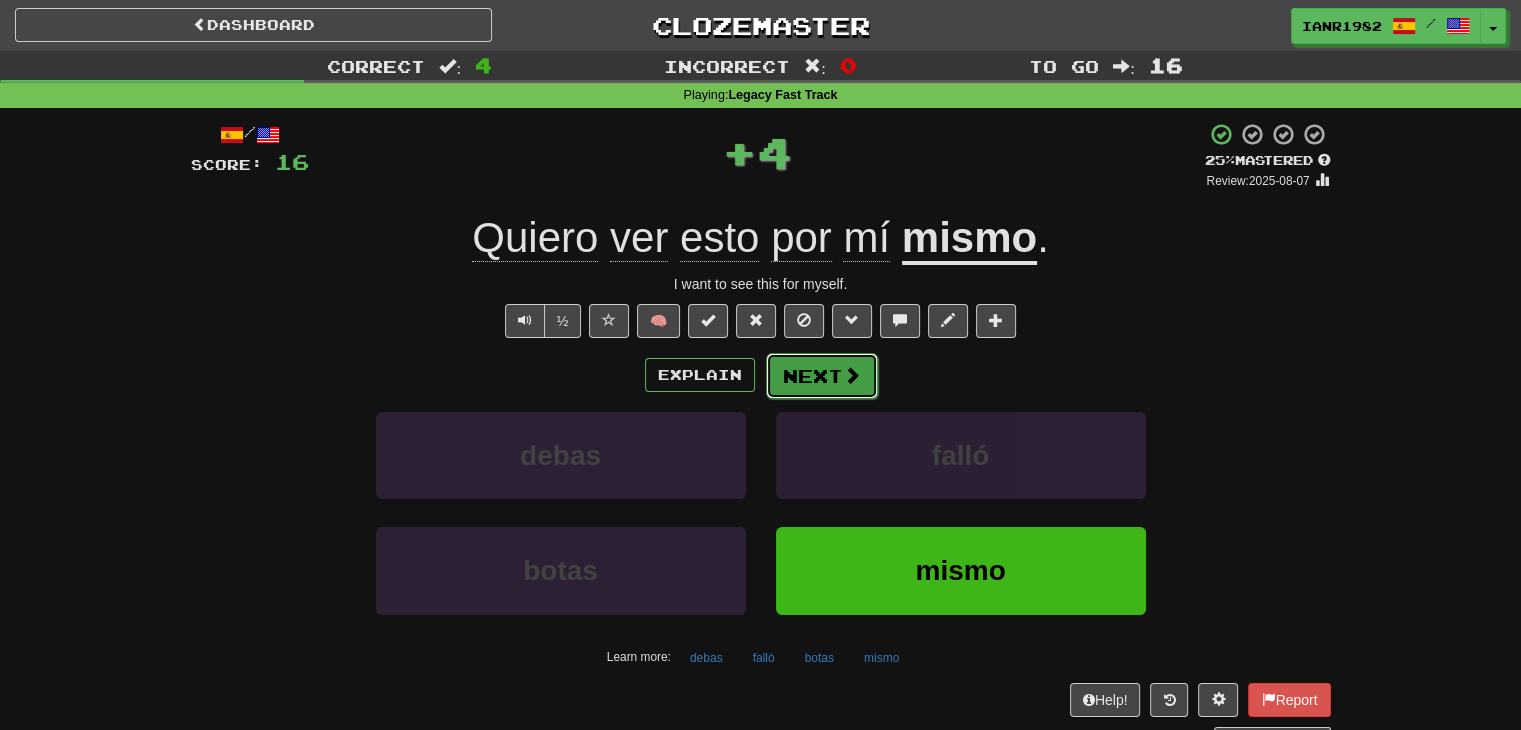 click at bounding box center (852, 375) 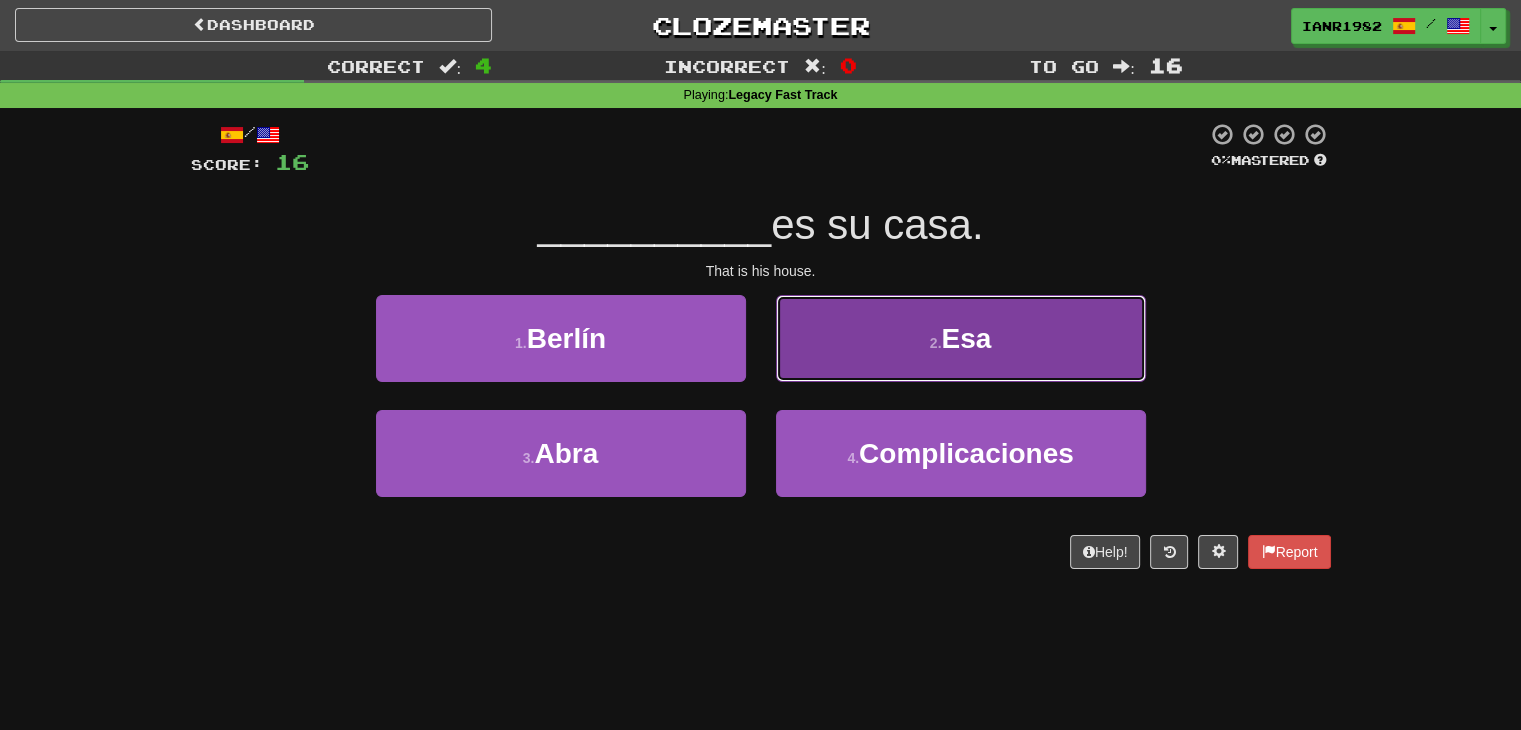 click on "Esa" at bounding box center [966, 338] 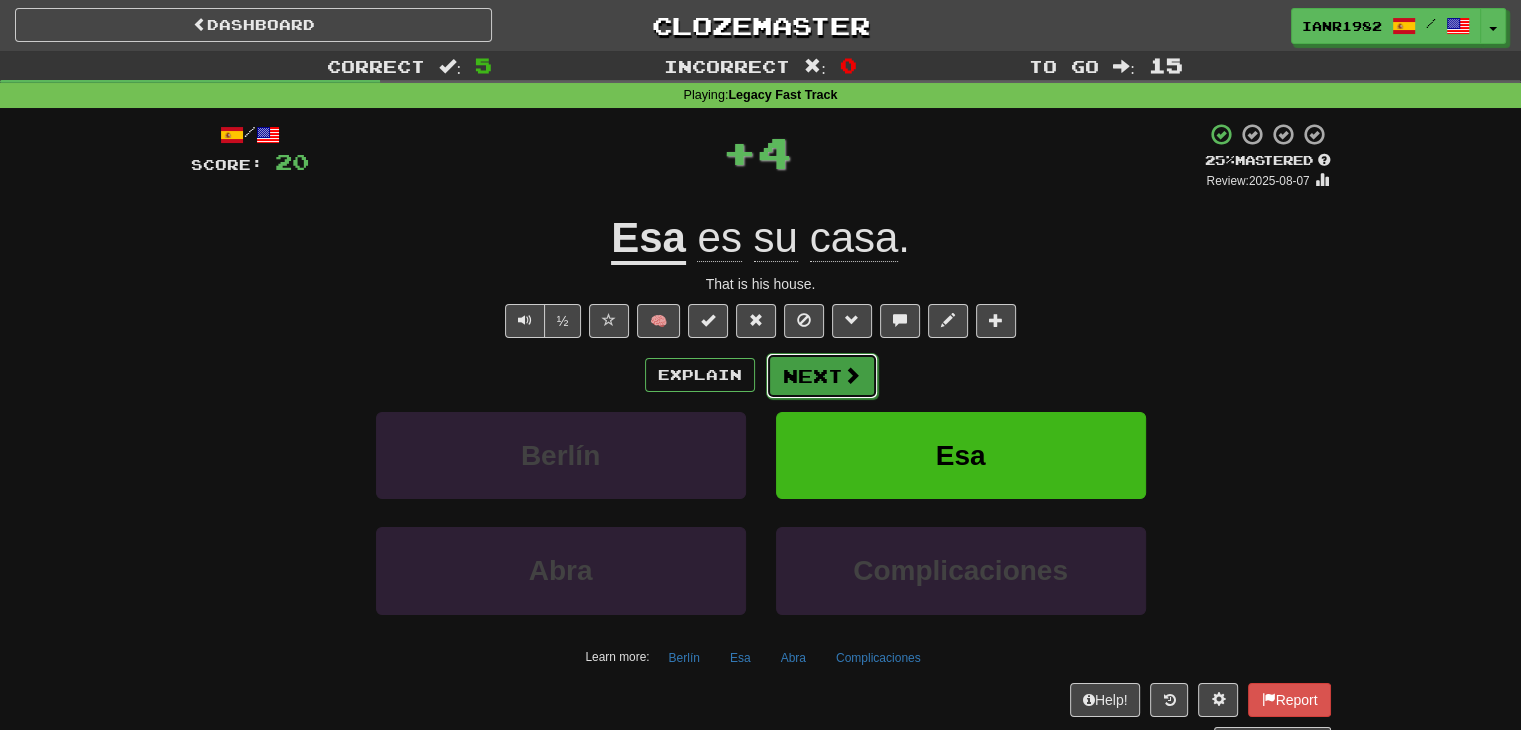 click on "Next" at bounding box center (822, 376) 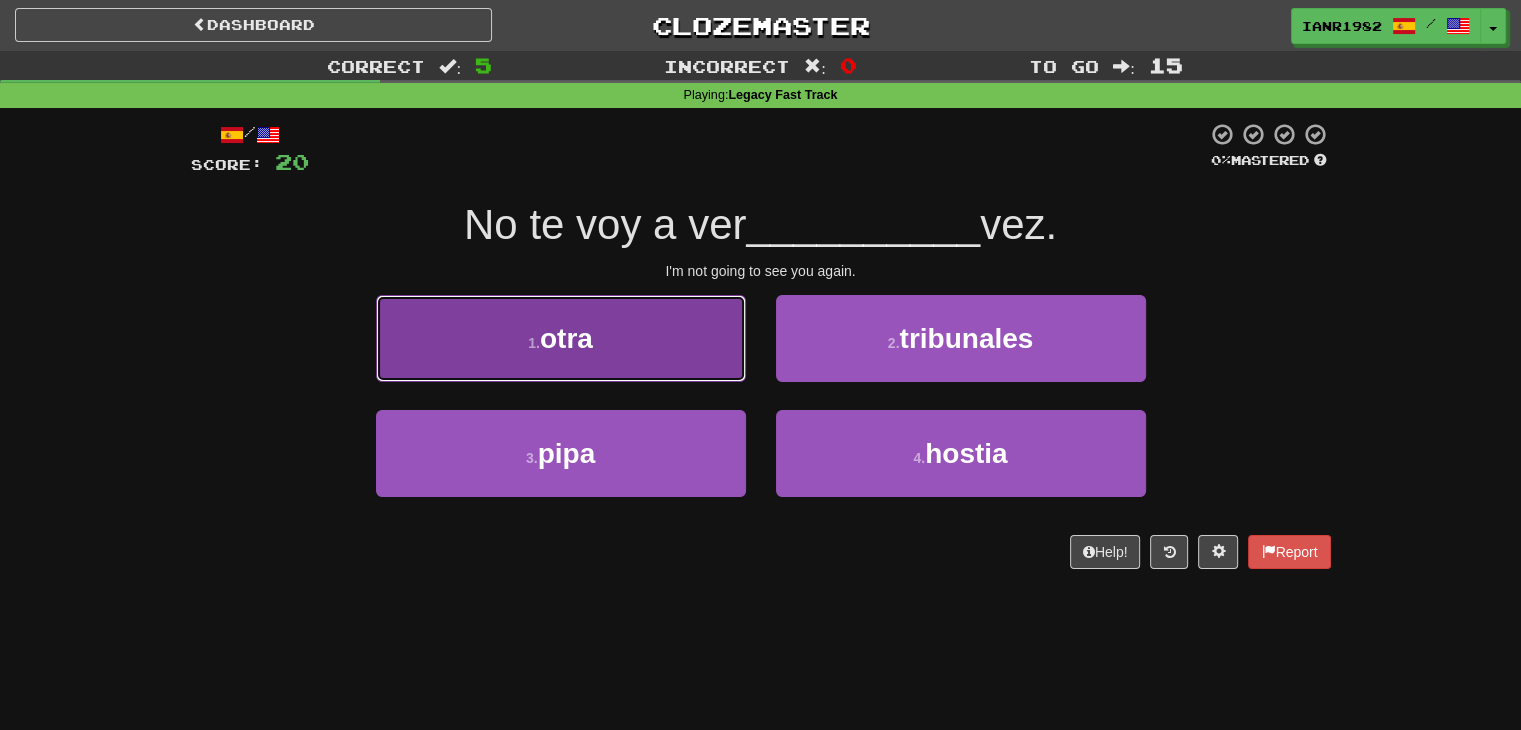 click on "1 .  otra" at bounding box center [561, 338] 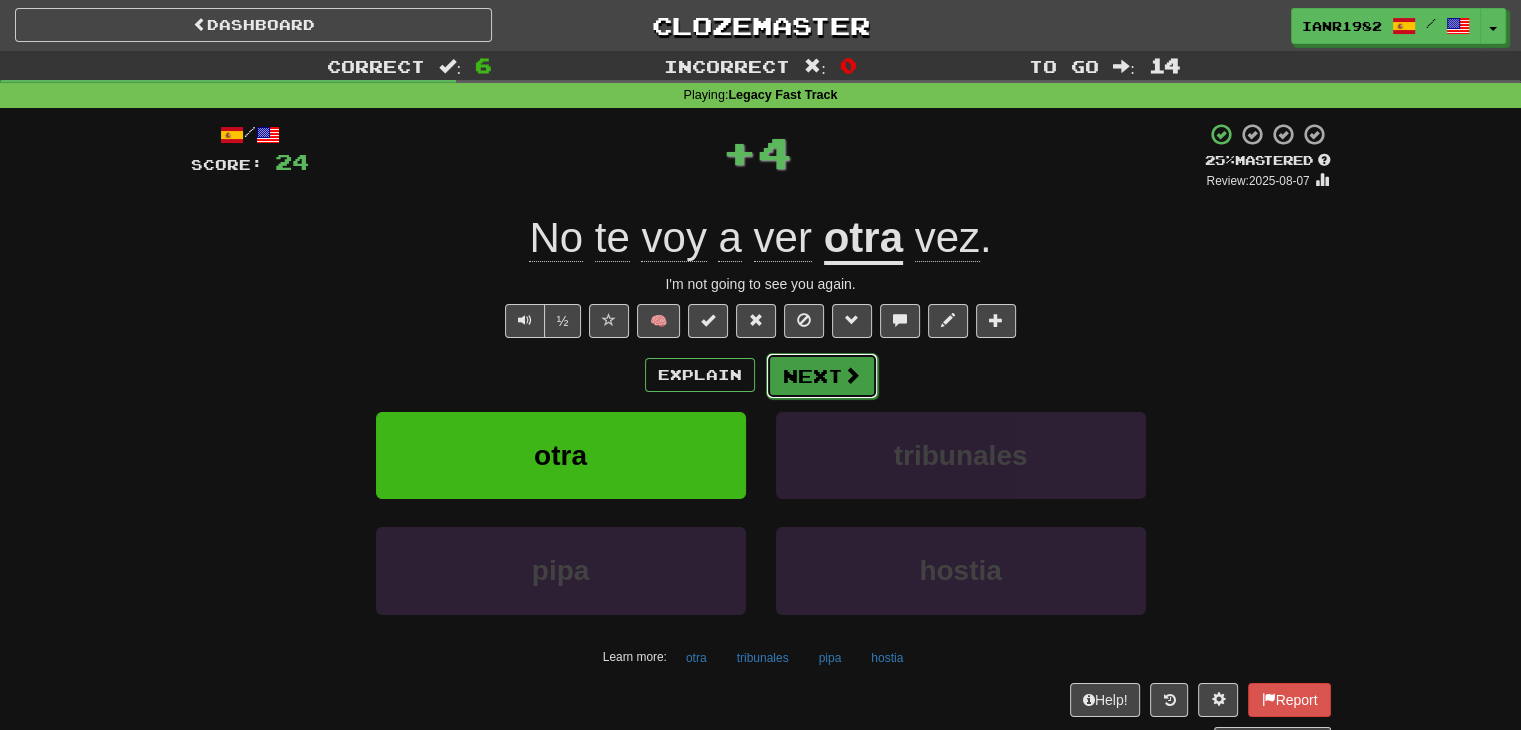 click on "Next" at bounding box center [822, 376] 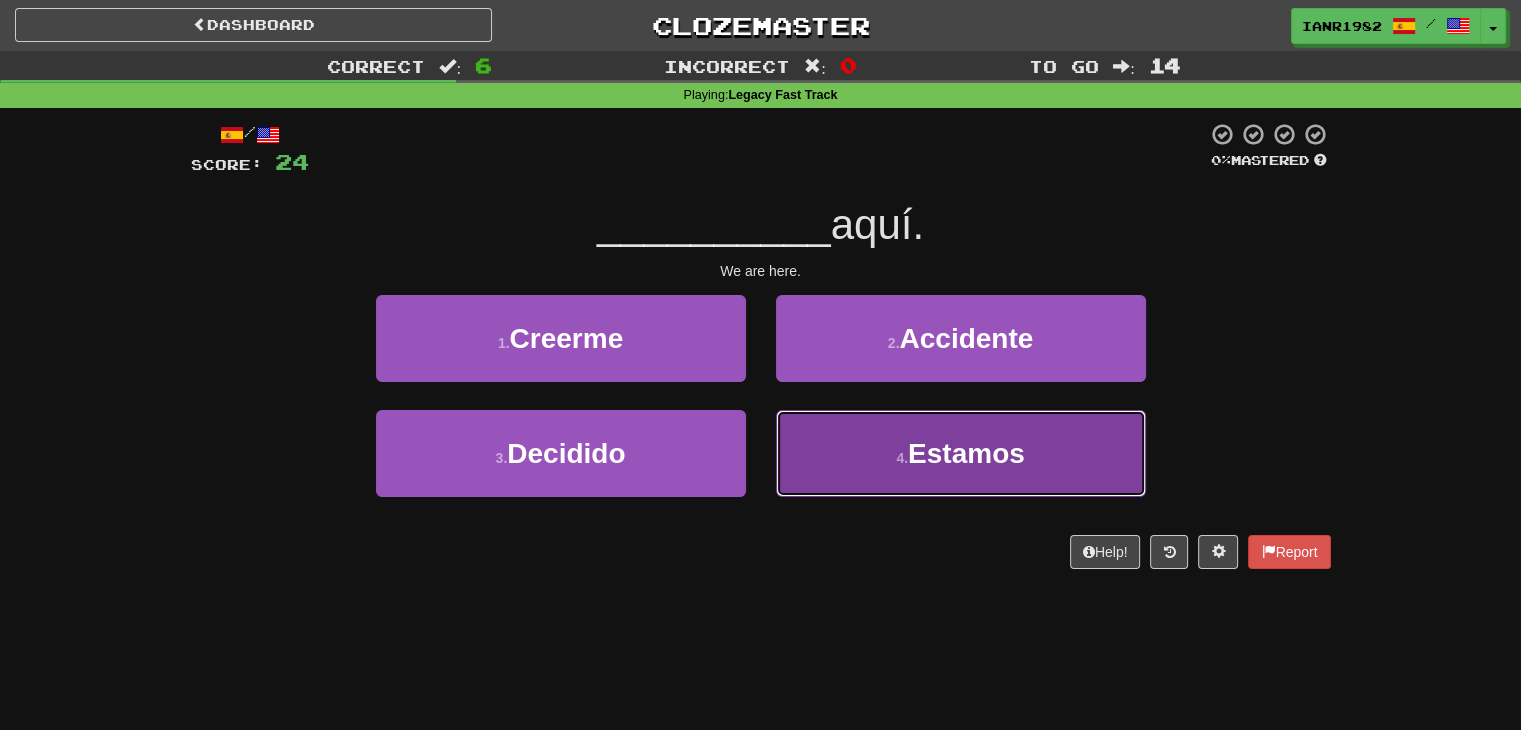 click on "Estamos" at bounding box center (966, 453) 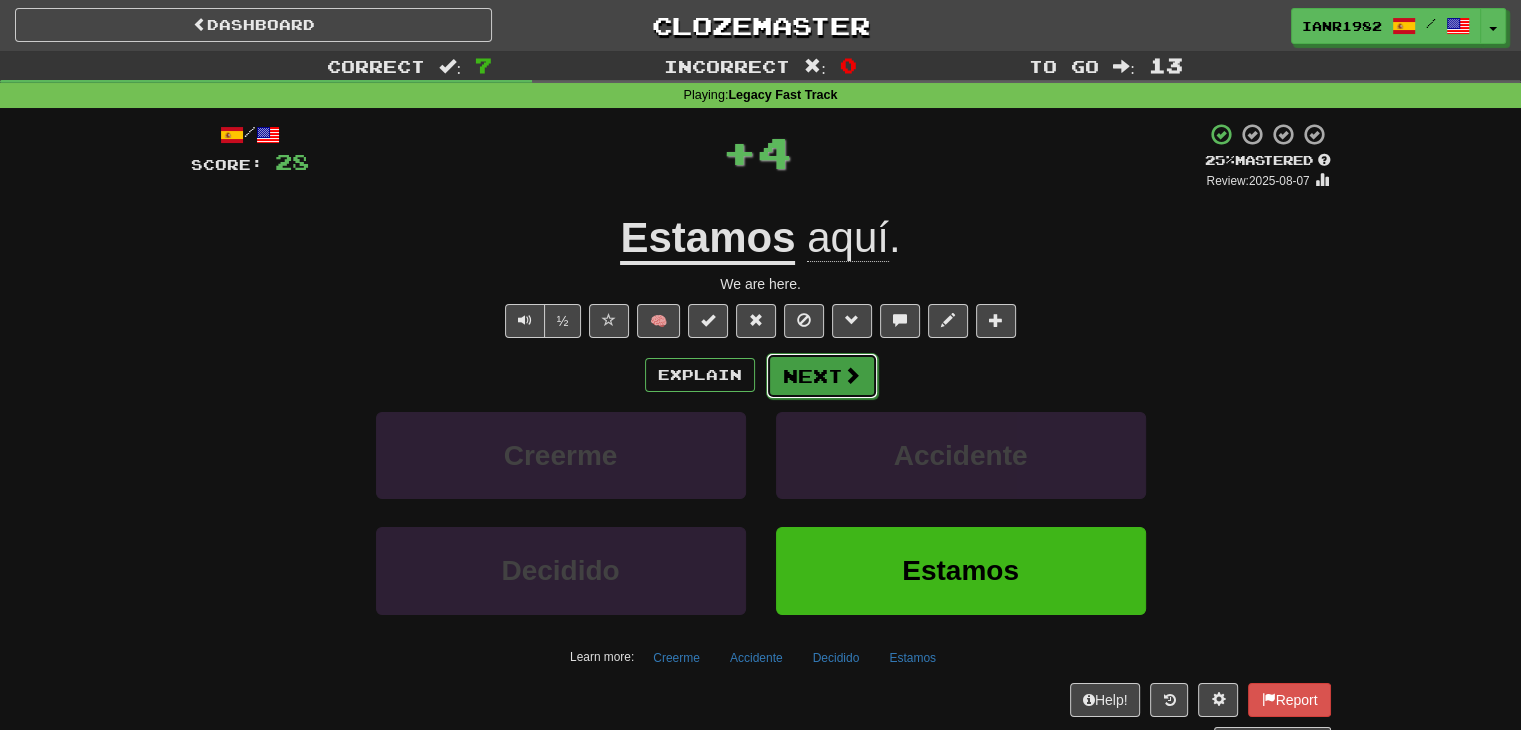 click at bounding box center [852, 375] 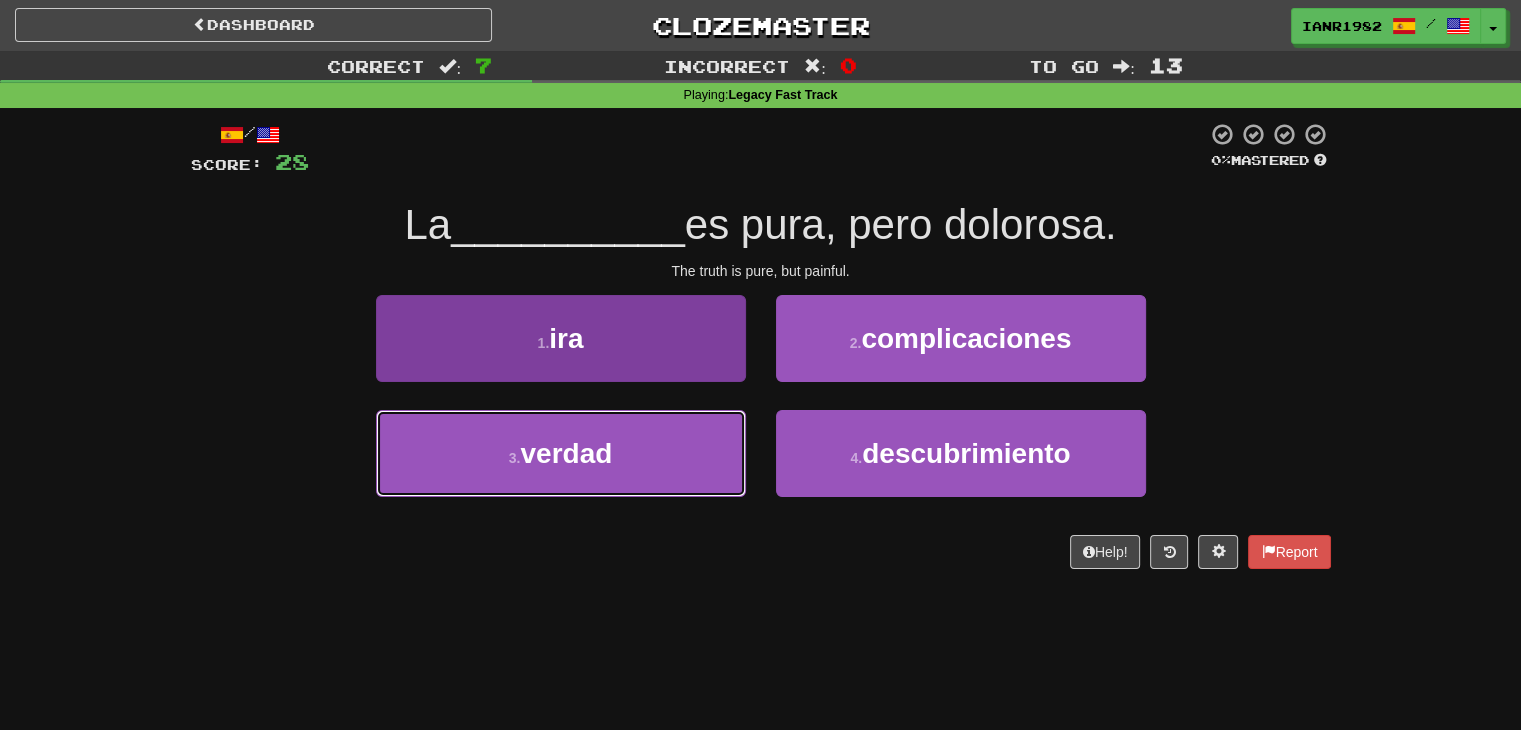 click on "3 .  verdad" at bounding box center (561, 453) 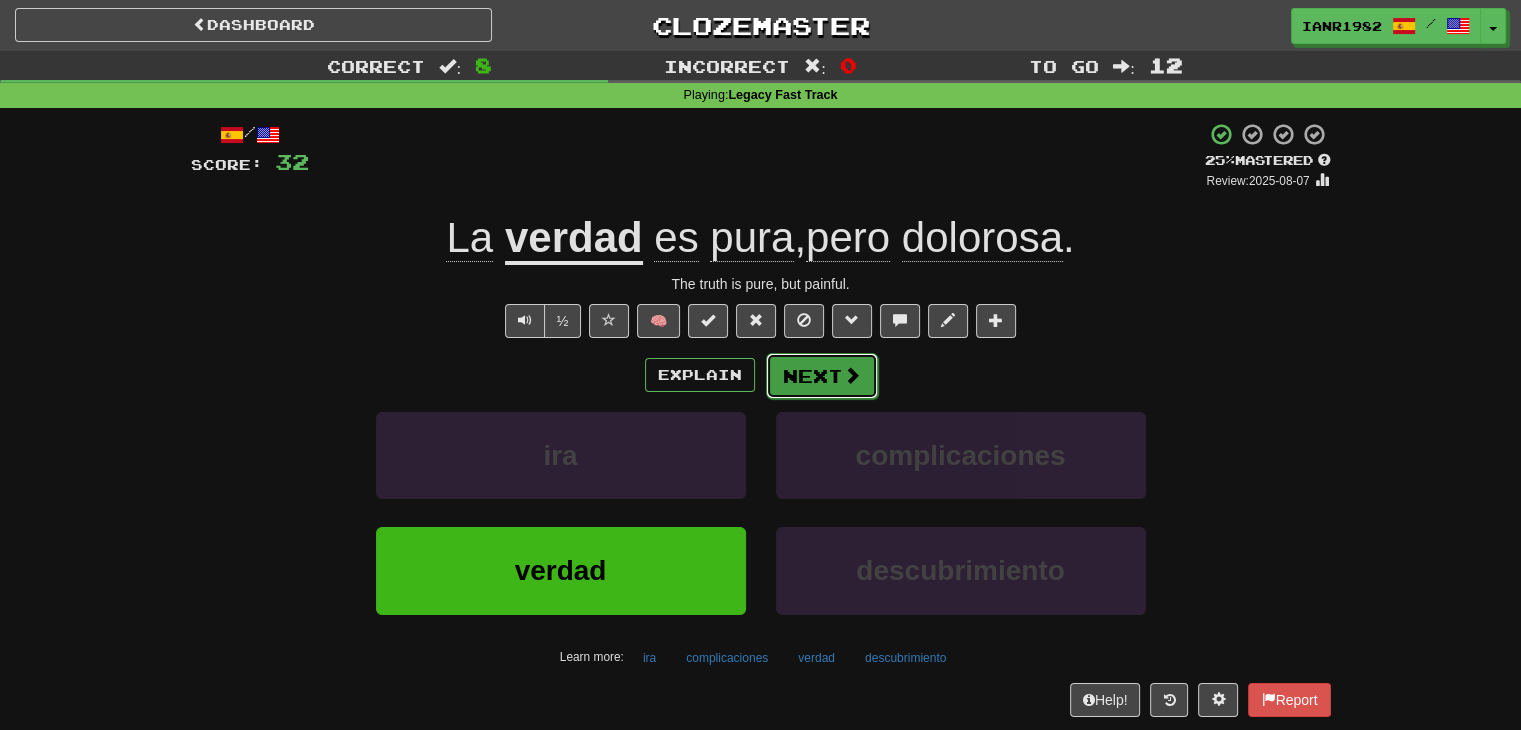 click on "Next" at bounding box center [822, 376] 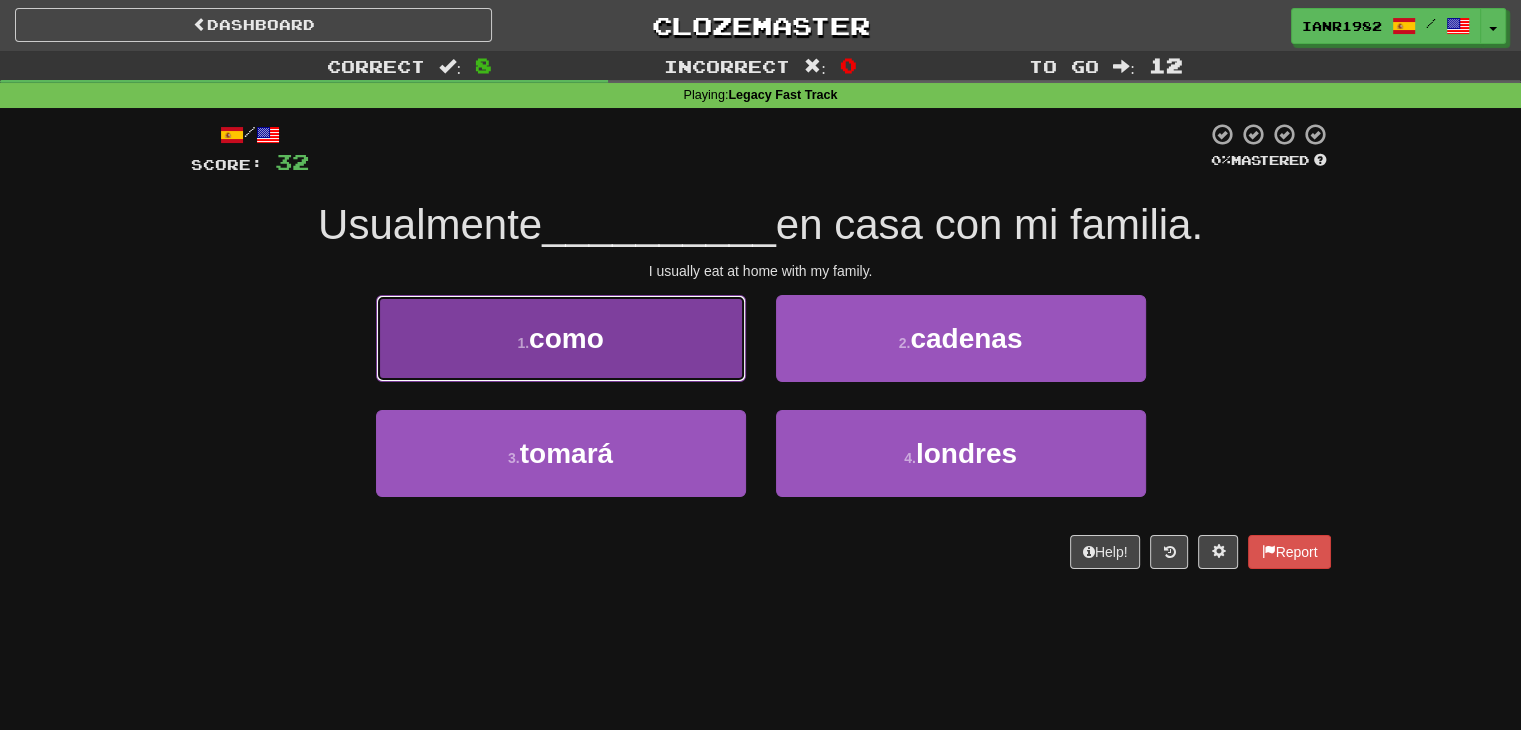 click on "1 .  como" at bounding box center (561, 338) 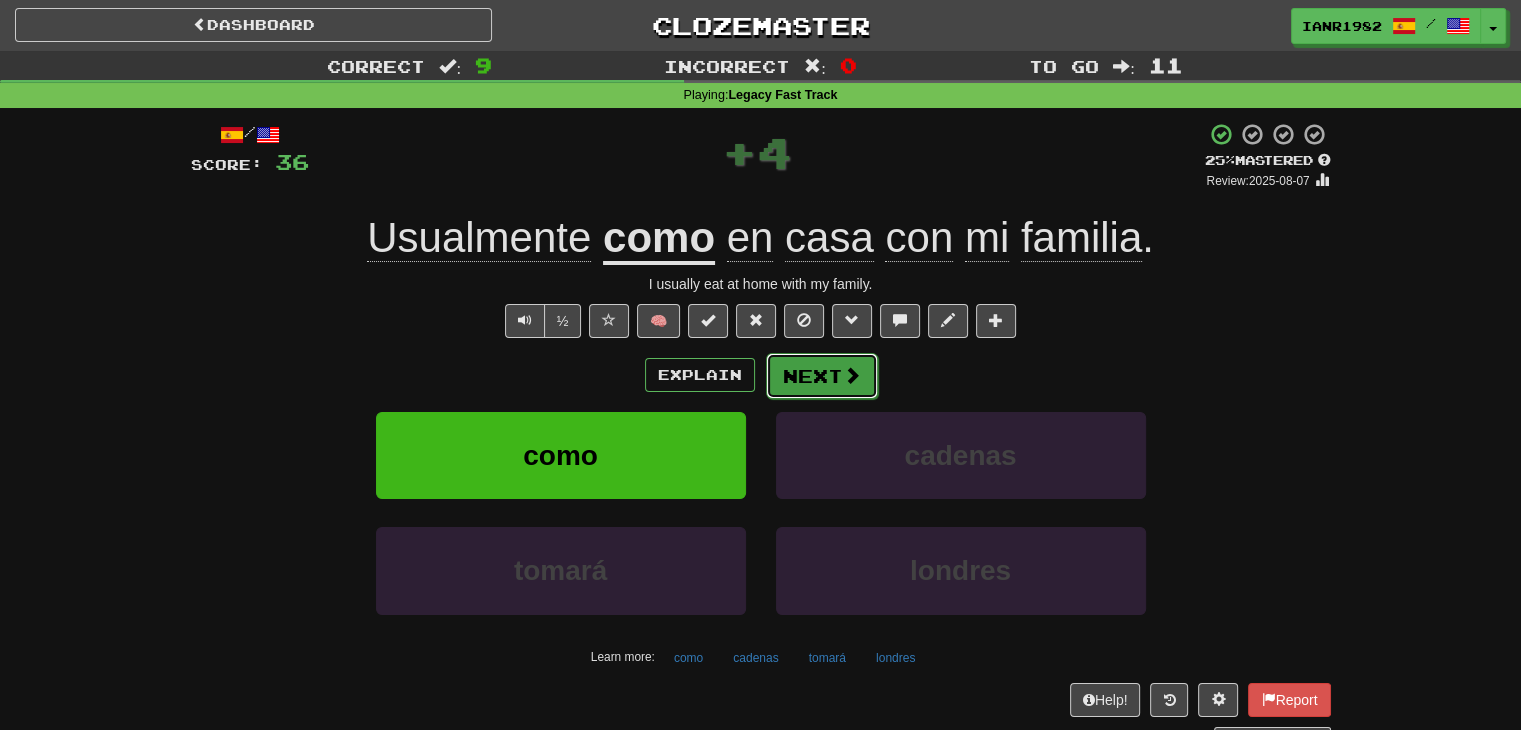 click on "Next" at bounding box center (822, 376) 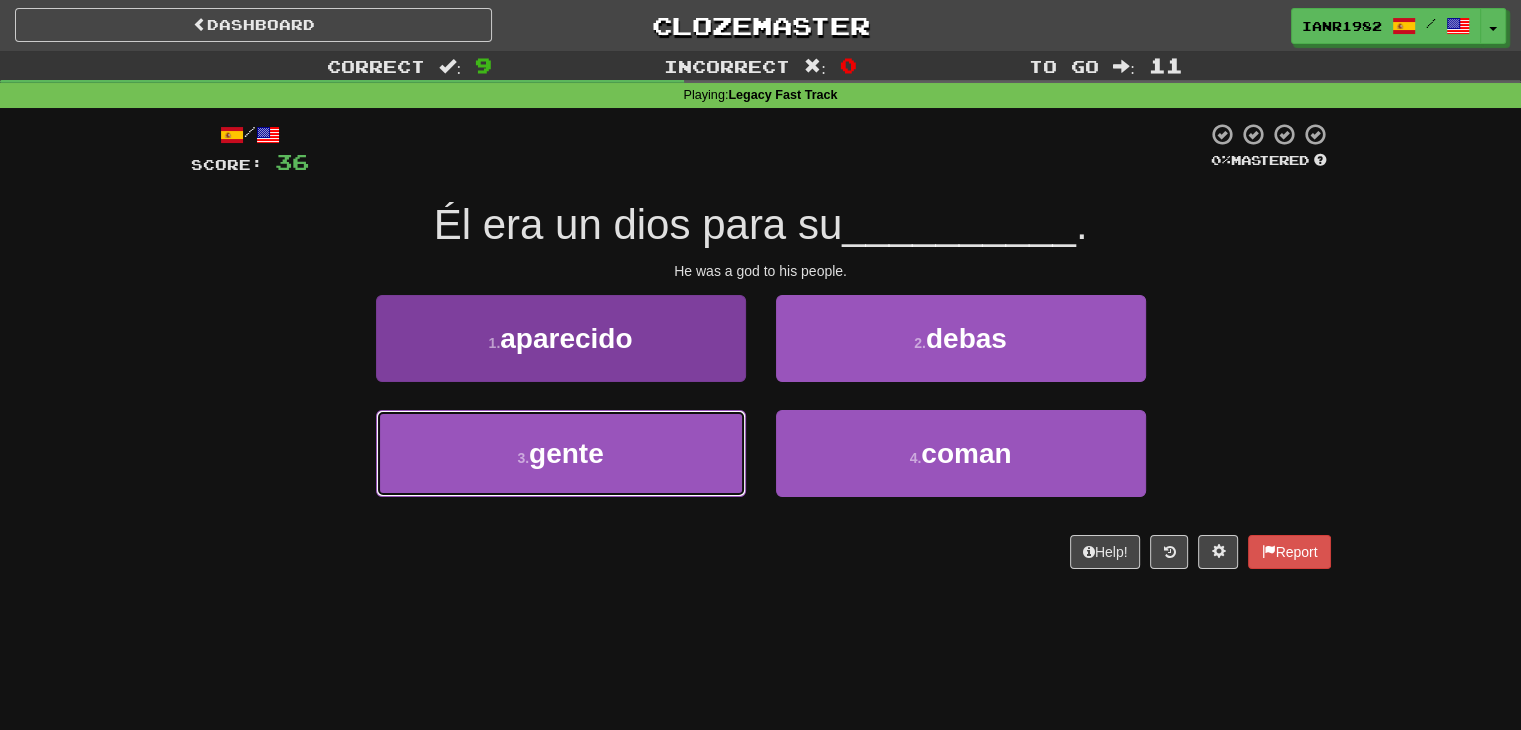 click on "3 .  gente" at bounding box center [561, 453] 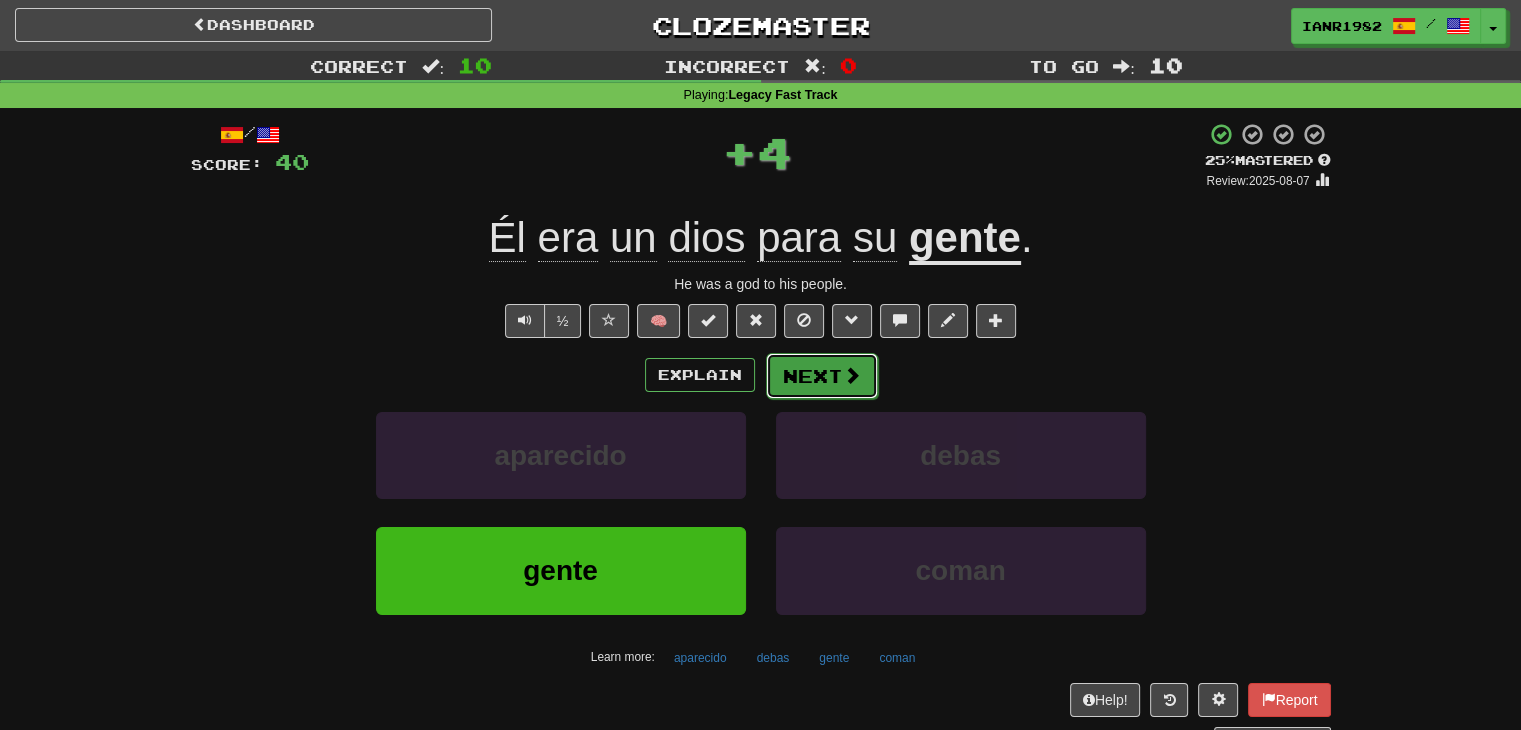 click at bounding box center [852, 375] 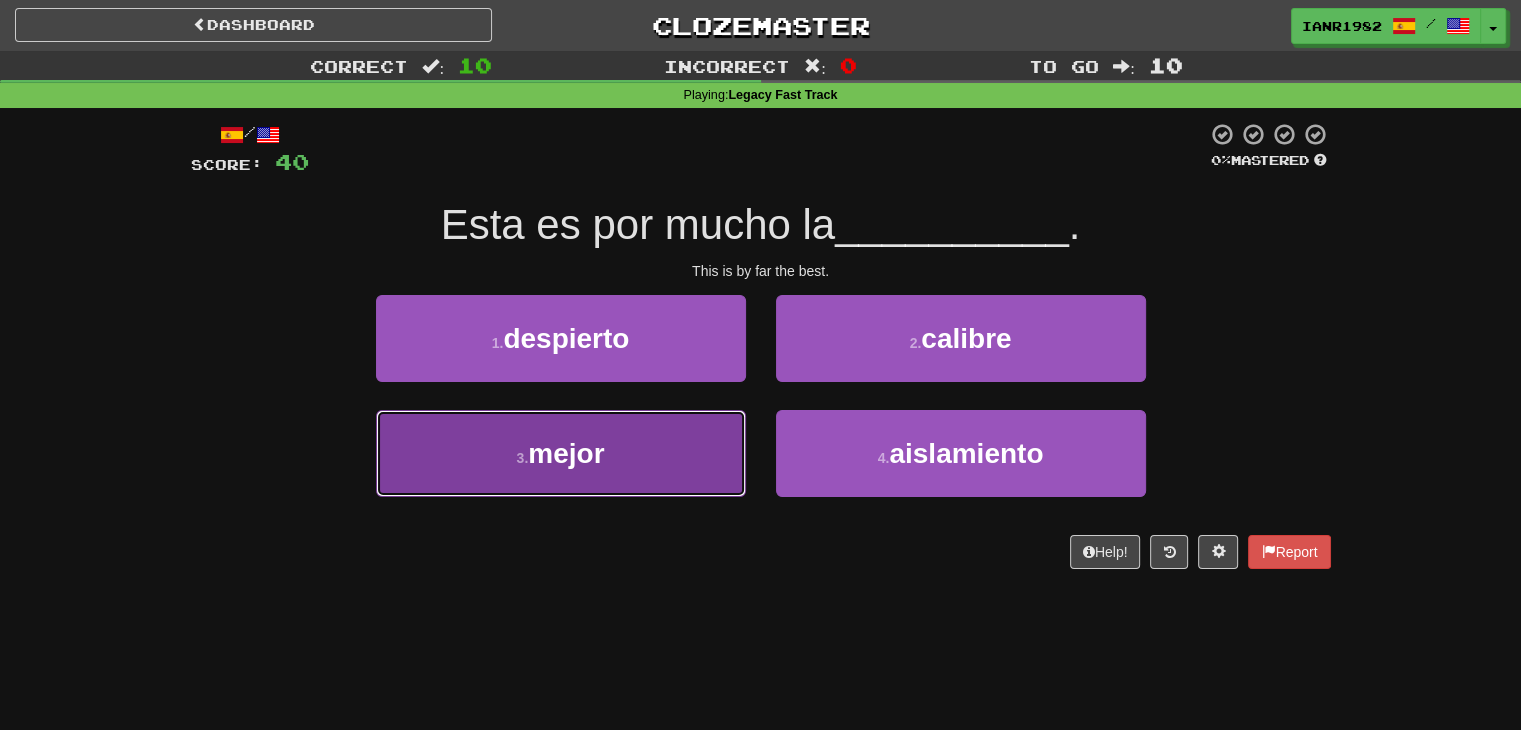 click on "3 .  mejor" at bounding box center [561, 453] 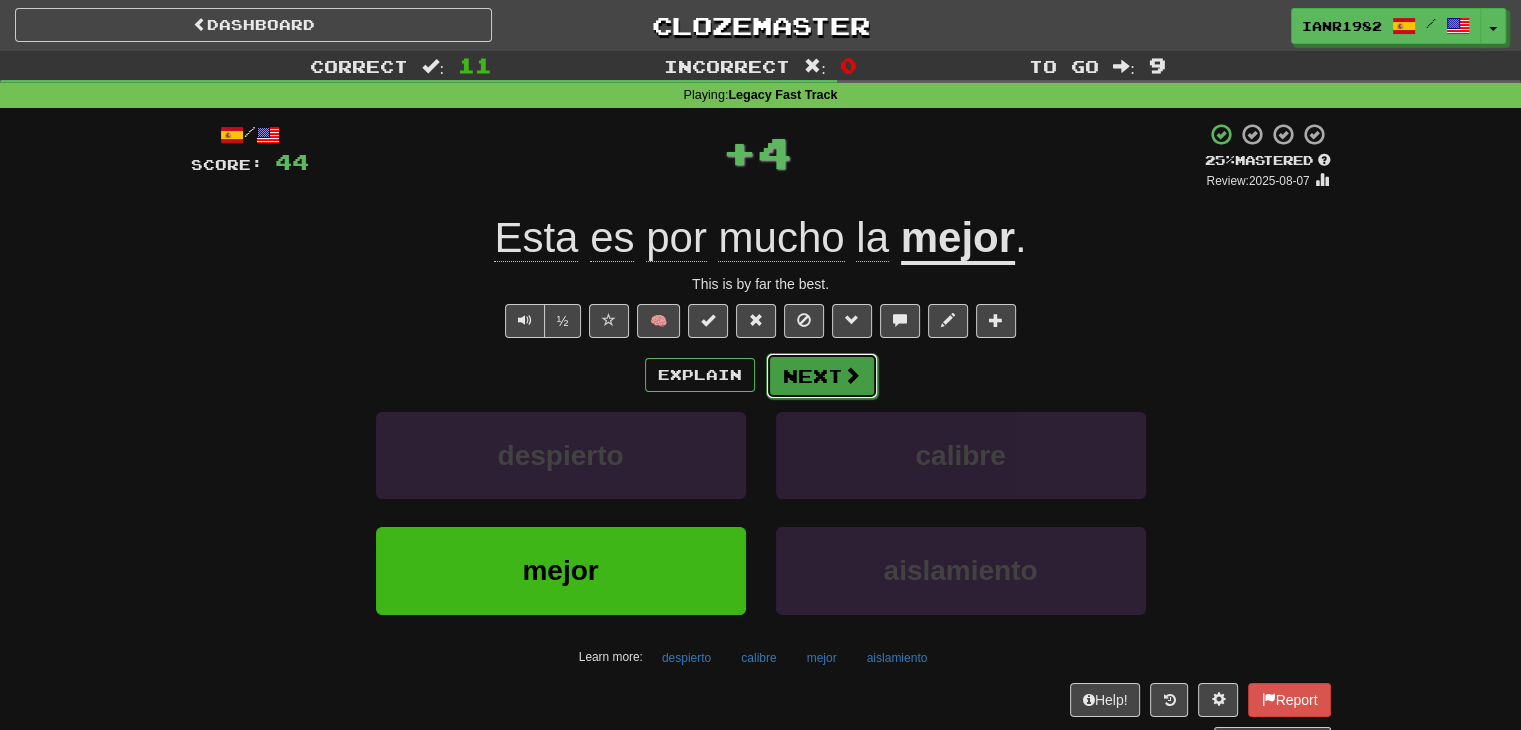 click at bounding box center [852, 375] 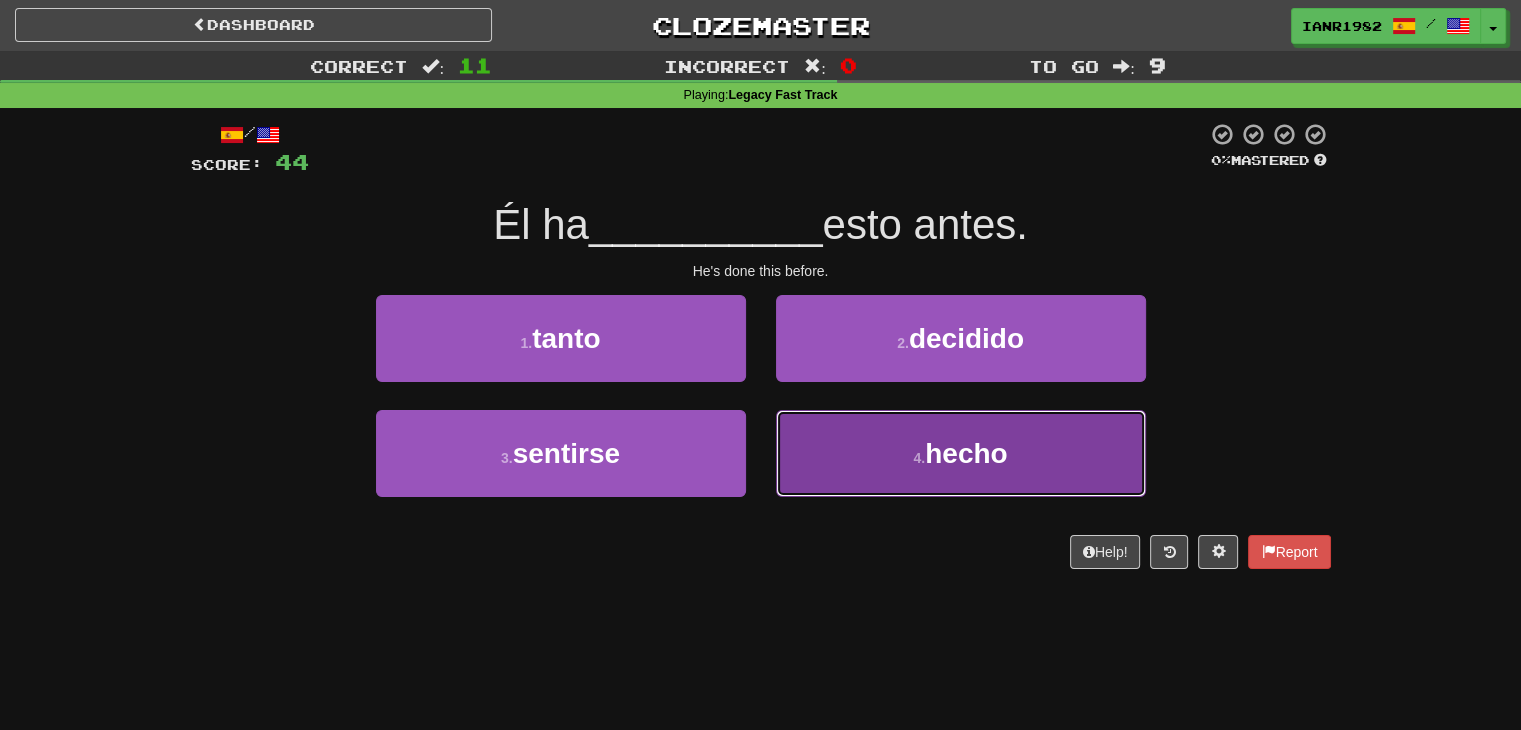 click on "4 .  hecho" at bounding box center [961, 453] 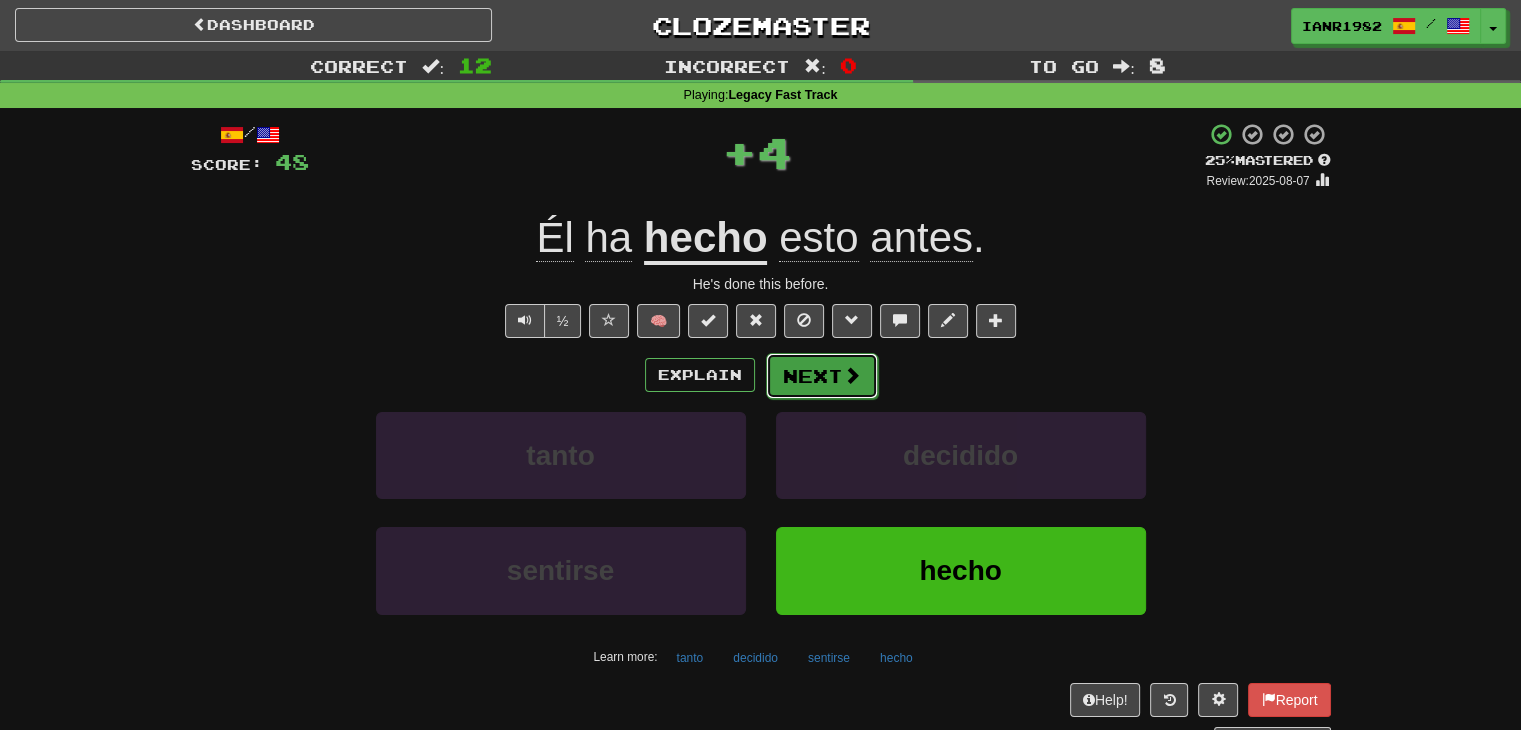 click at bounding box center [852, 375] 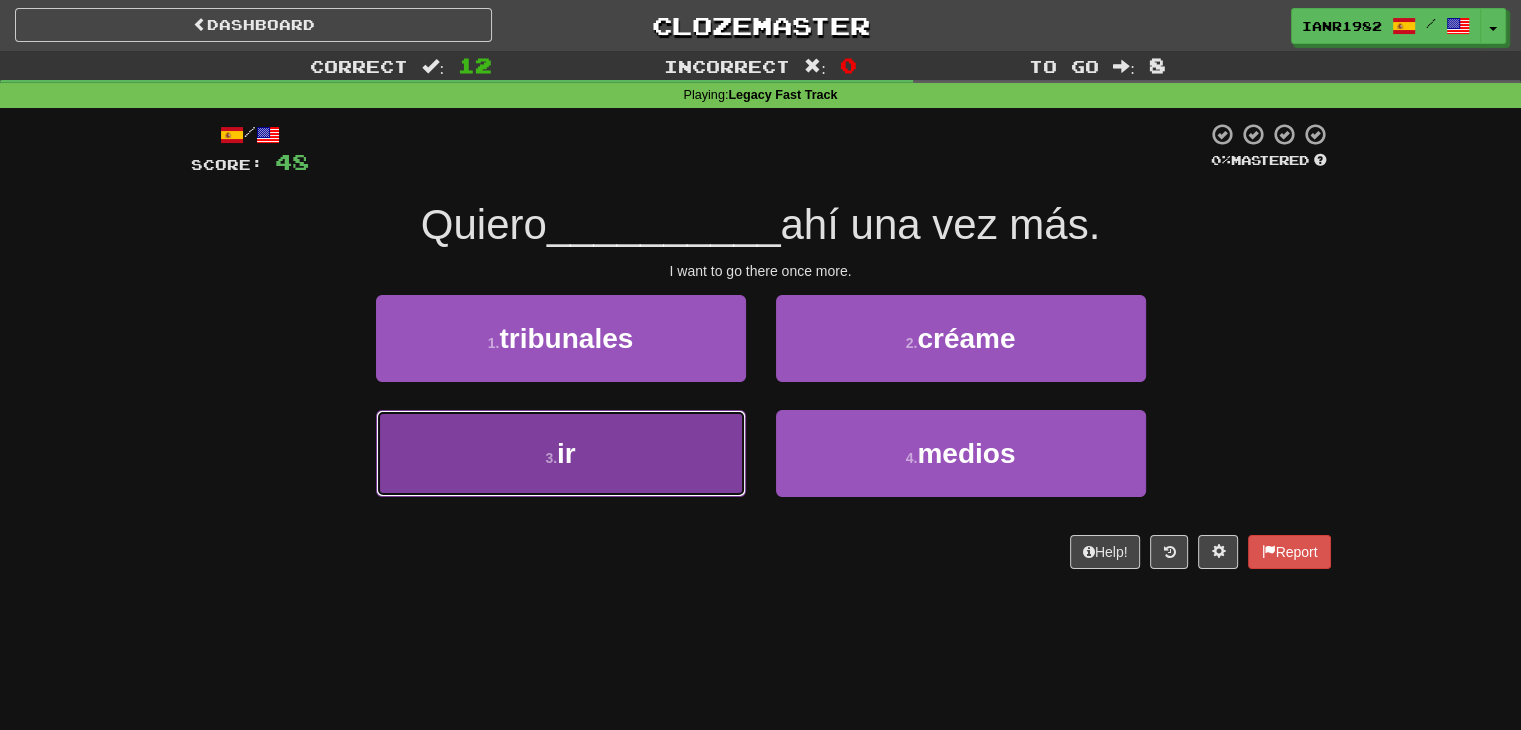 click on "3 .  ir" at bounding box center (561, 453) 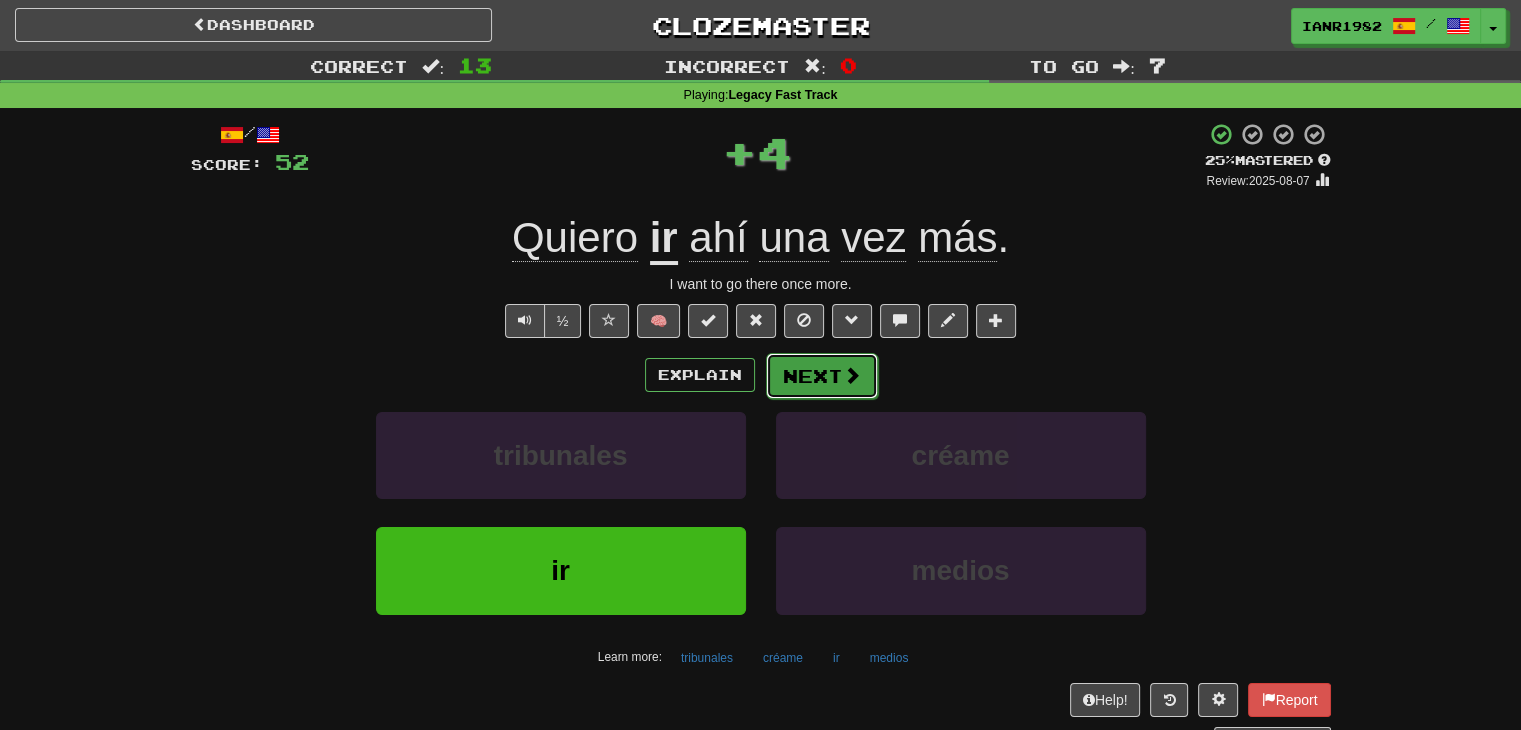 click on "Next" at bounding box center [822, 376] 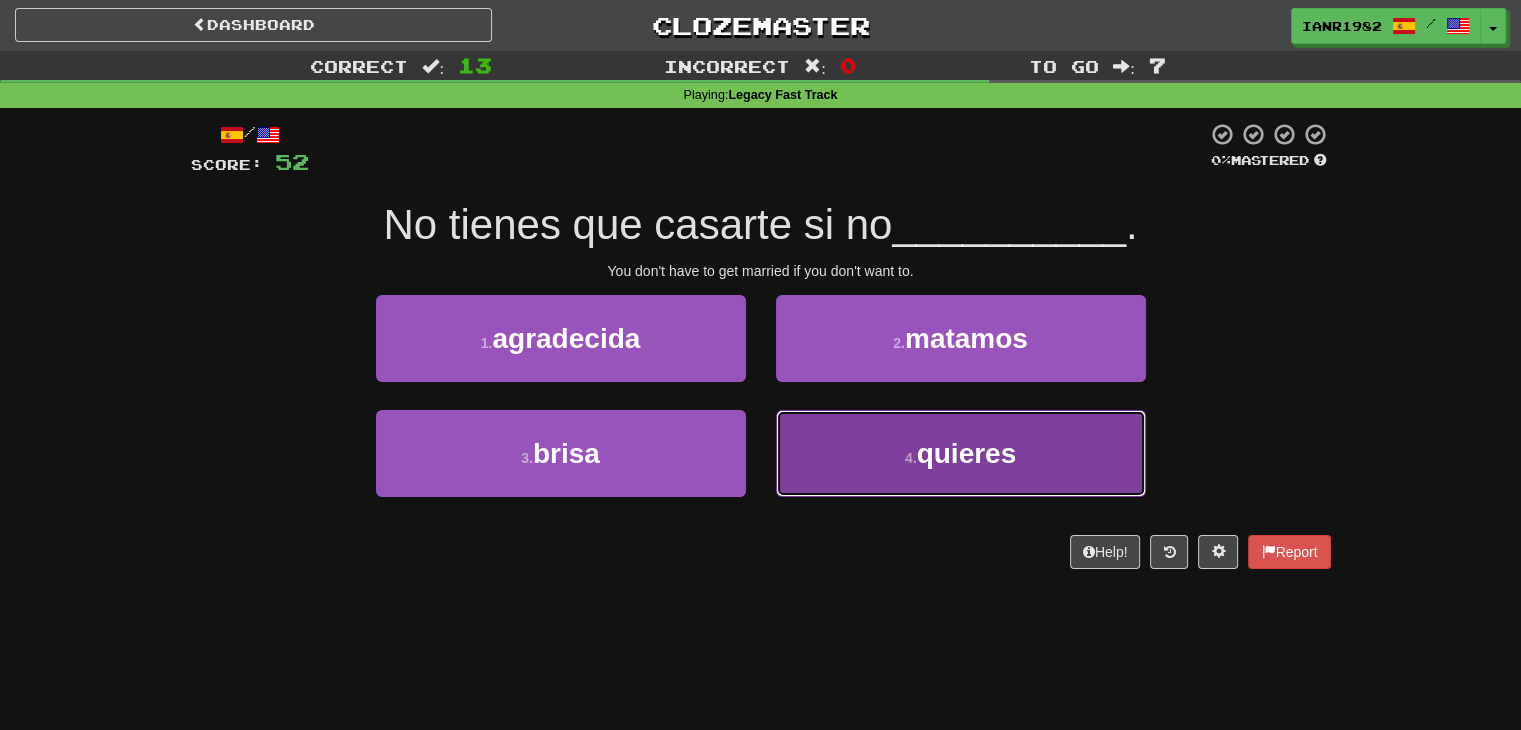 click on "quieres" at bounding box center [967, 453] 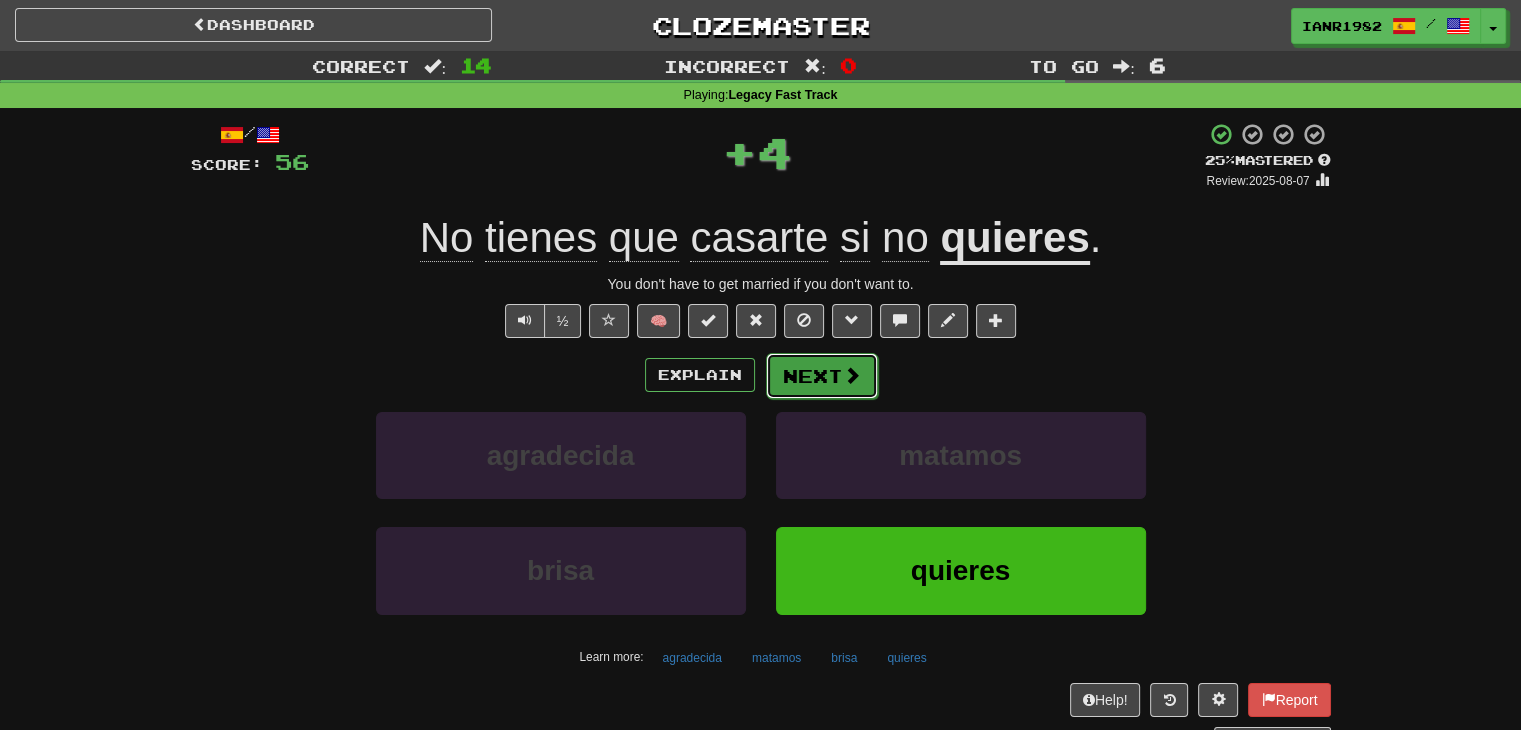 click at bounding box center [852, 375] 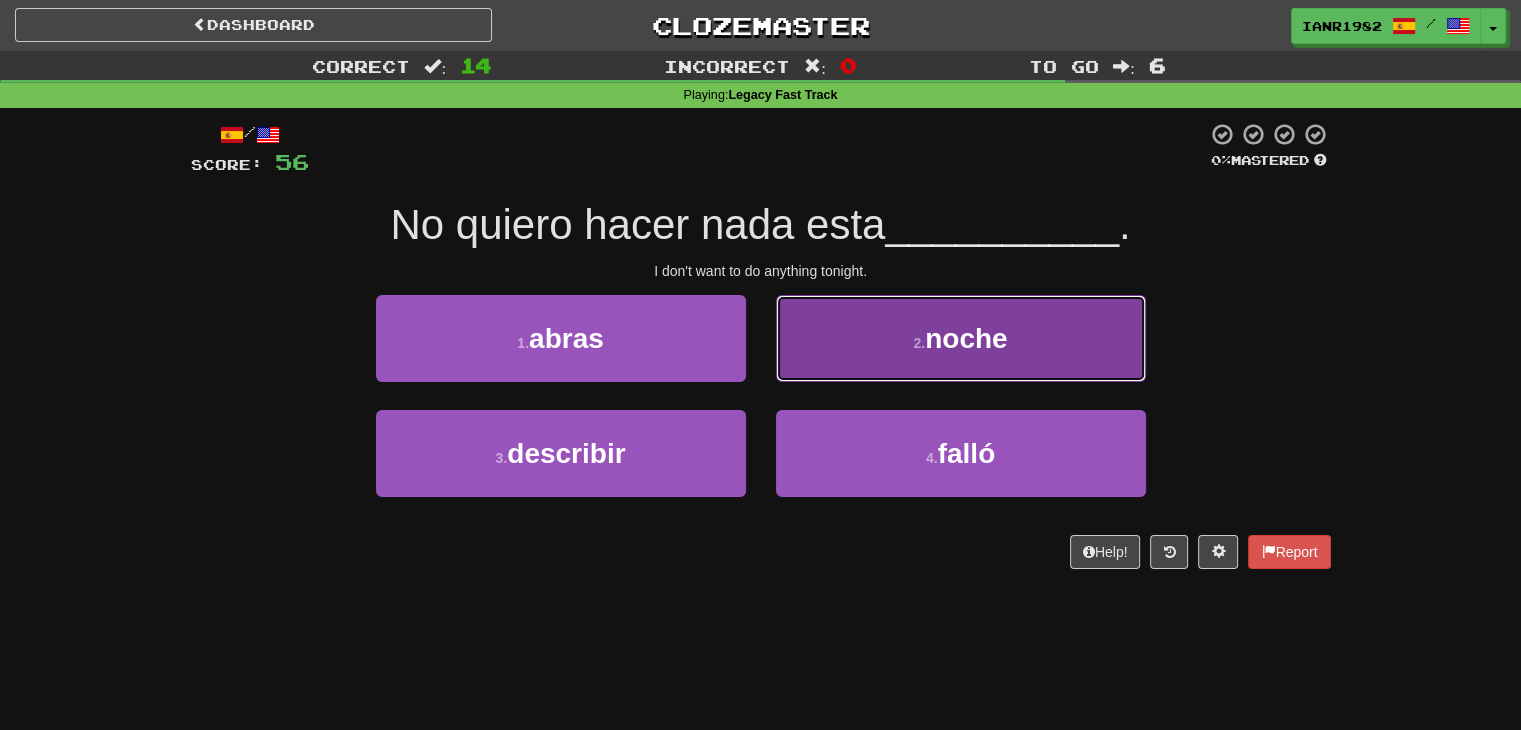 click on "2 .  noche" at bounding box center [961, 338] 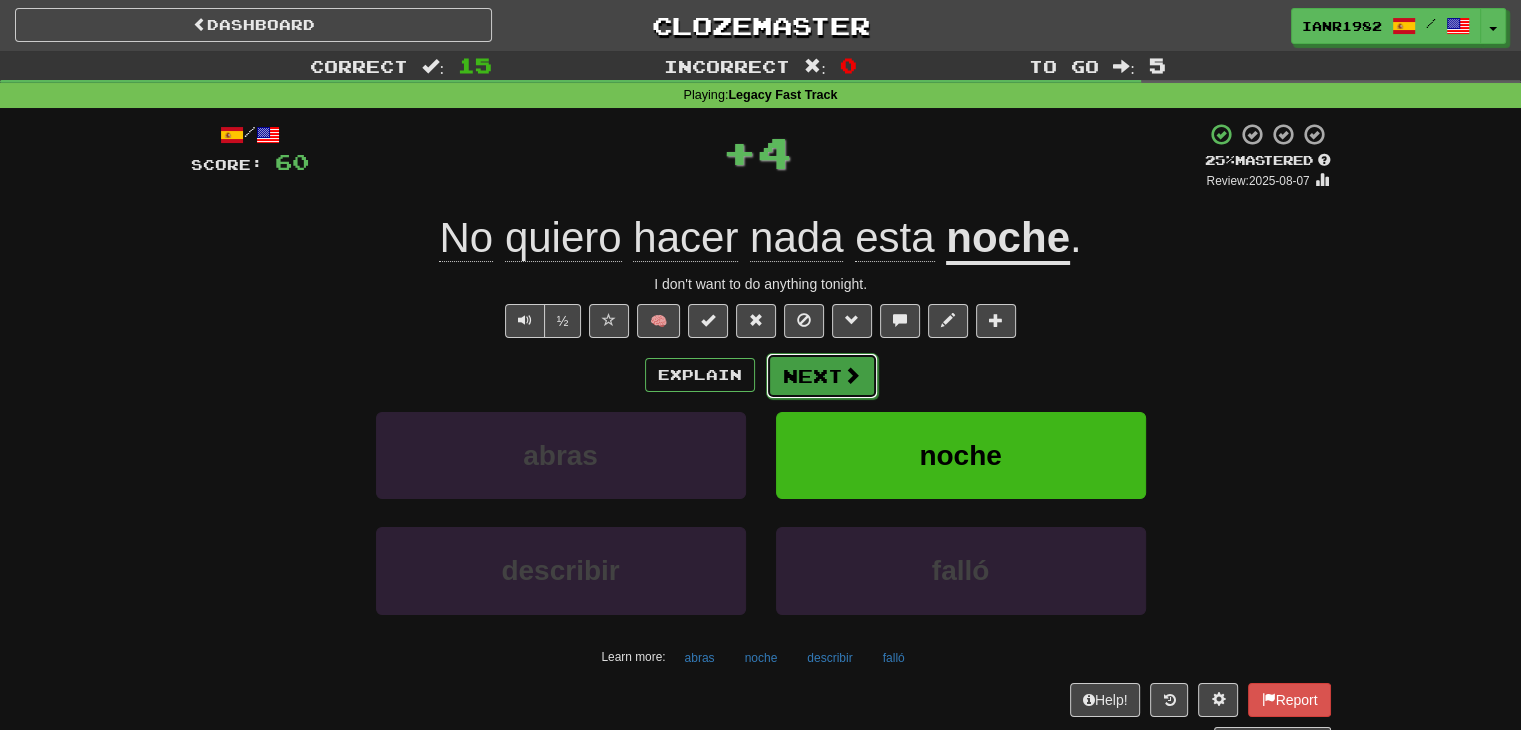 click at bounding box center [852, 375] 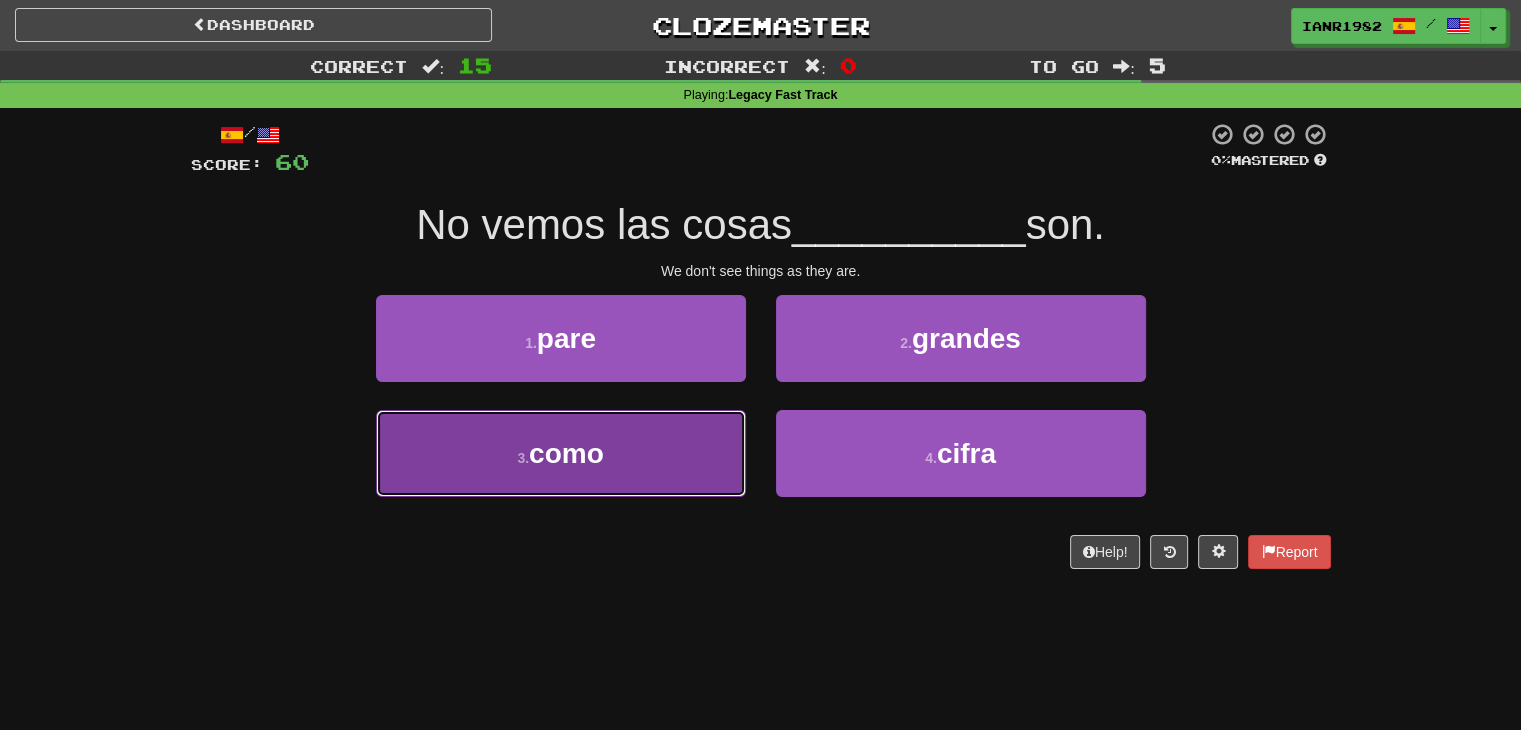 click on "3 .  como" at bounding box center [561, 453] 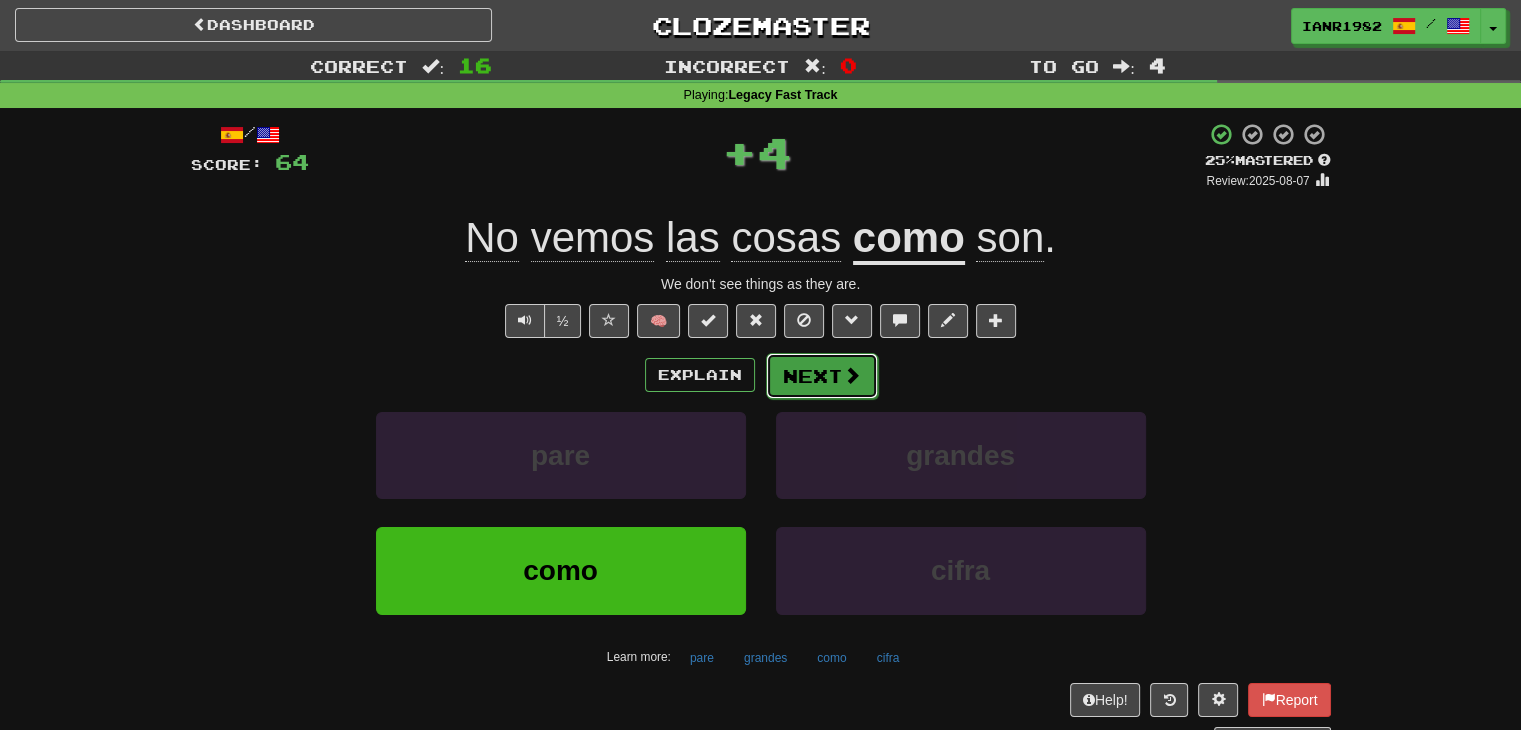 click at bounding box center (852, 375) 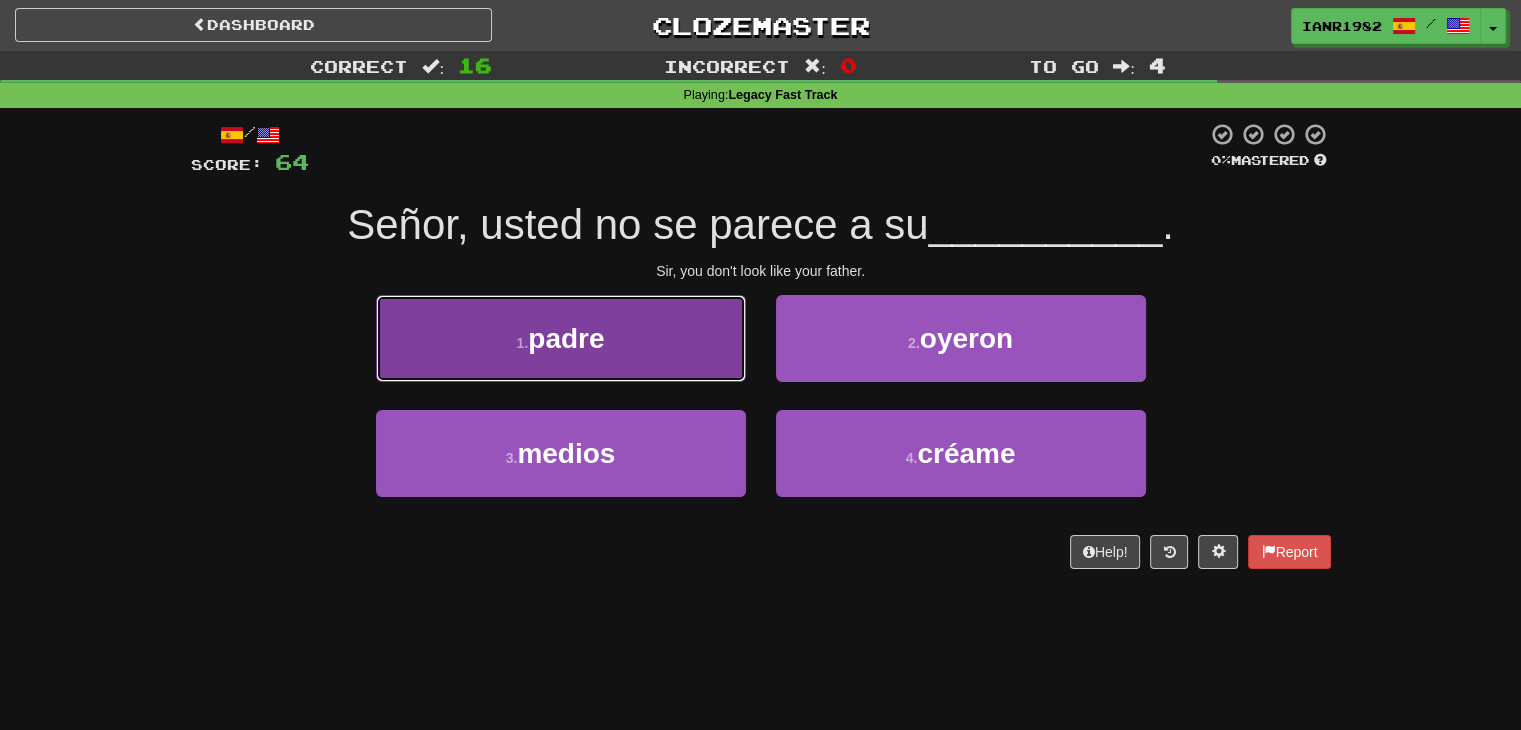 click on "1 .  padre" at bounding box center [561, 338] 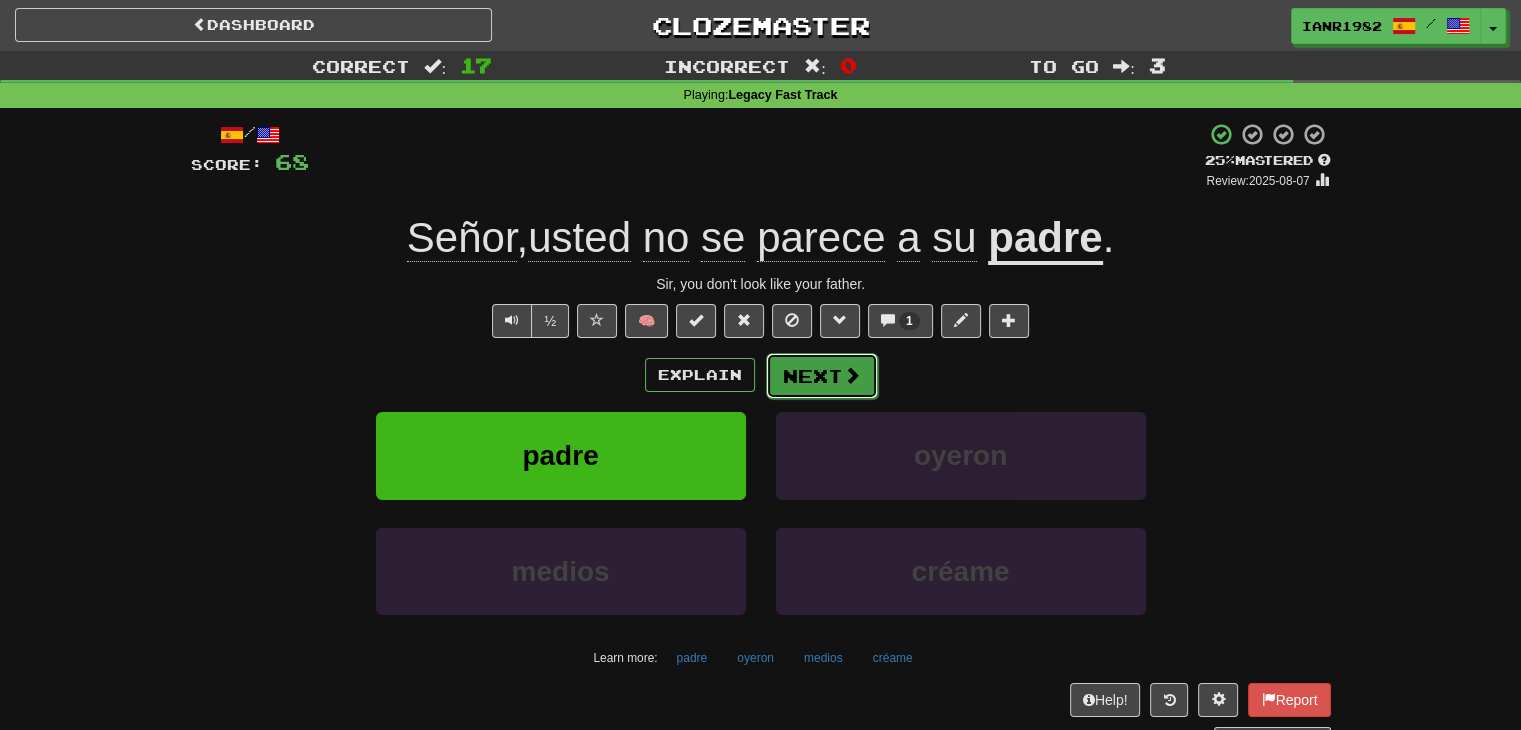 click on "Next" at bounding box center (822, 376) 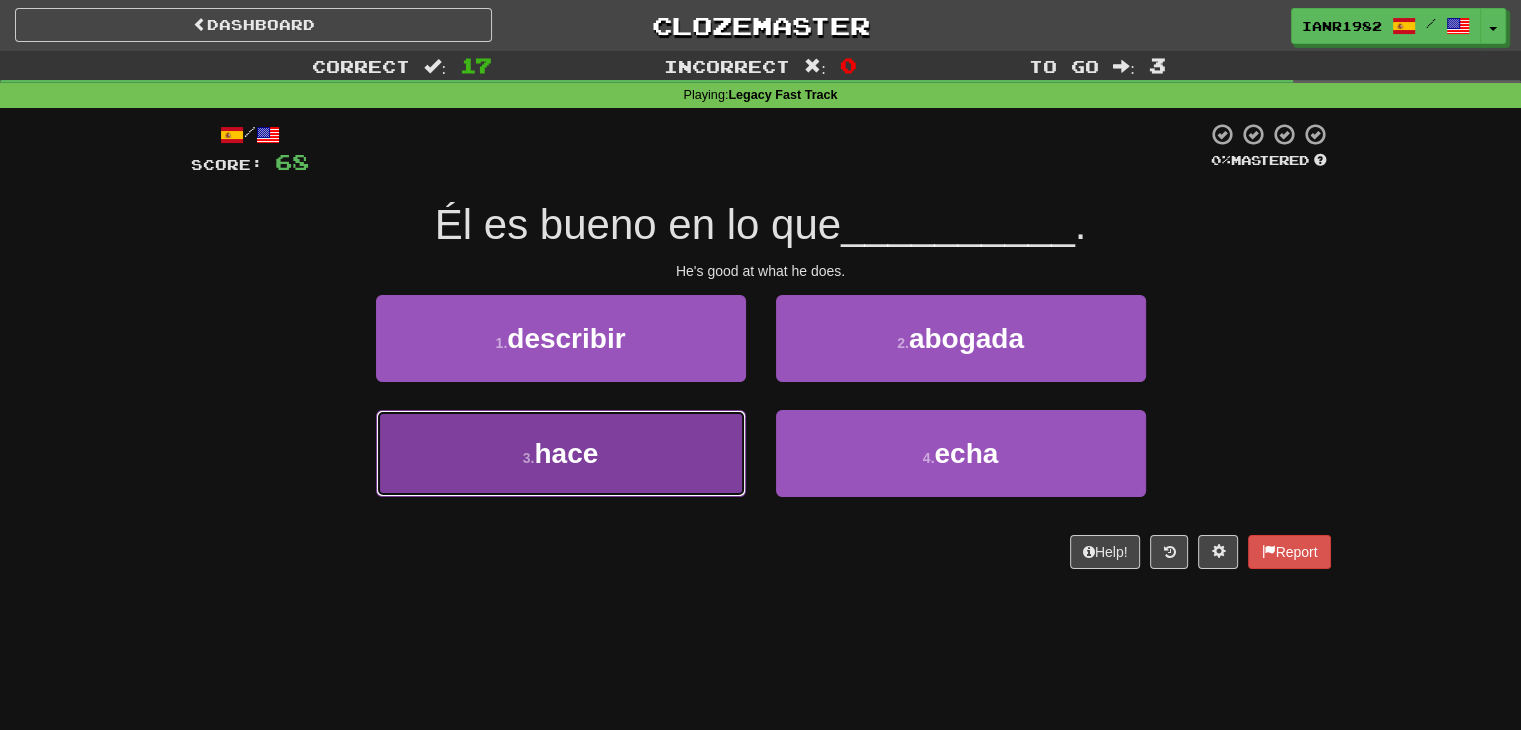 click on "3 .  hace" at bounding box center (561, 453) 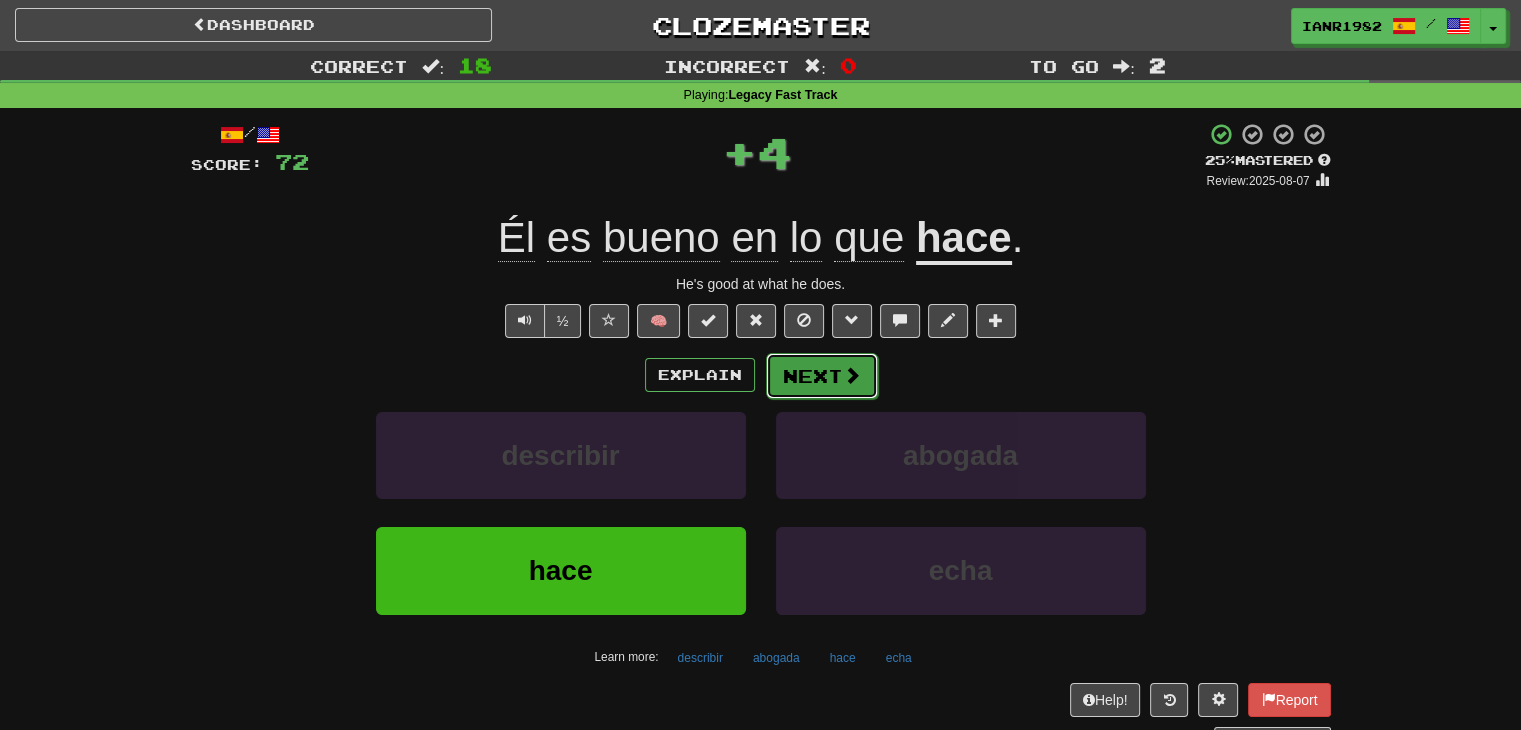 click on "Next" at bounding box center (822, 376) 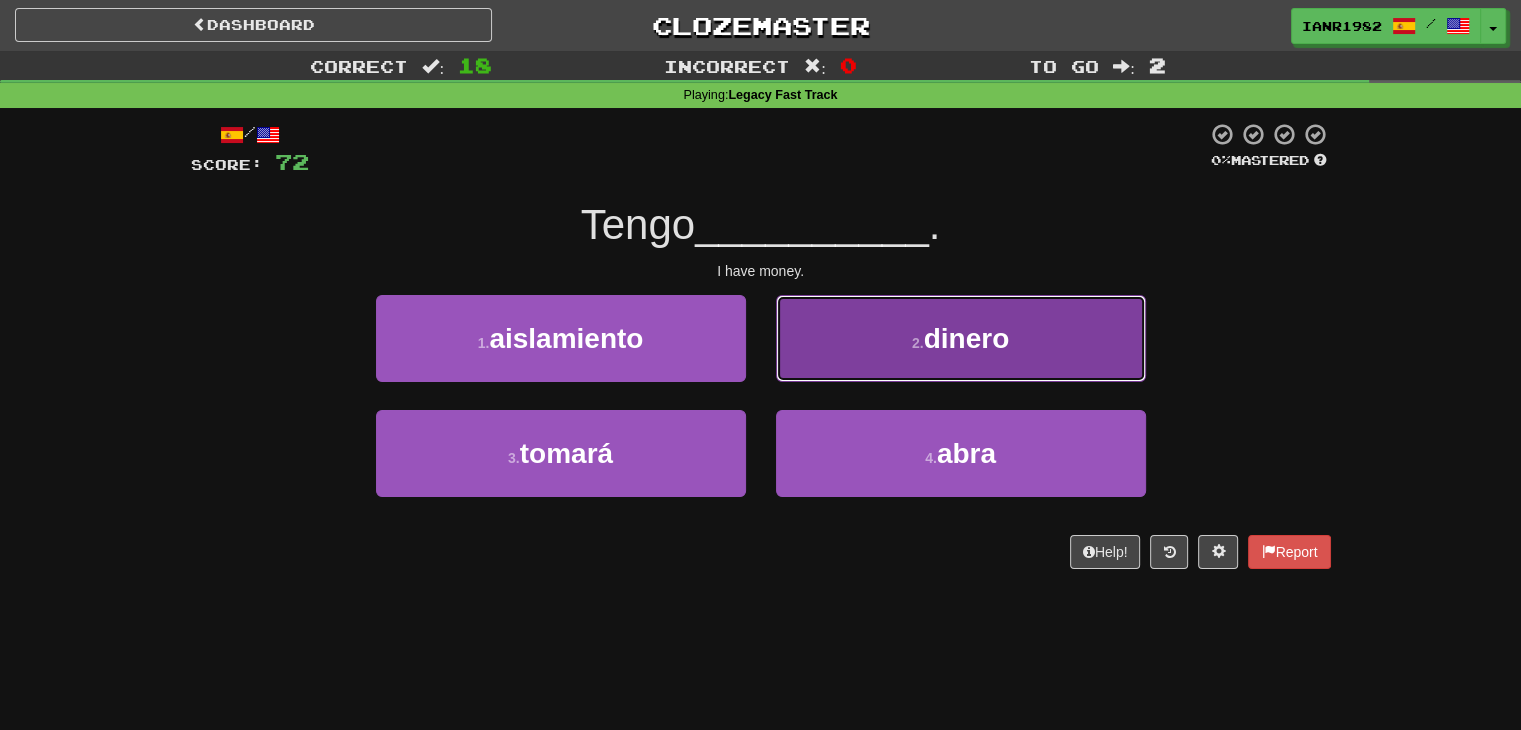 click on "2 .  dinero" at bounding box center [961, 338] 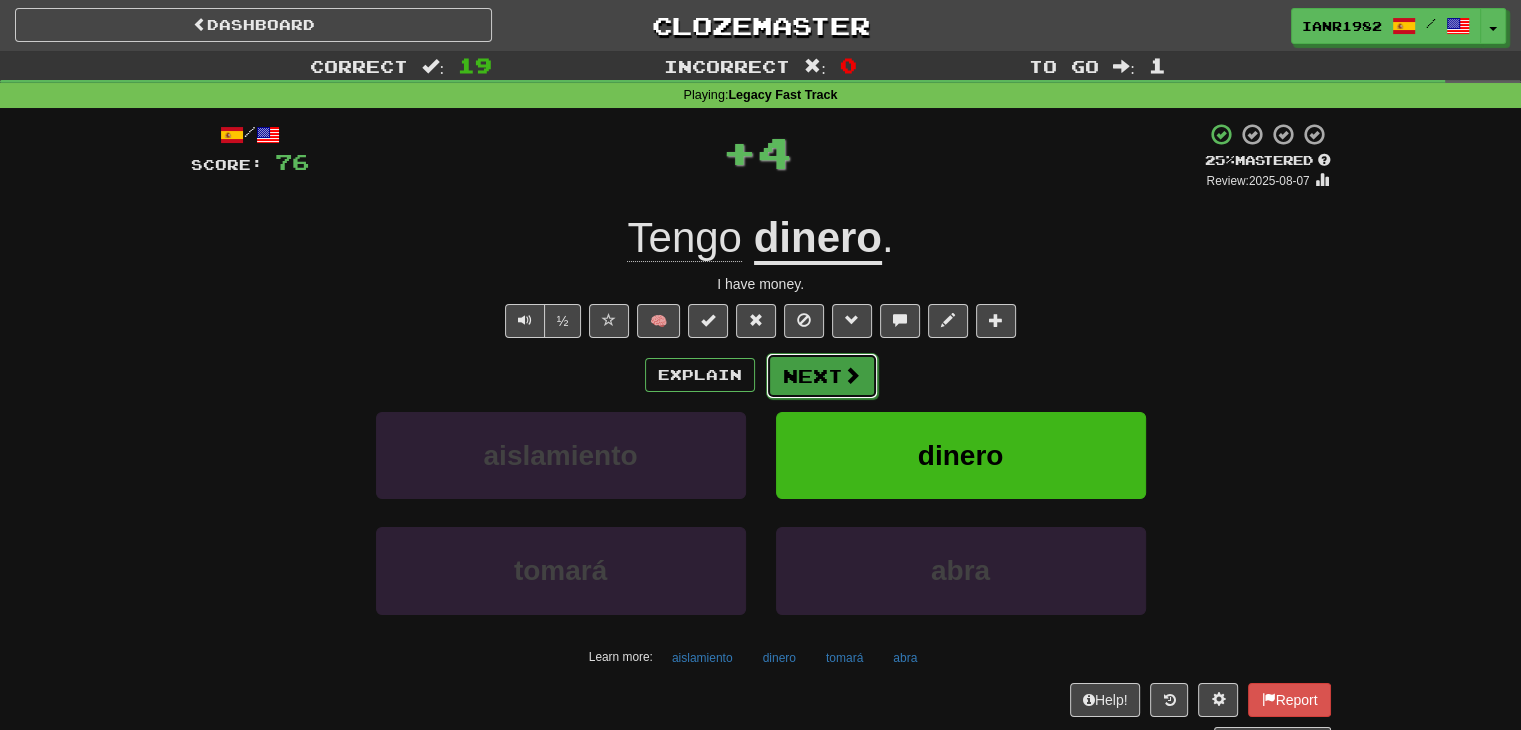 click on "Next" at bounding box center (822, 376) 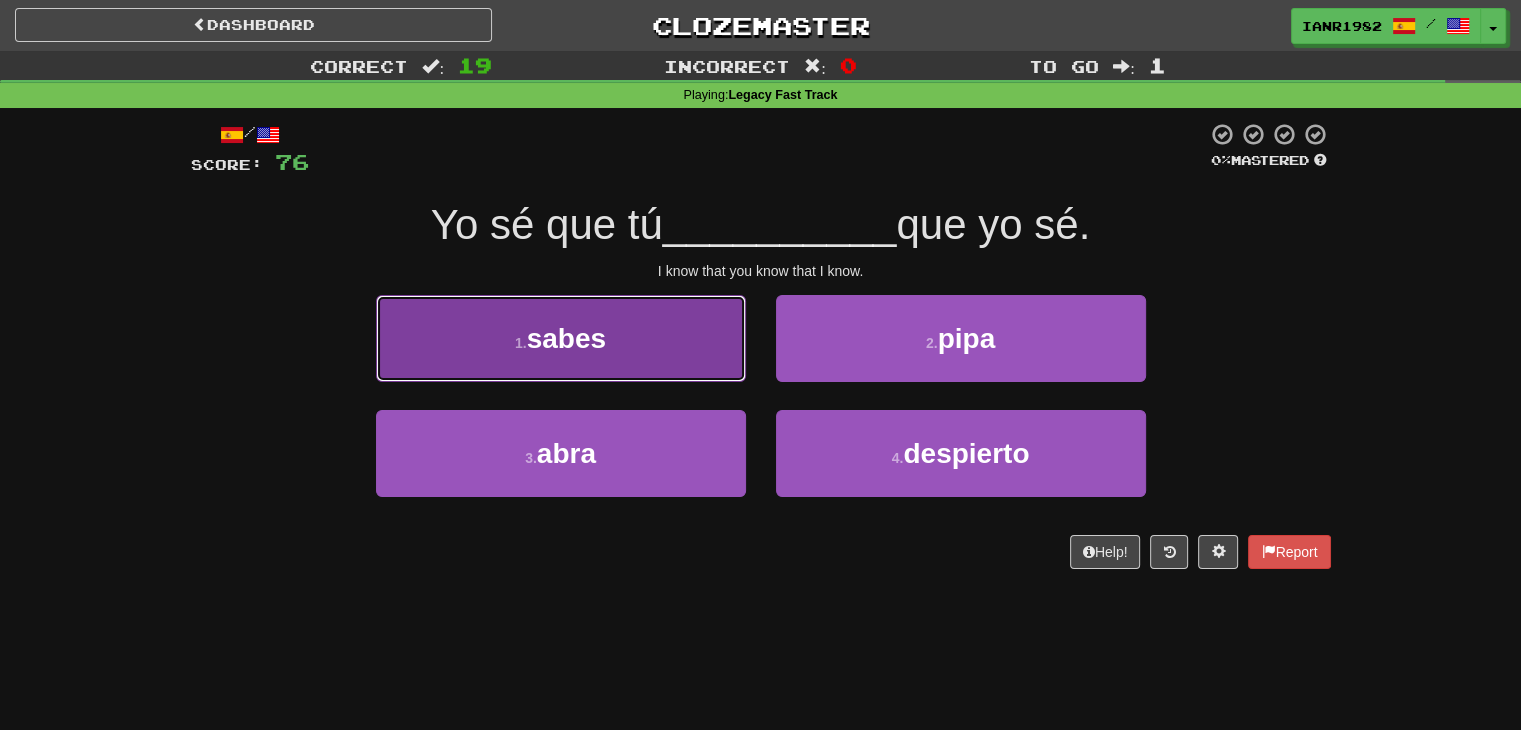 click on "1 .  sabes" at bounding box center (561, 338) 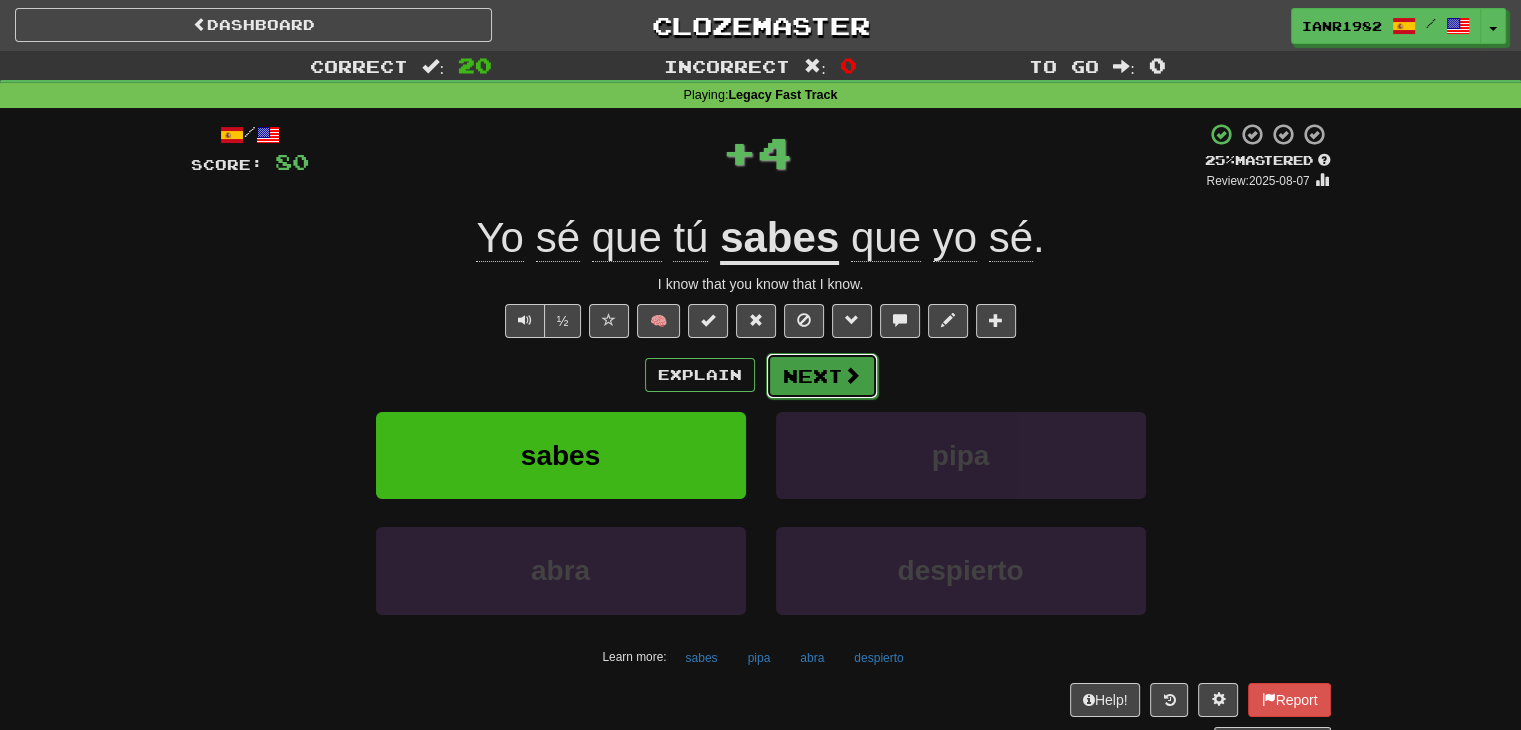 click on "Next" at bounding box center (822, 376) 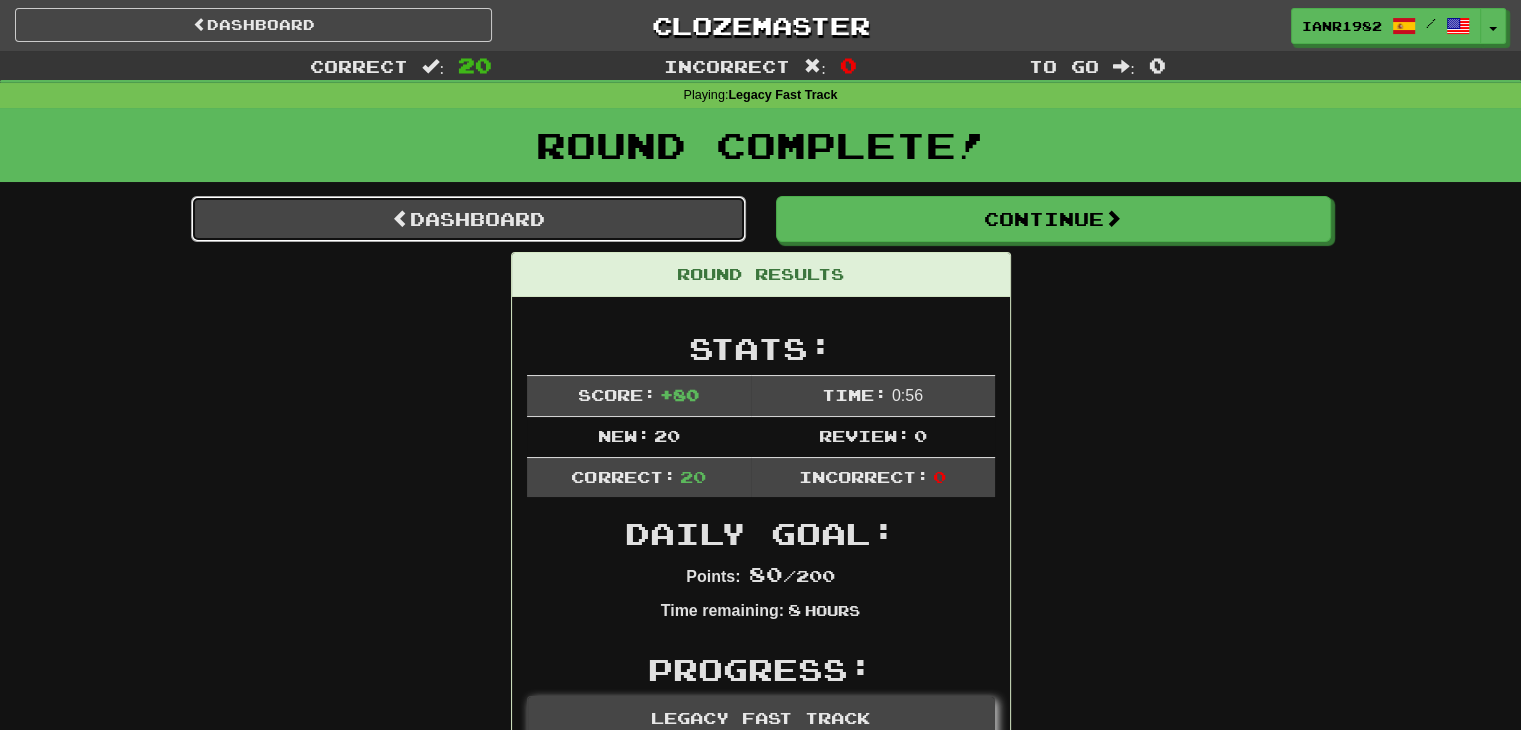 click on "Dashboard" at bounding box center [468, 219] 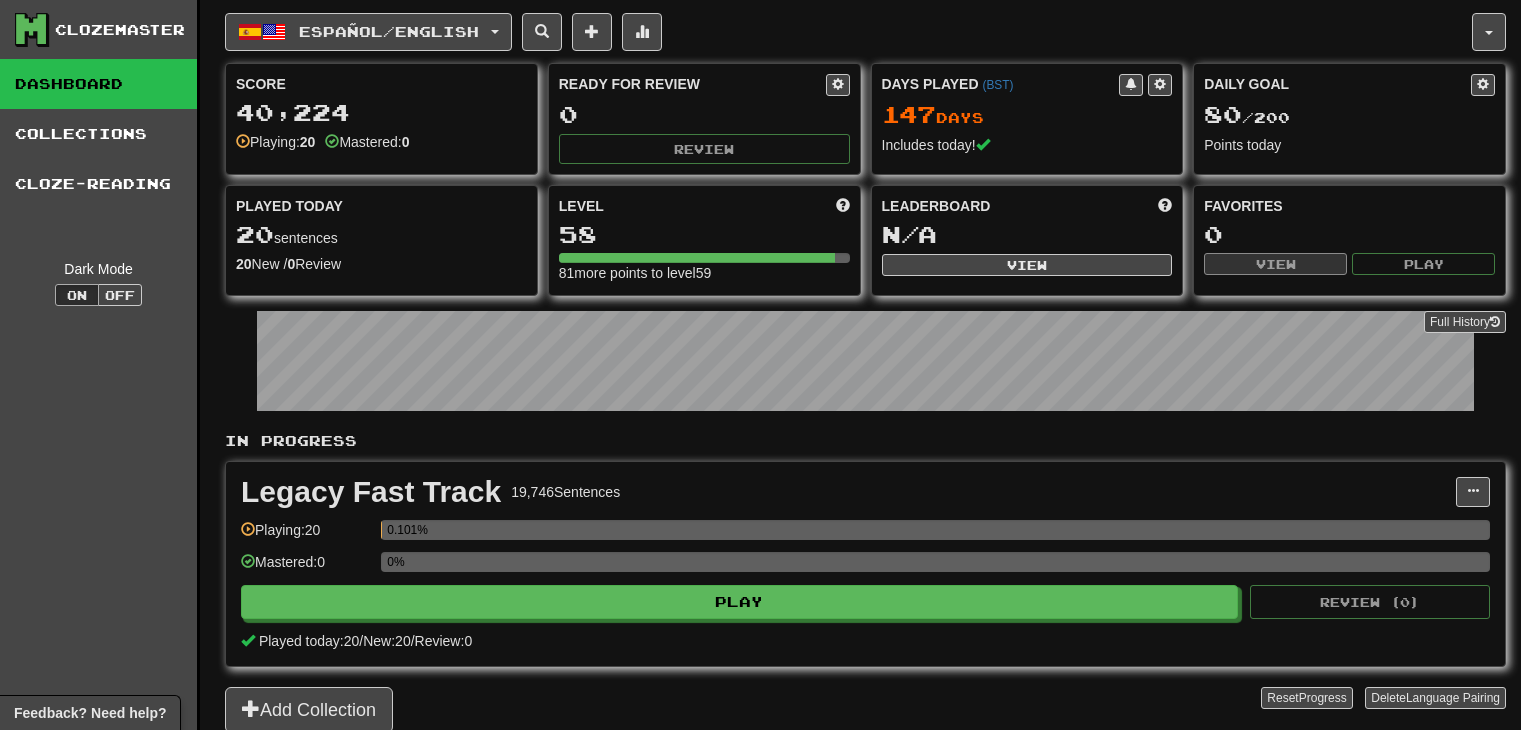 scroll, scrollTop: 0, scrollLeft: 0, axis: both 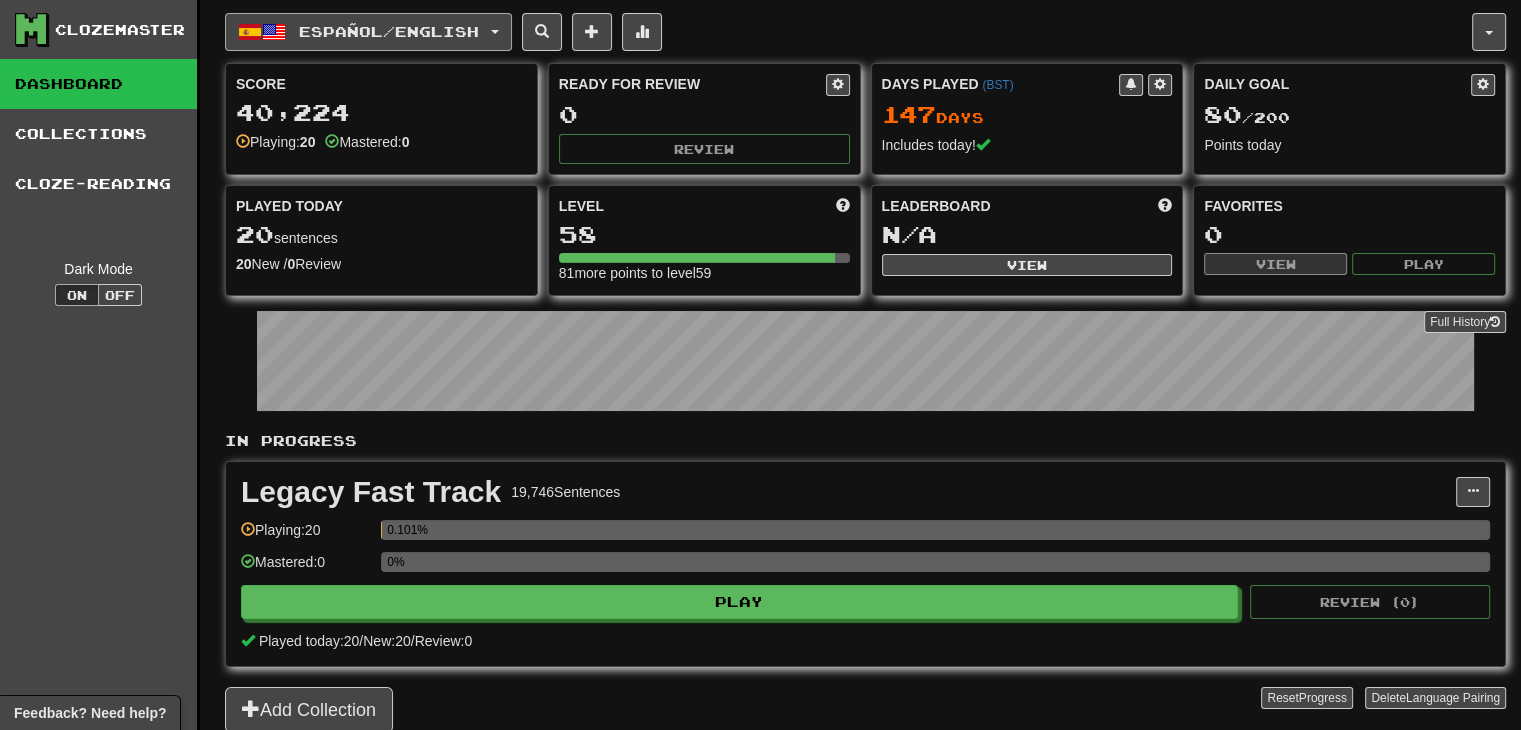 click on "Español  /  English" at bounding box center (389, 31) 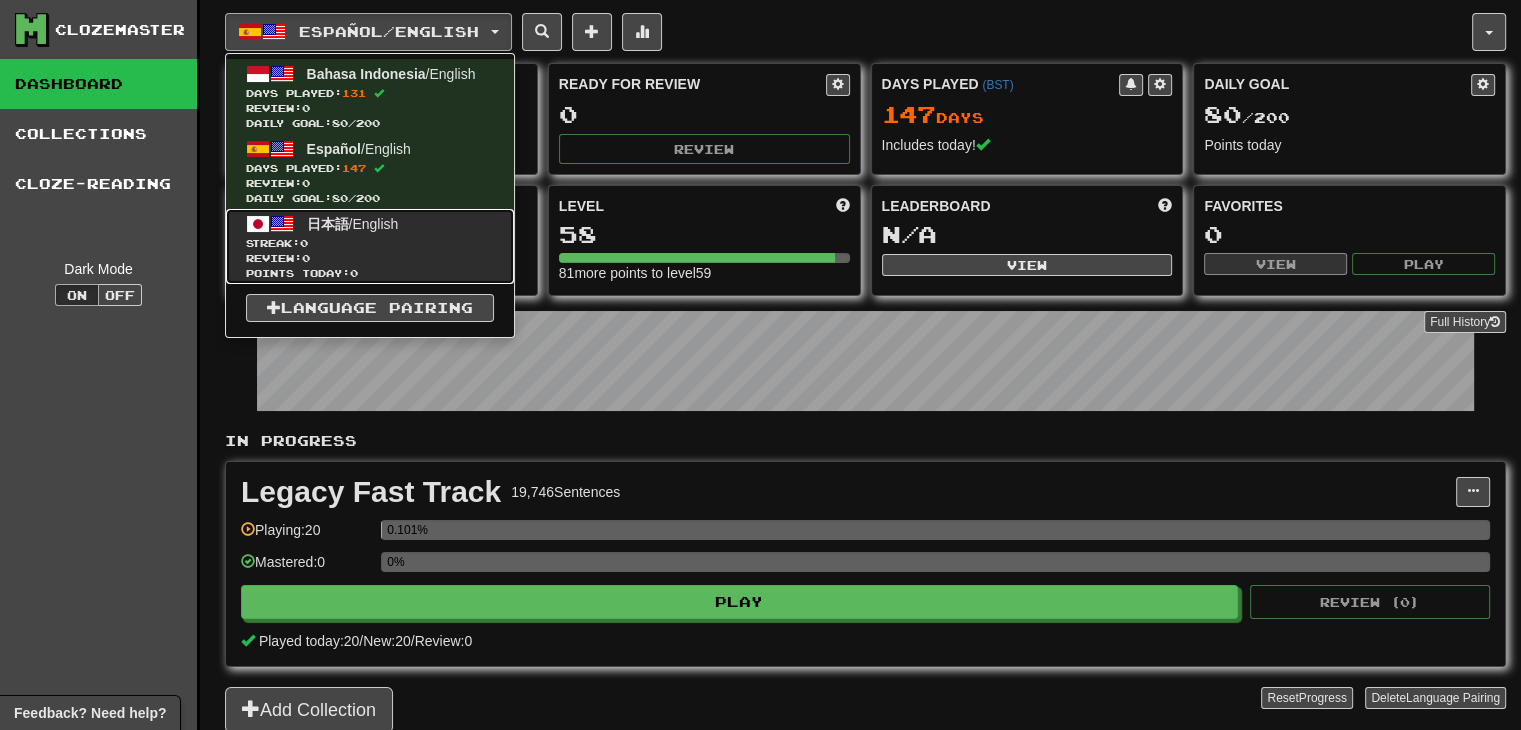 click on "Streak:  0" at bounding box center (370, 243) 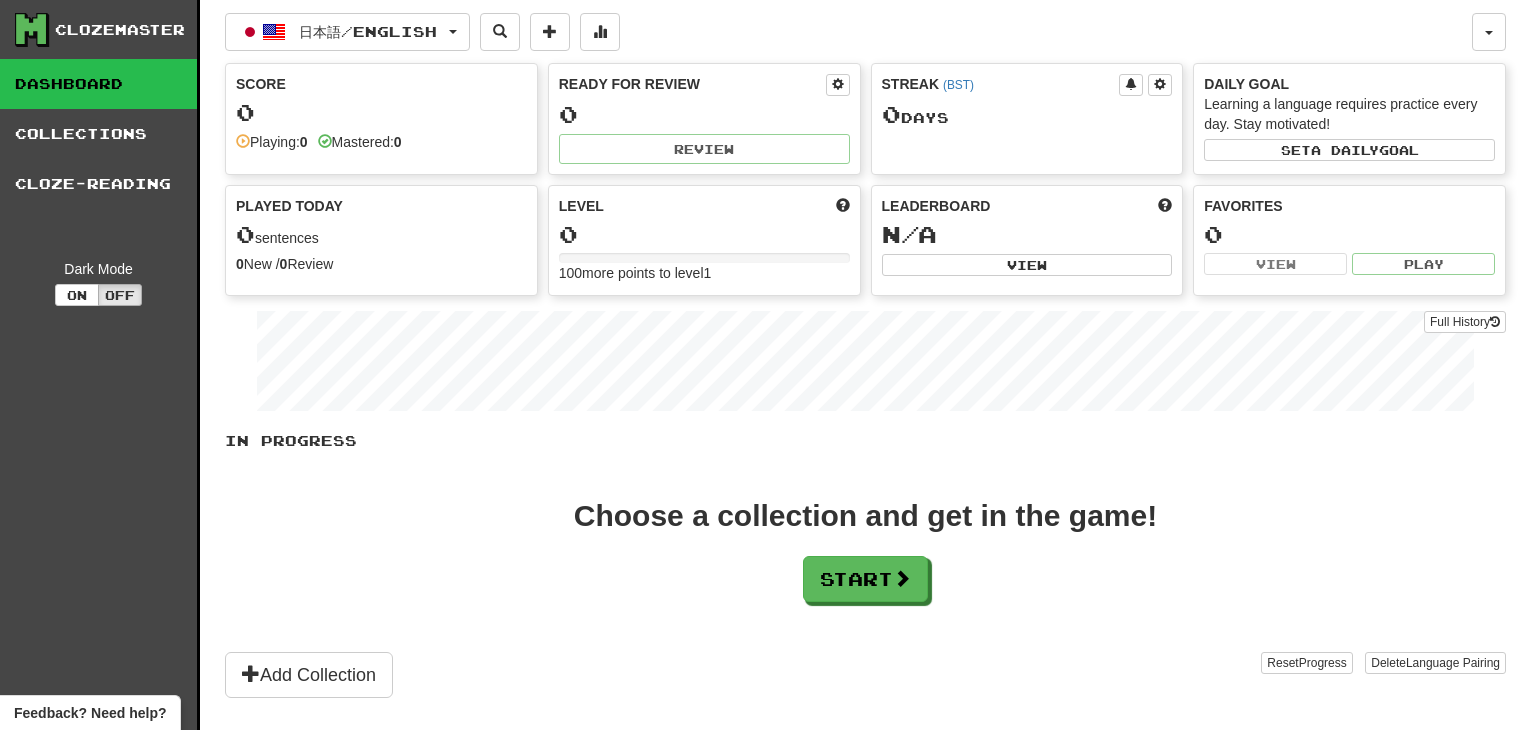 scroll, scrollTop: 0, scrollLeft: 0, axis: both 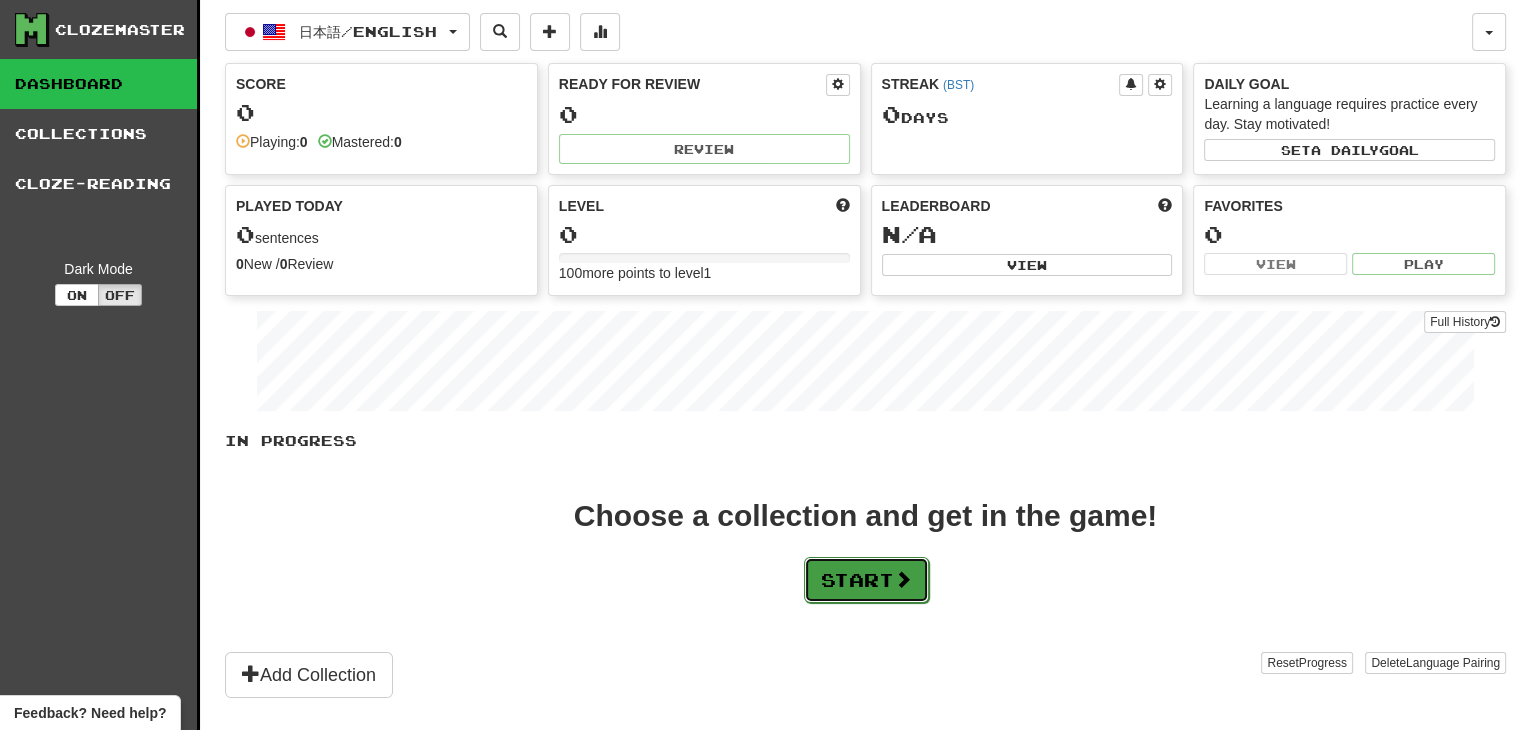 click on "Start" at bounding box center (866, 580) 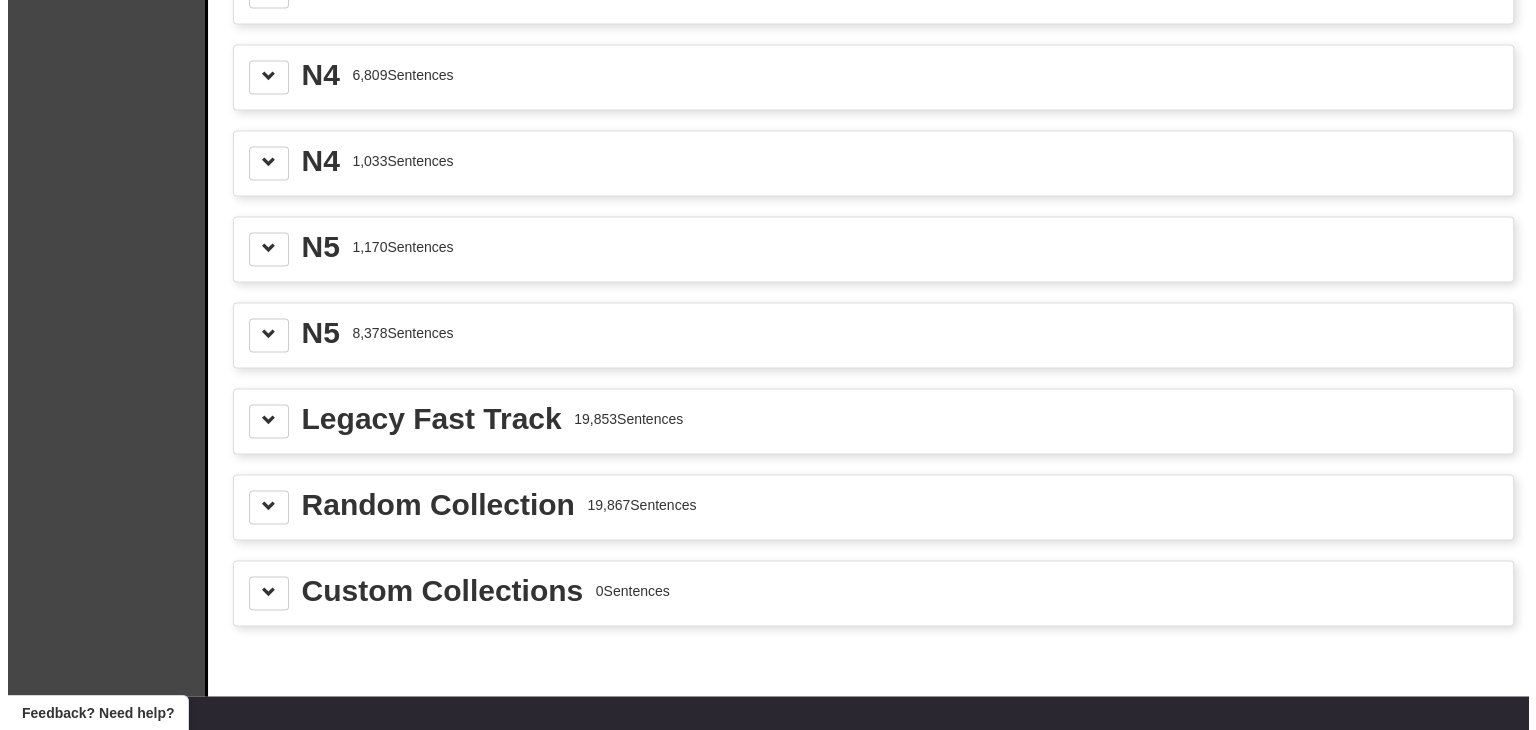 scroll, scrollTop: 3013, scrollLeft: 0, axis: vertical 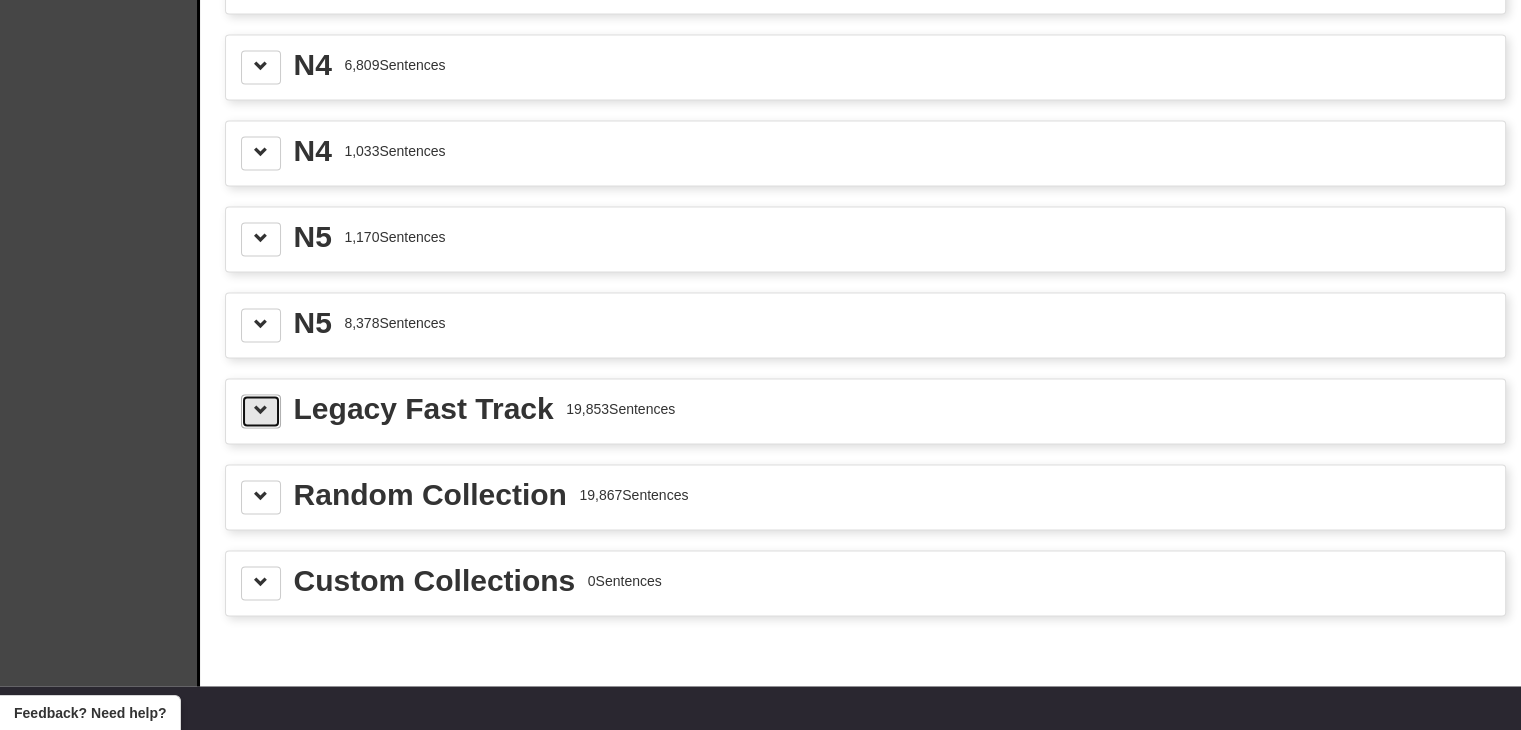 click at bounding box center (261, 411) 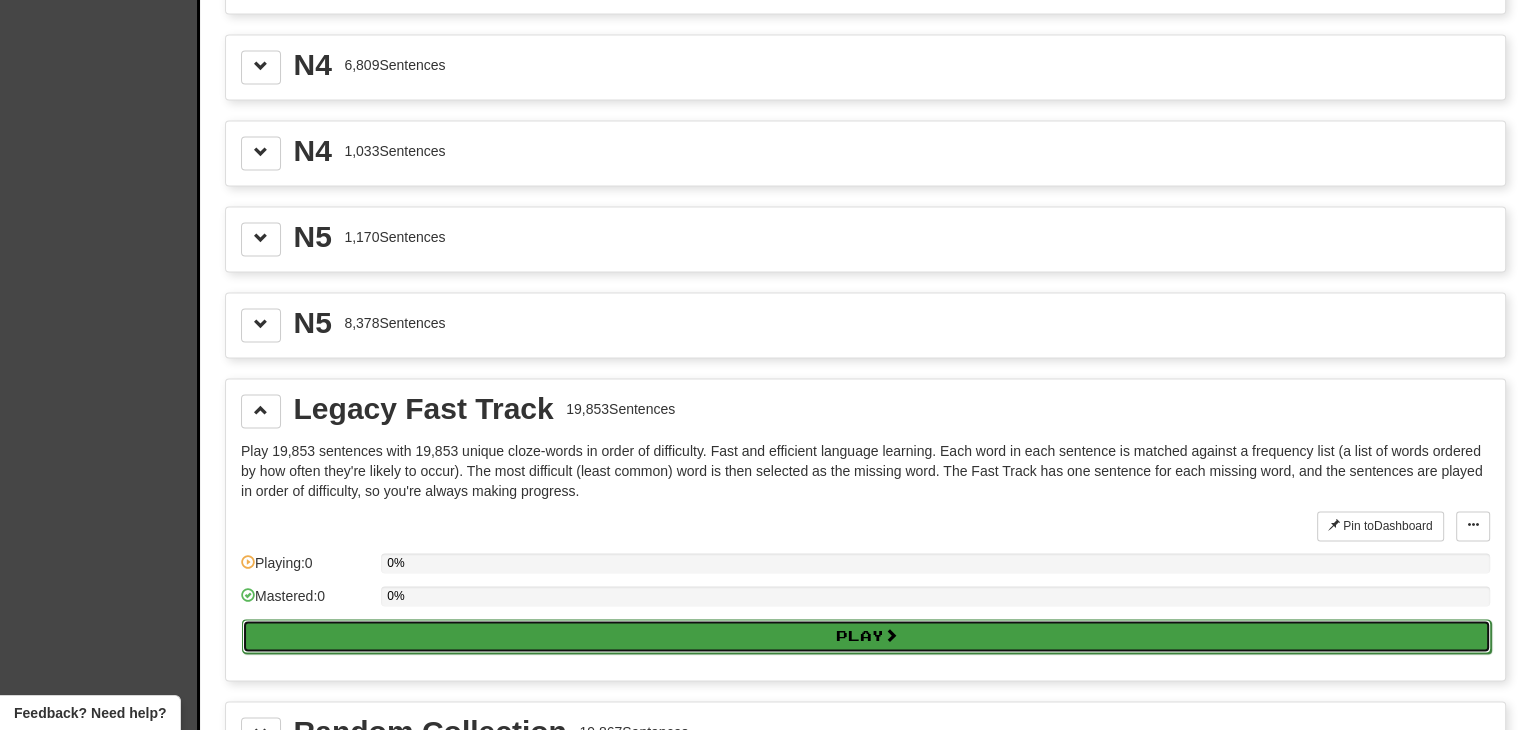 click on "Play" at bounding box center (866, 636) 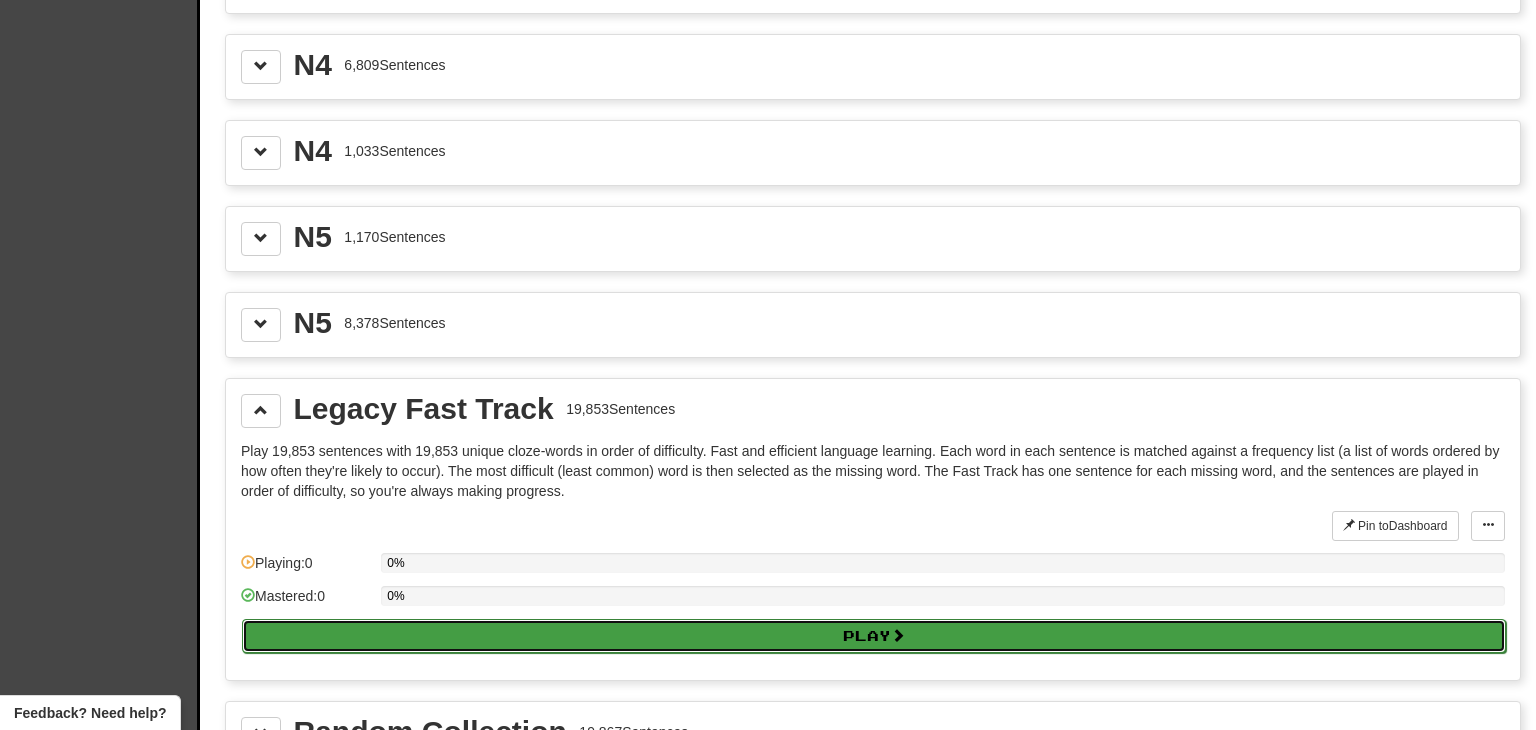 select on "**" 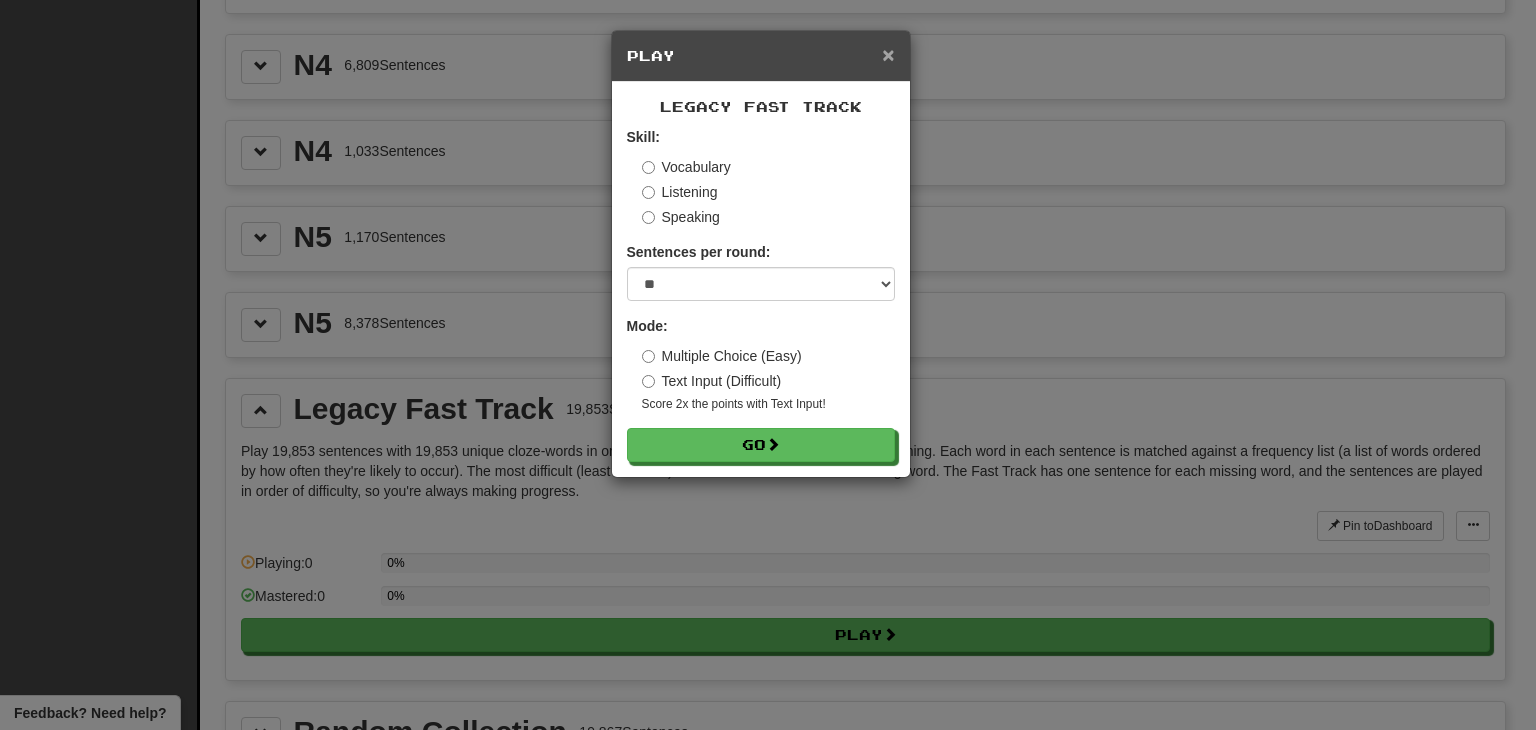 click on "×" at bounding box center [888, 54] 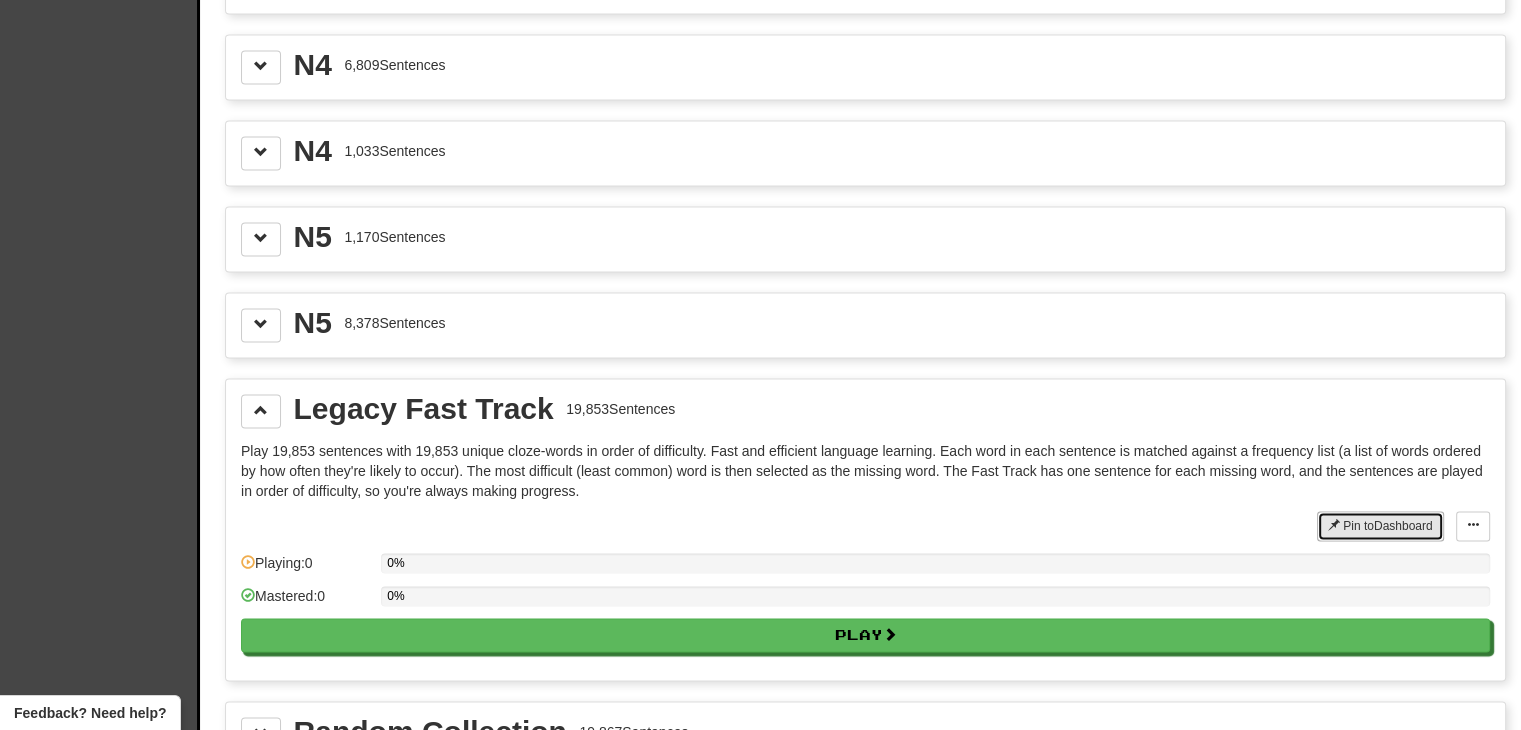 click on "Pin to  Dashboard" at bounding box center [1380, 526] 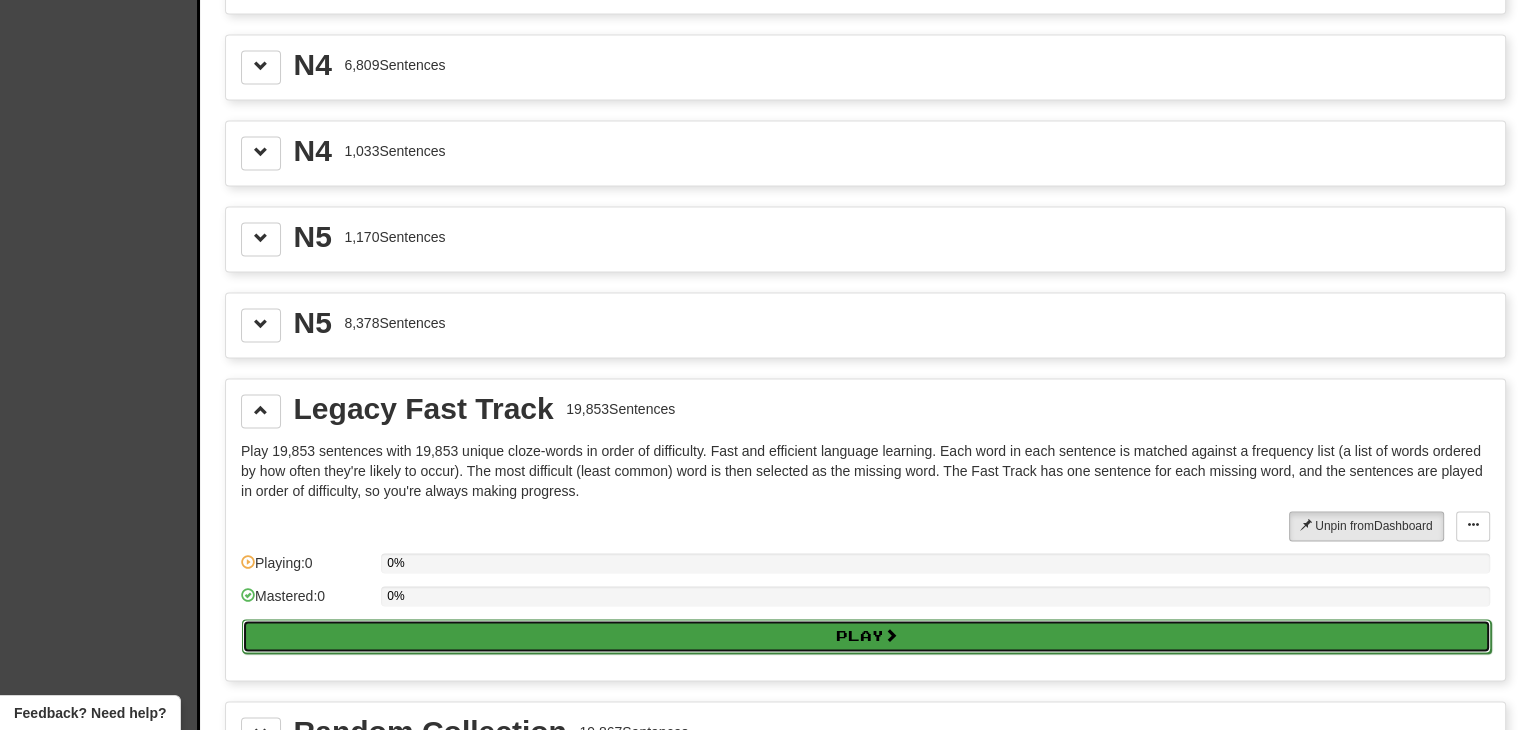 click on "Play" at bounding box center [866, 636] 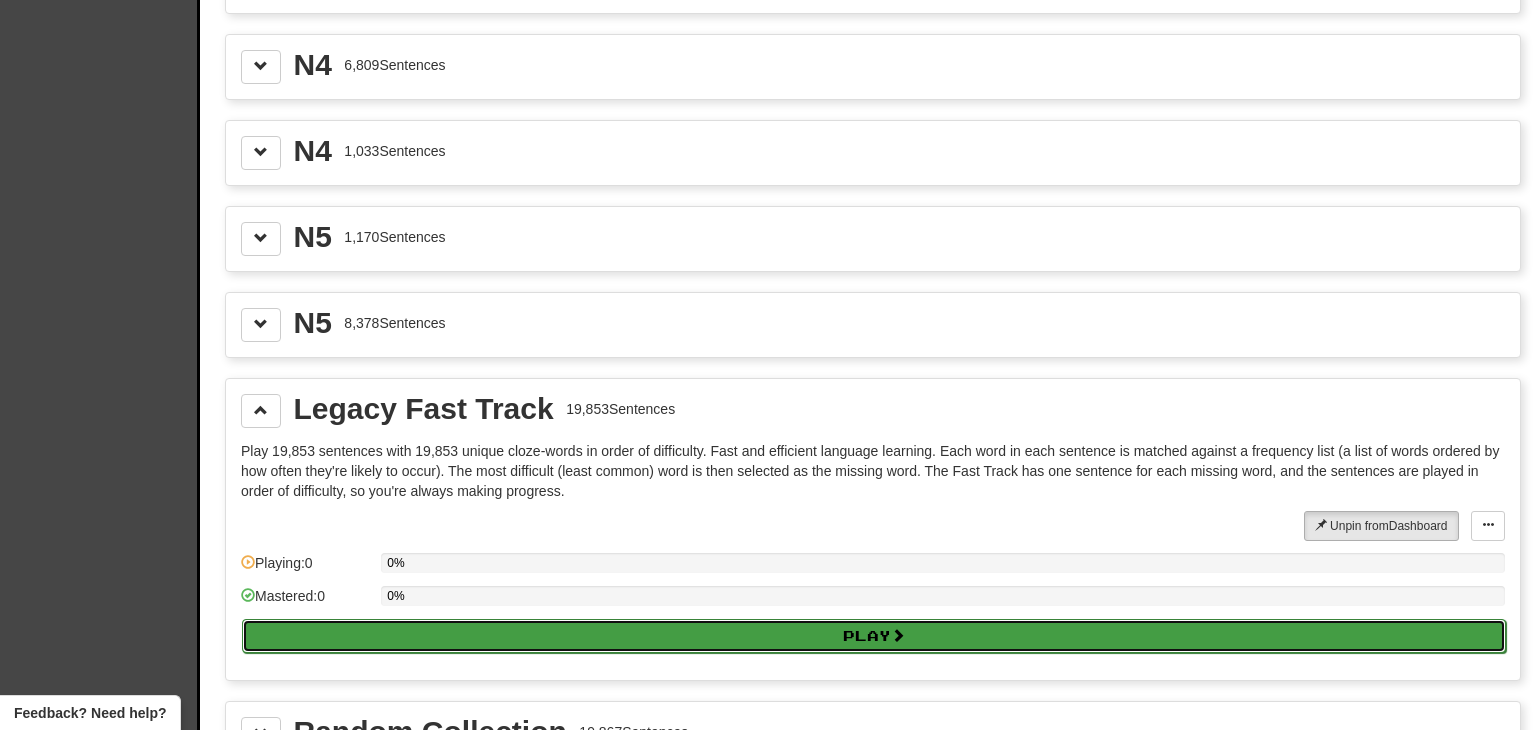 select on "**" 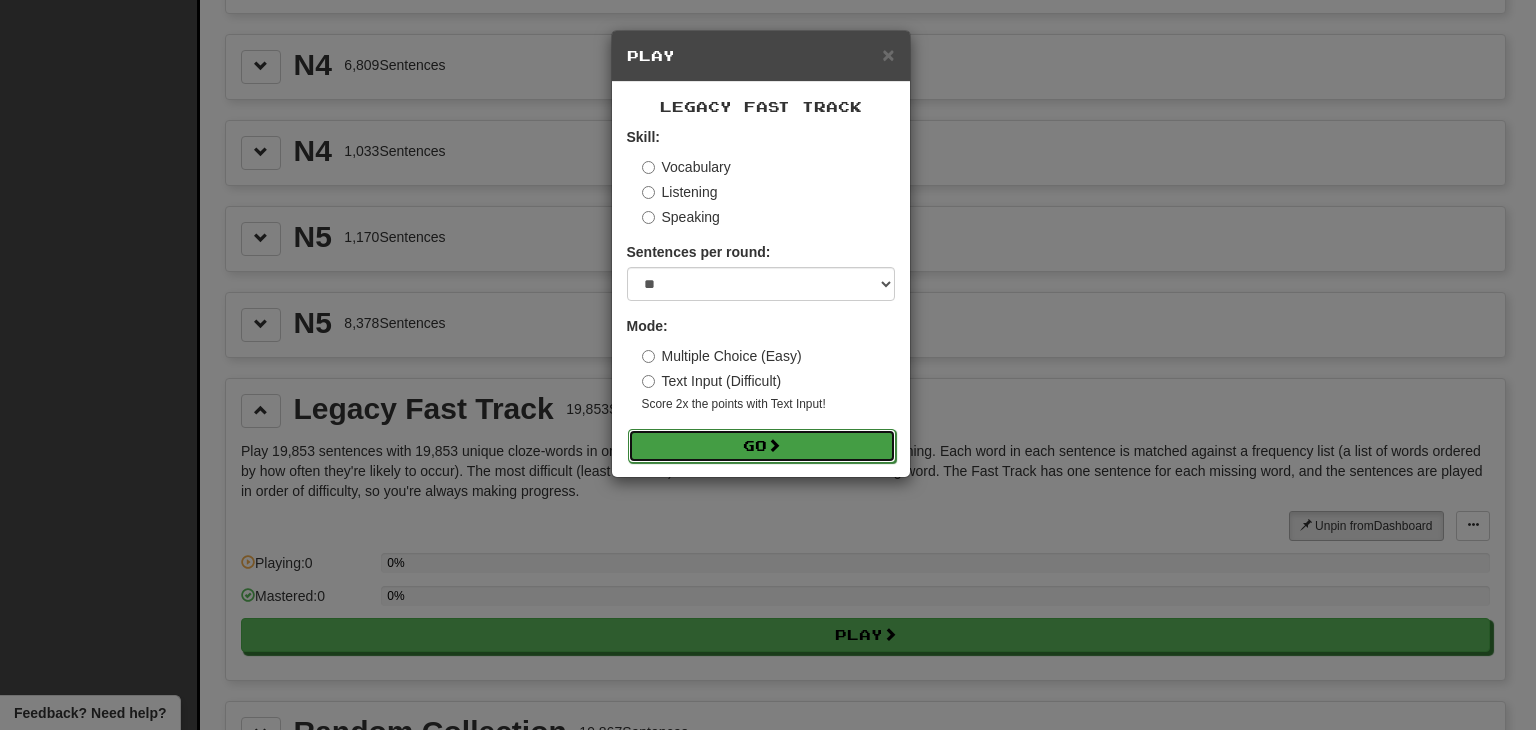click on "Go" at bounding box center (762, 446) 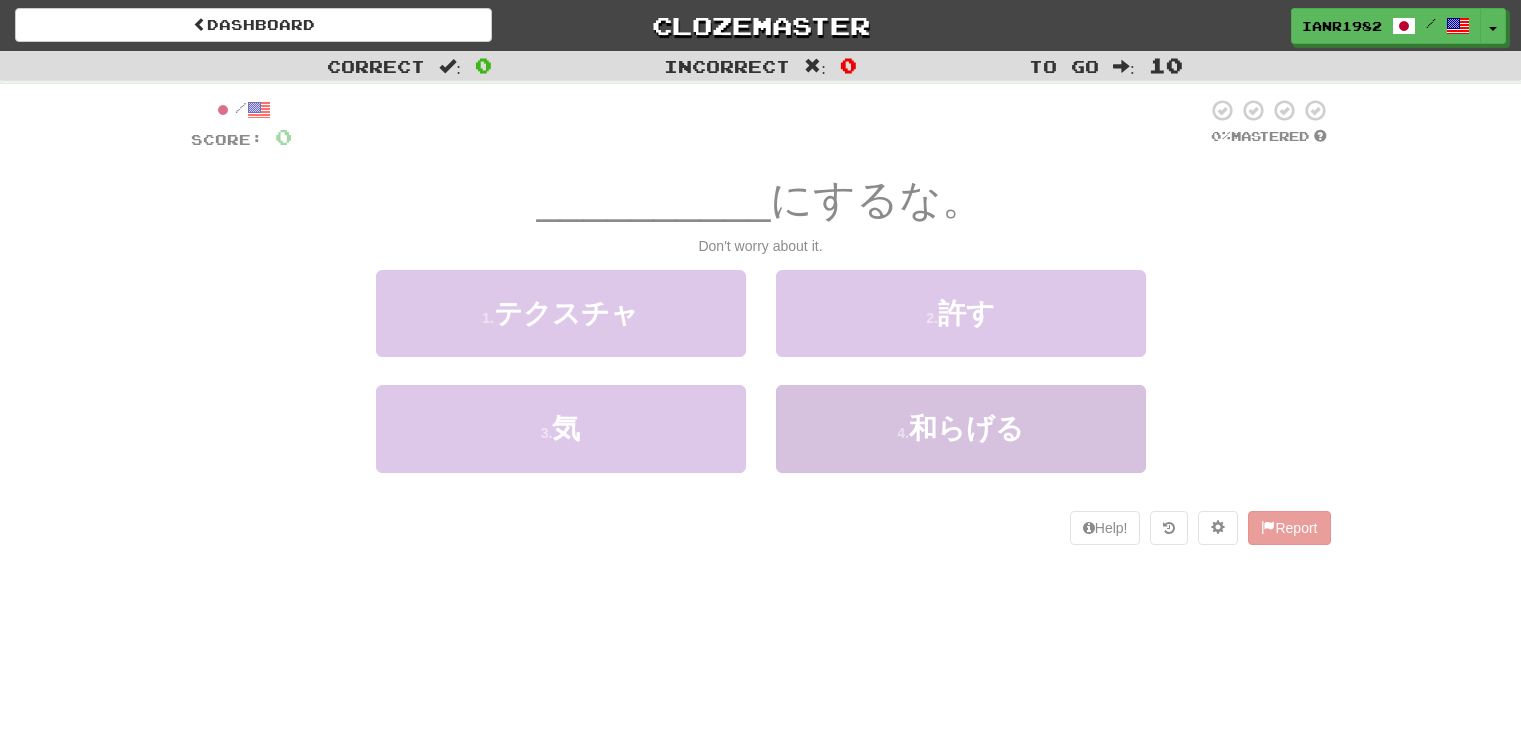 scroll, scrollTop: 0, scrollLeft: 0, axis: both 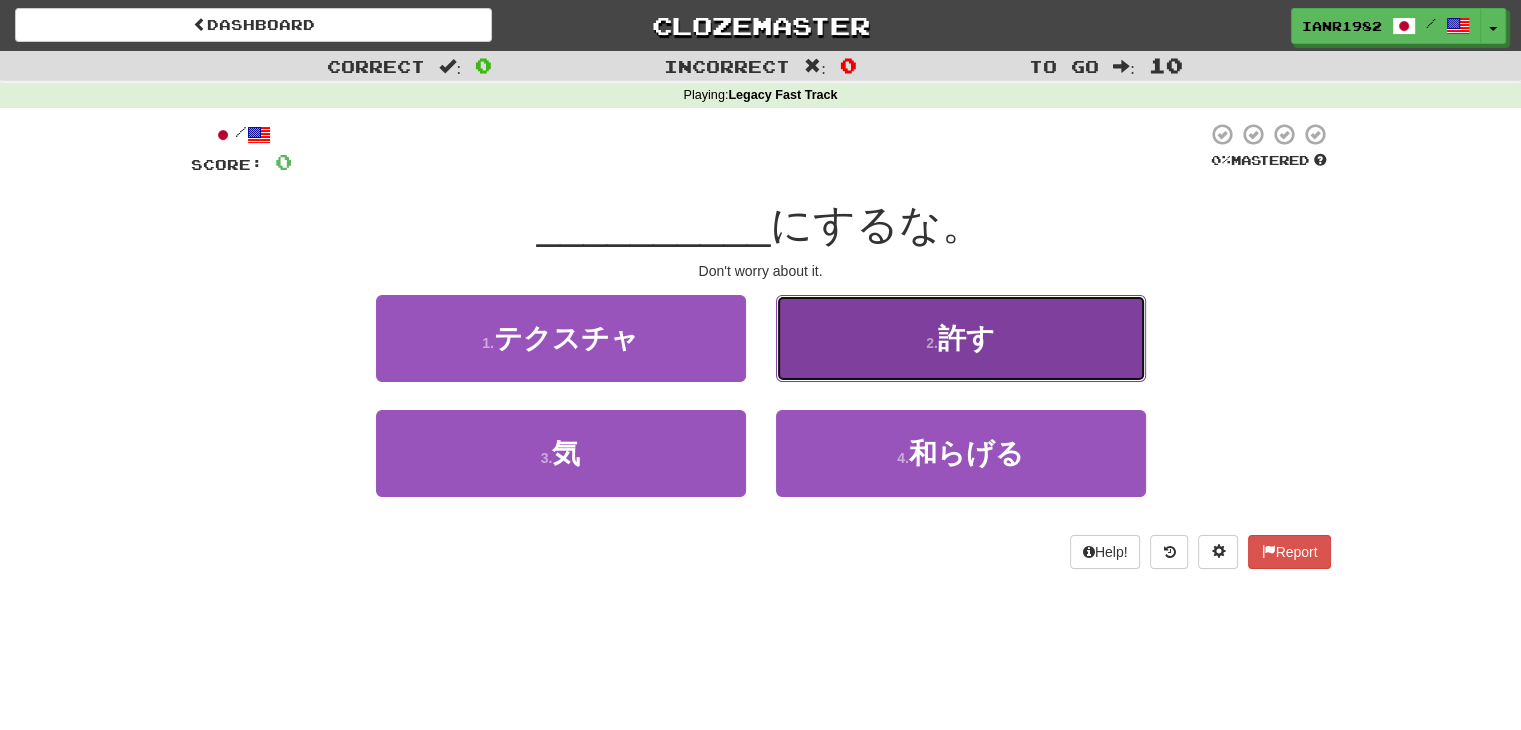 click on "2 .  許す" at bounding box center (961, 338) 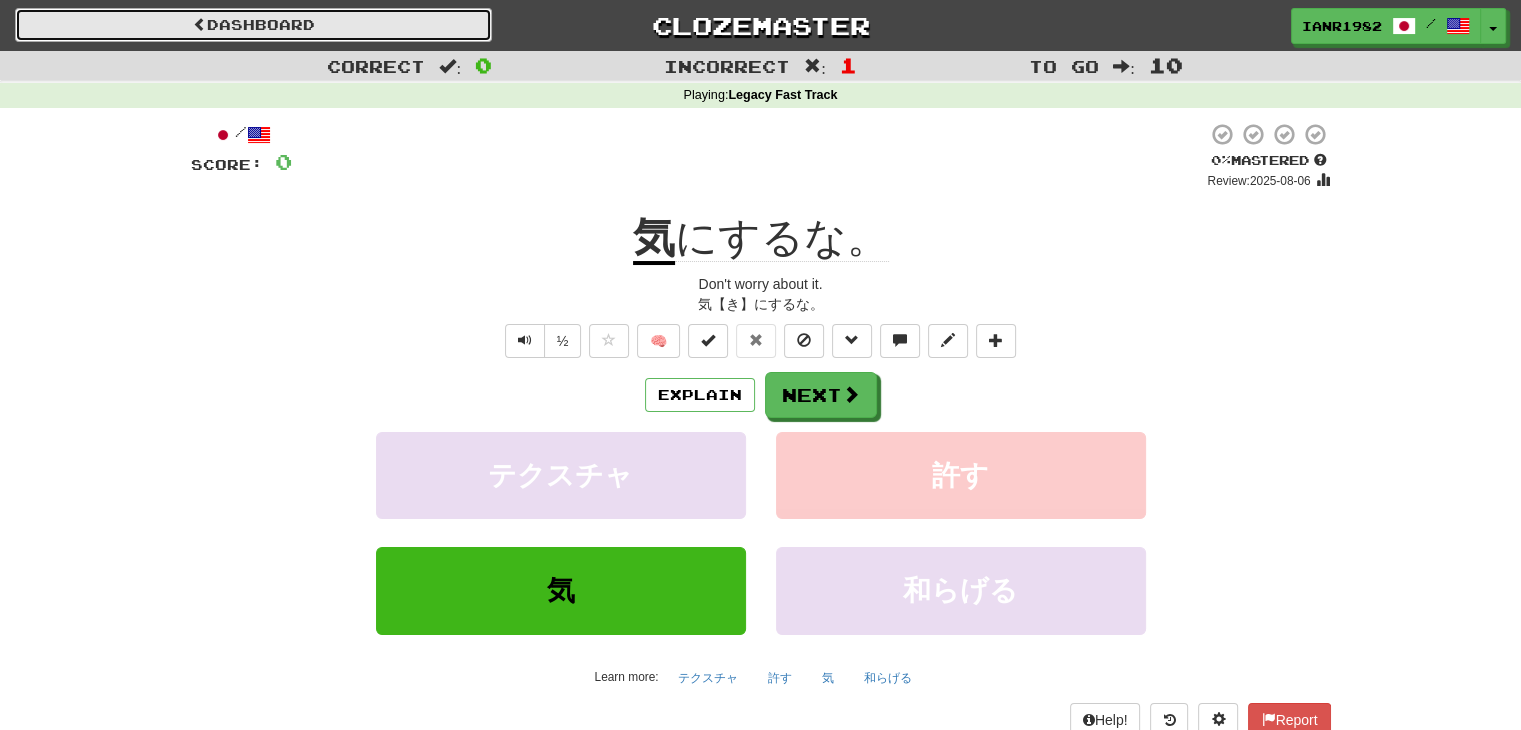 click on "Dashboard" at bounding box center (253, 25) 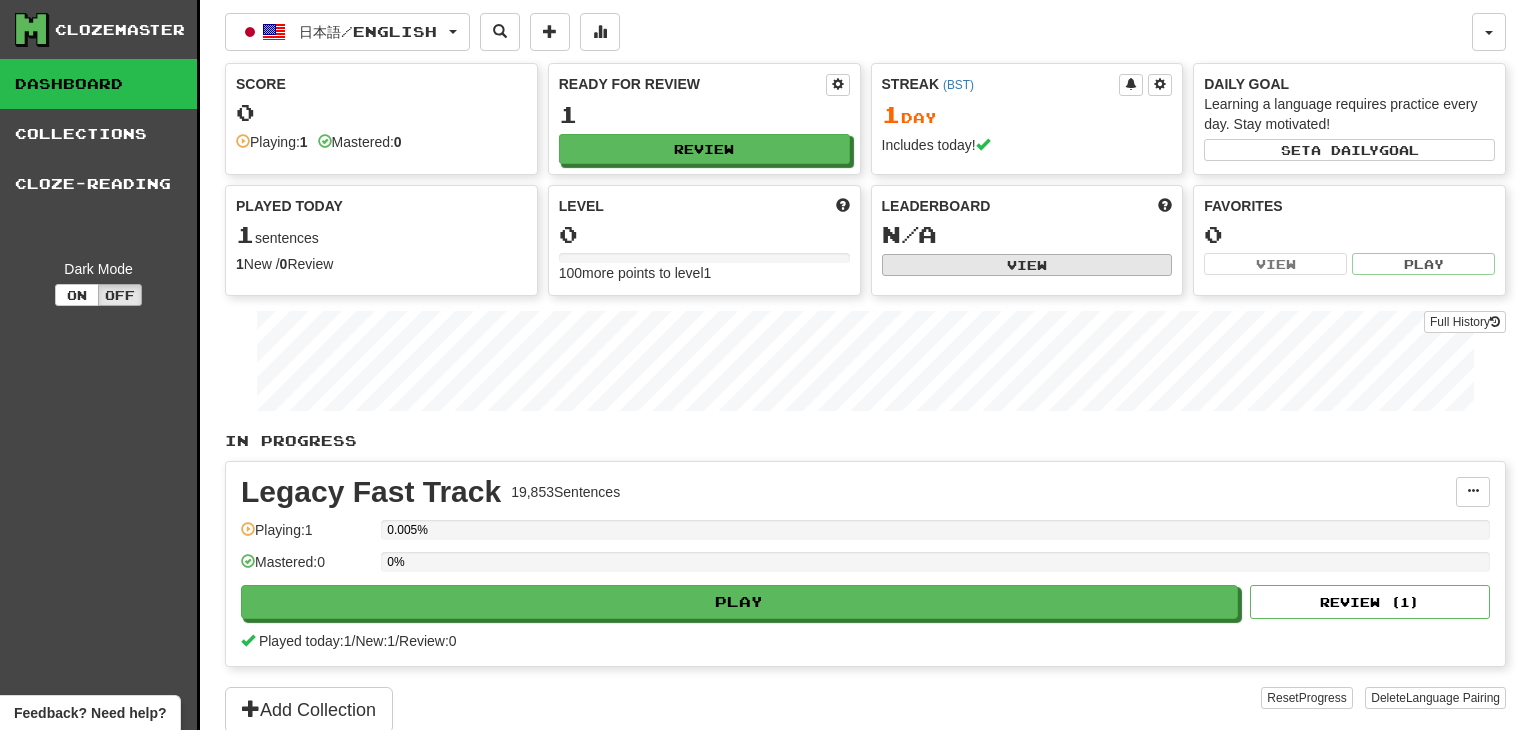 scroll, scrollTop: 0, scrollLeft: 0, axis: both 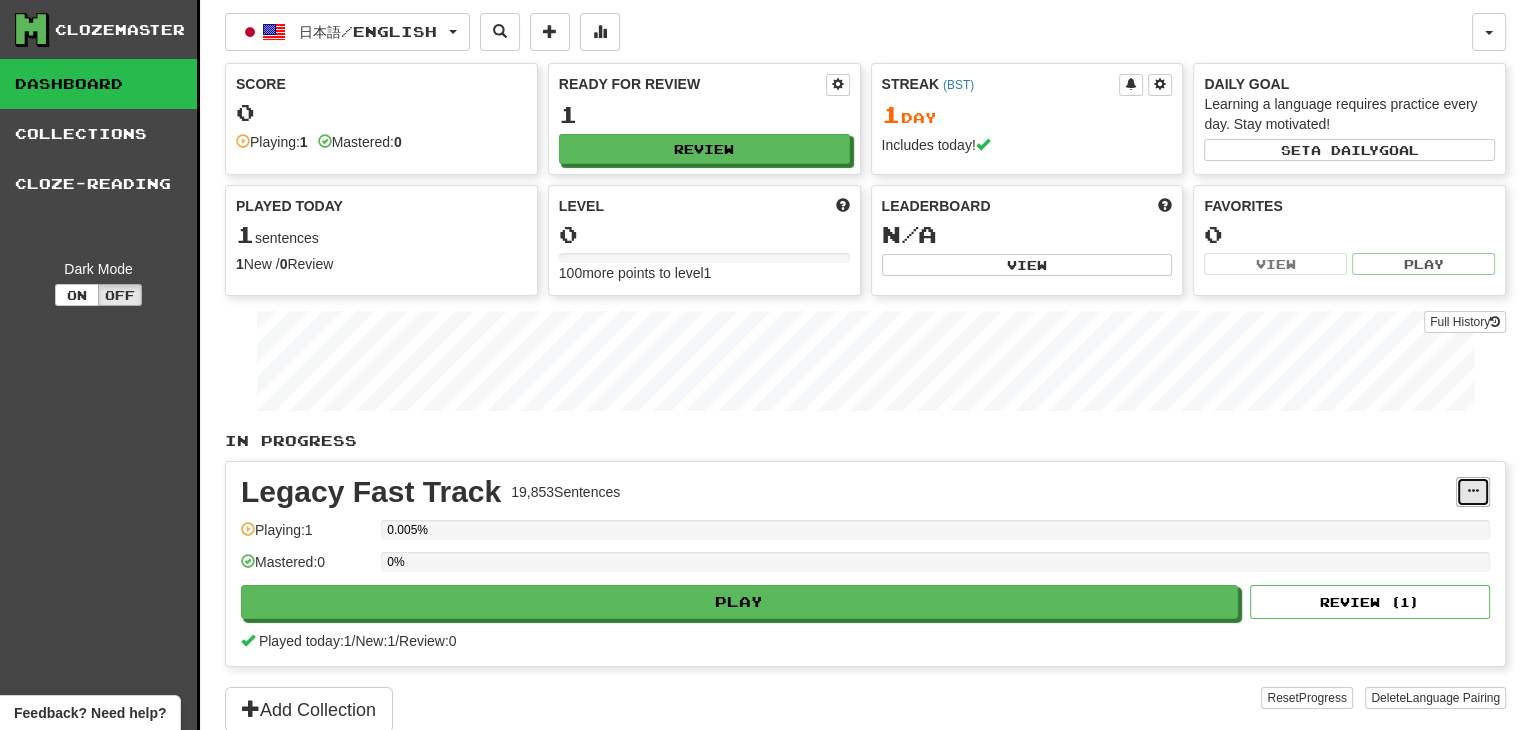 click at bounding box center (1473, 492) 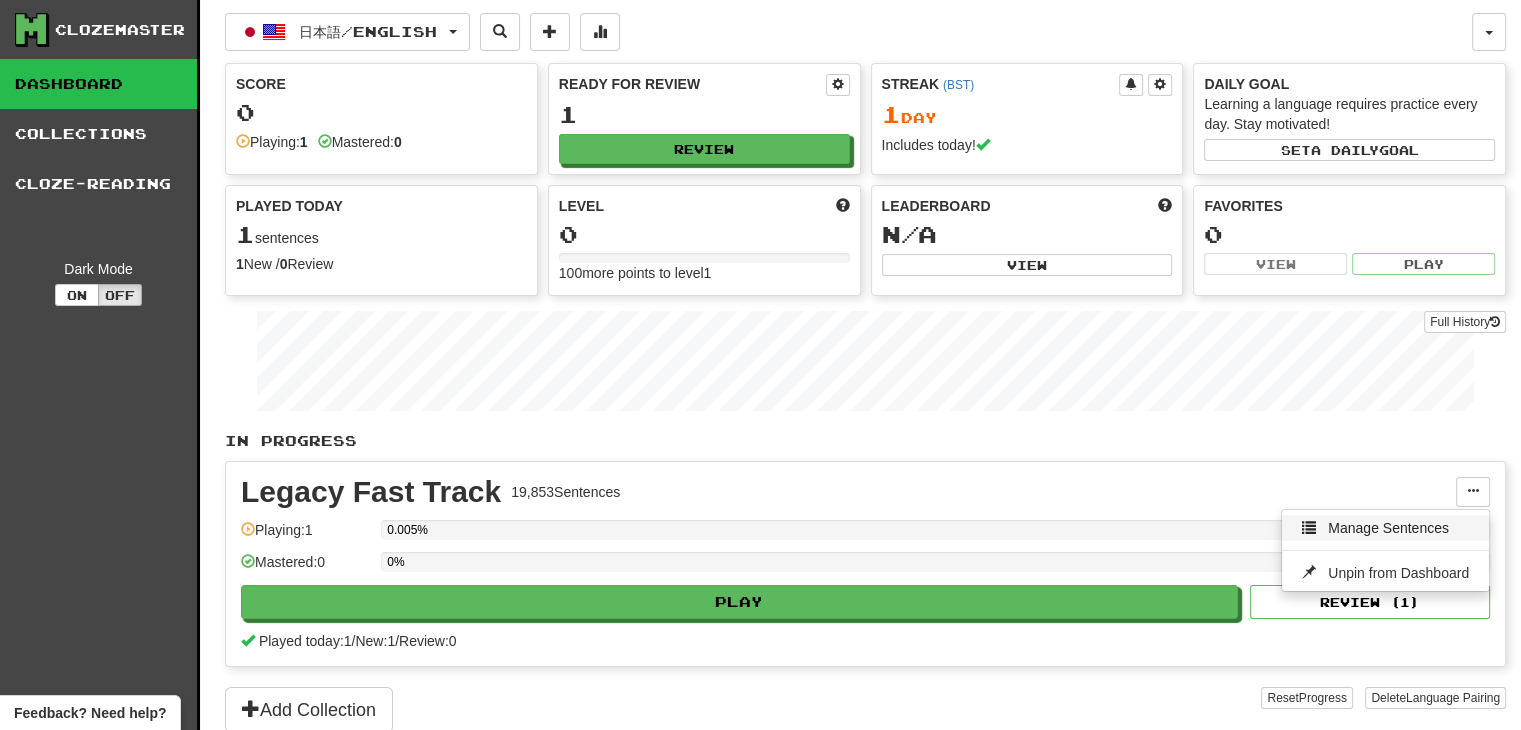 click on "Manage Sentences" at bounding box center [1388, 528] 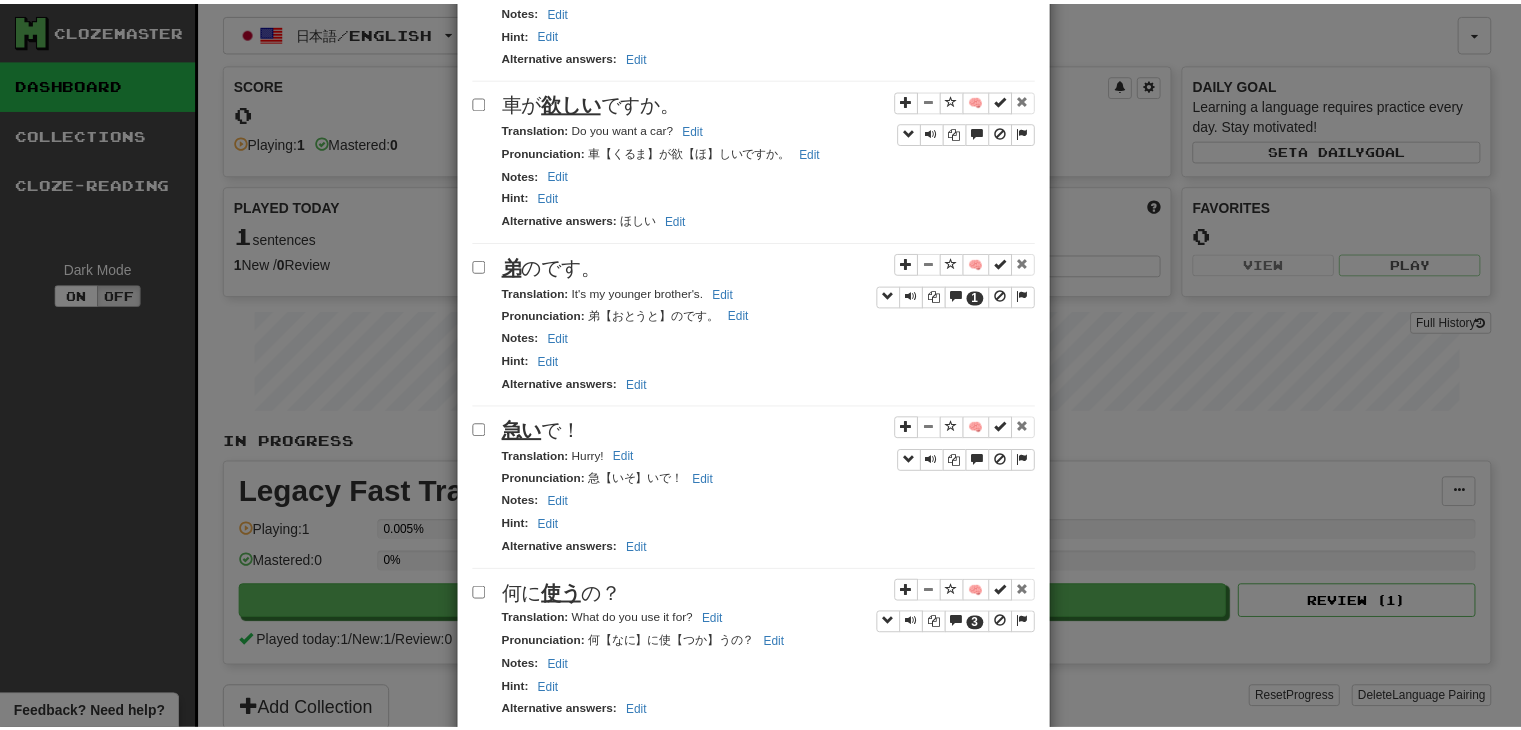 scroll, scrollTop: 3064, scrollLeft: 0, axis: vertical 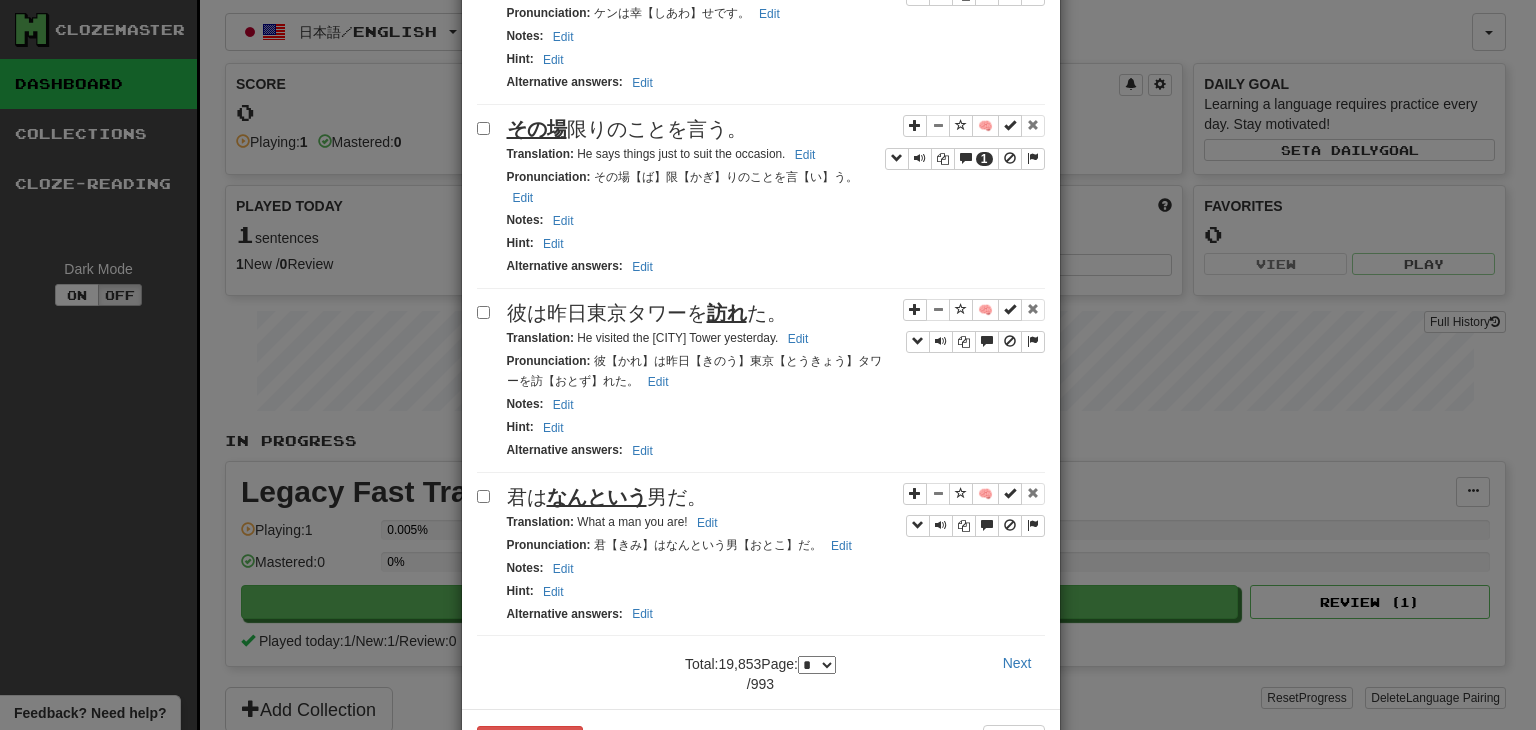 click on "Warning!  This will delete  all  your progress for this collection." at bounding box center (631, 756) 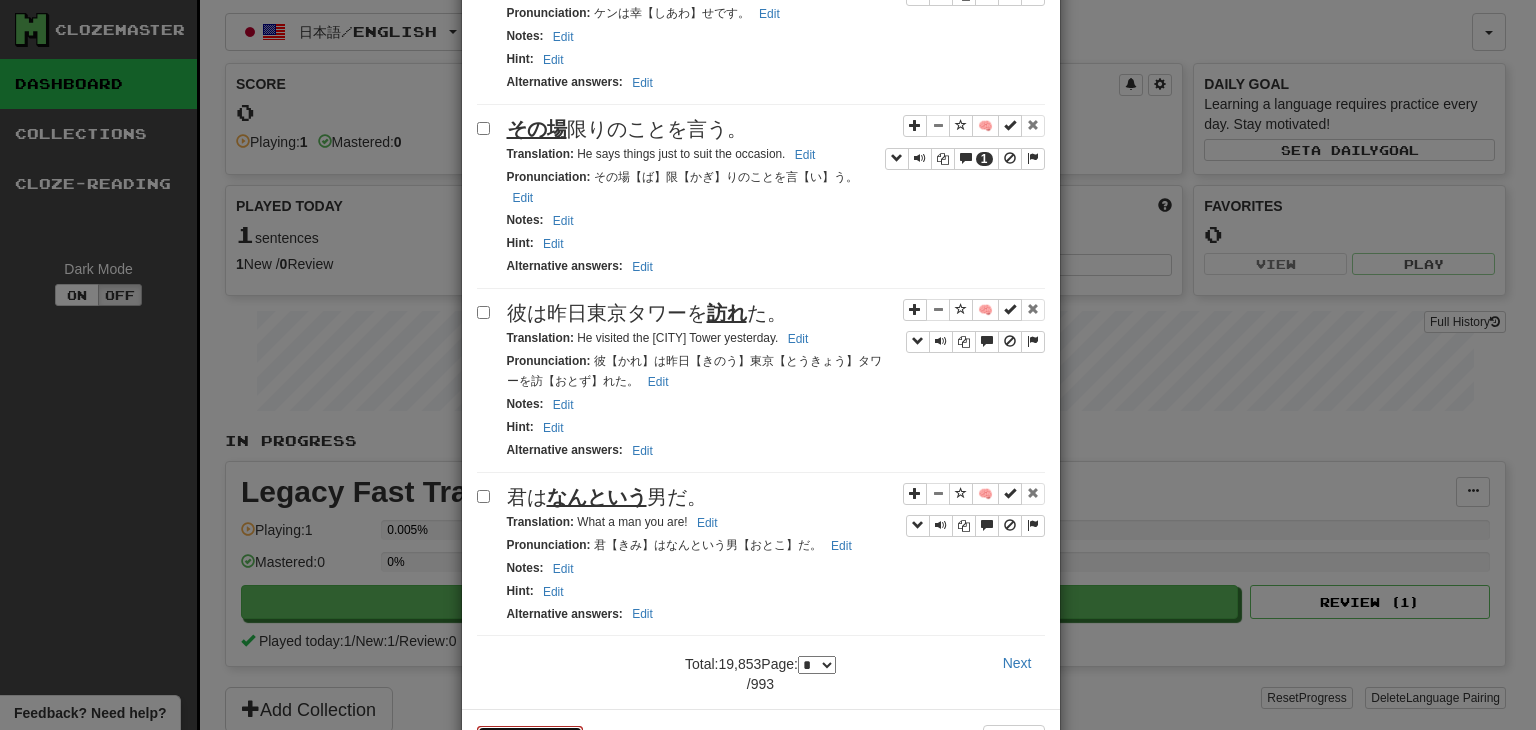 click on "Reset Progress" at bounding box center (530, 737) 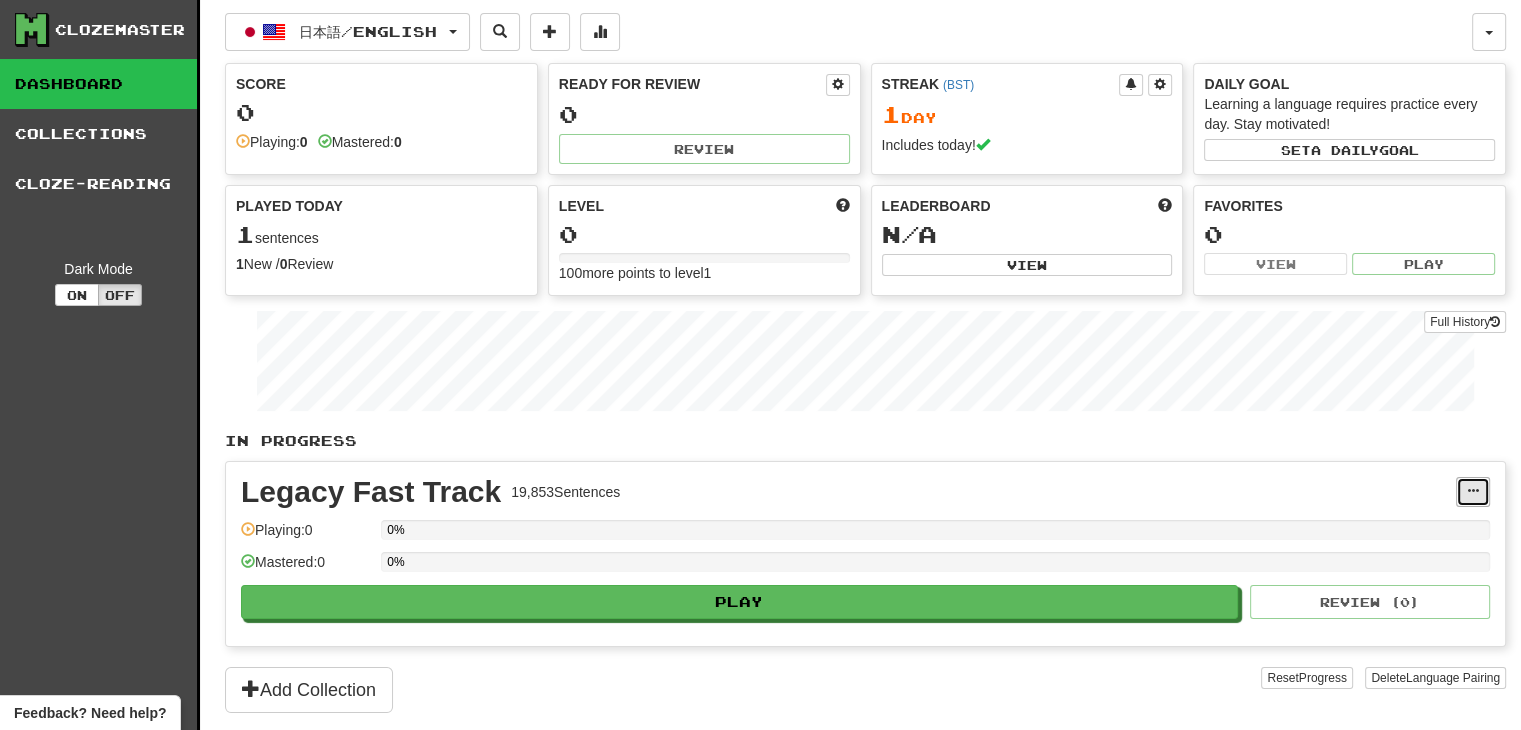 click at bounding box center (1473, 491) 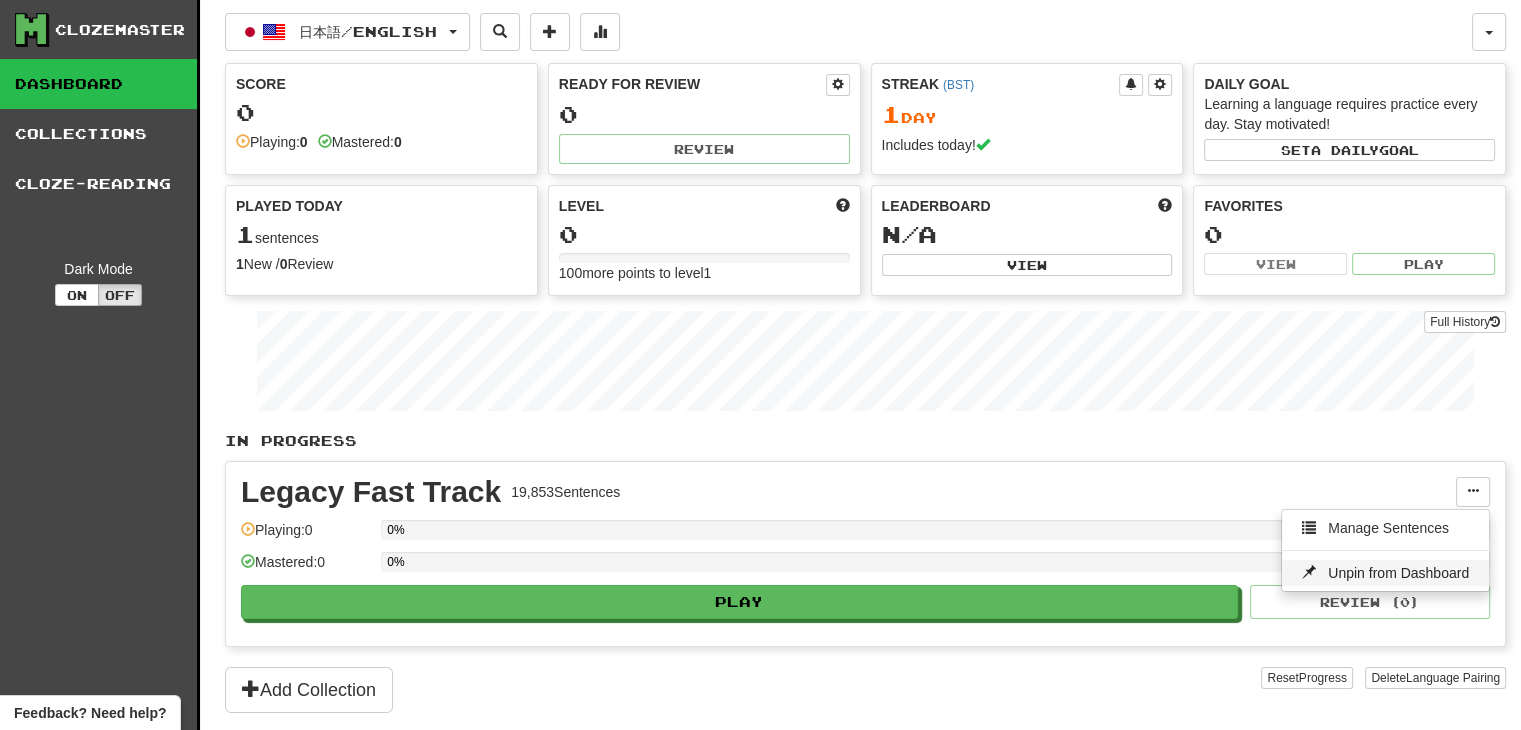 click on "Unpin from Dashboard" at bounding box center [1398, 573] 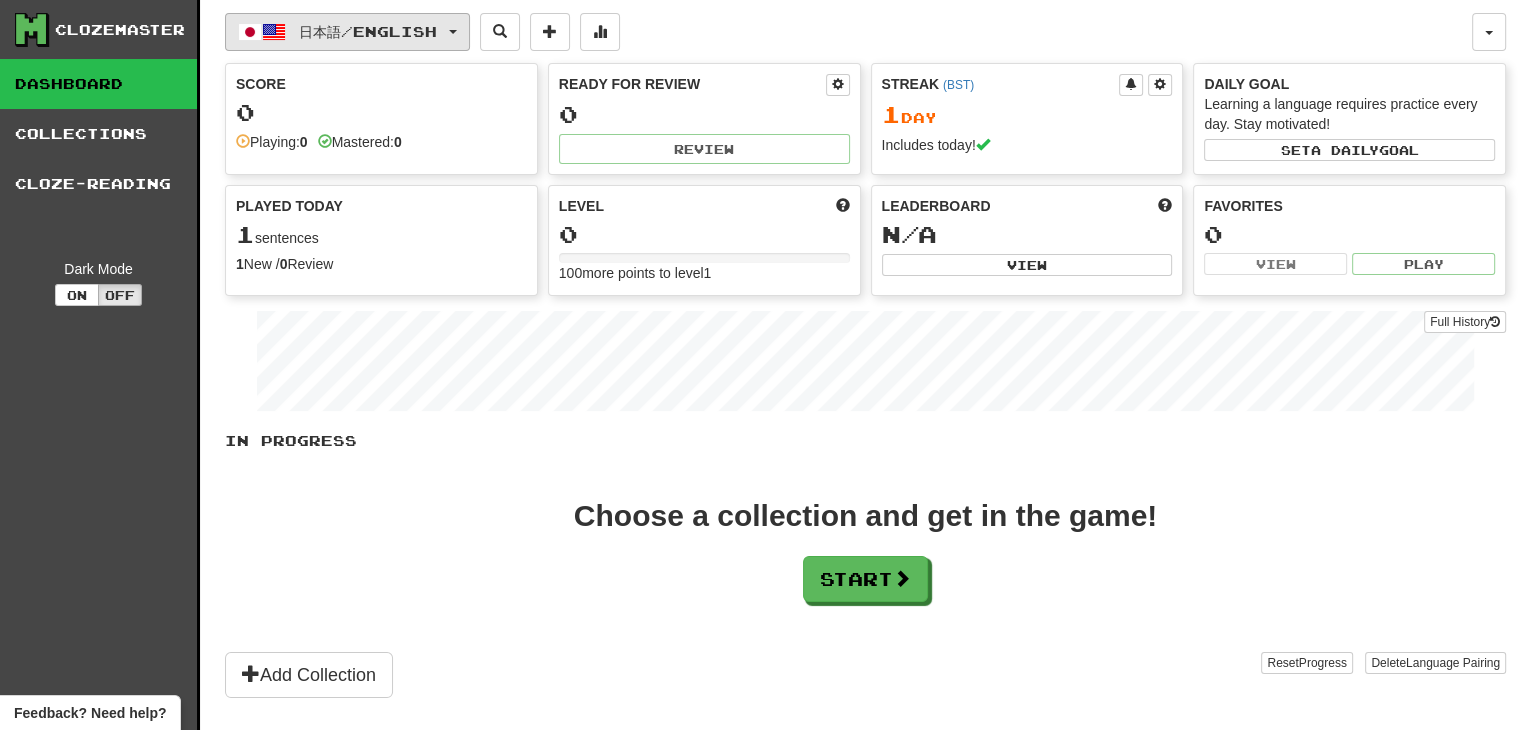 click on "日本語  /  English" at bounding box center (368, 31) 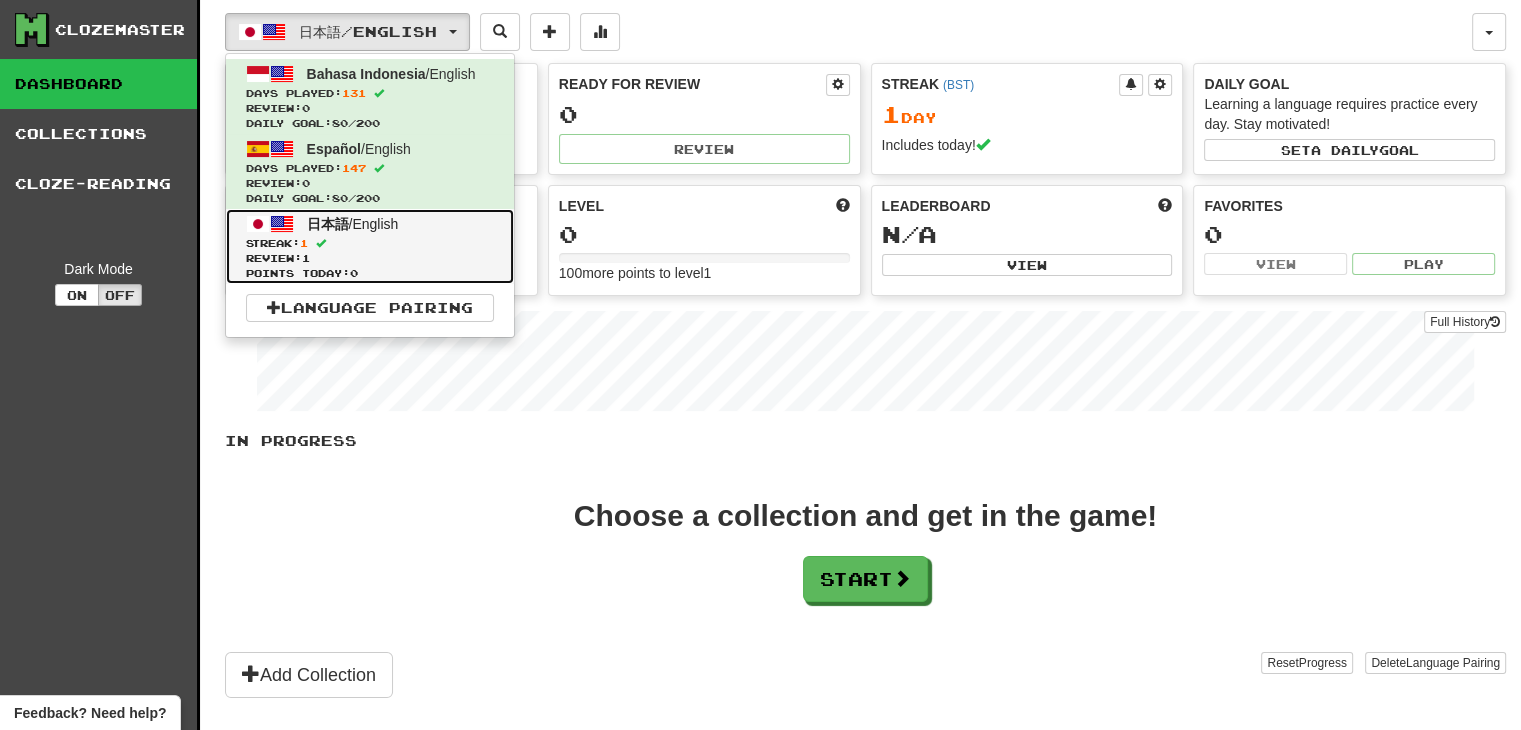 click on "日本語  /  English Streak:  1   Review:  1 Points today:  0" at bounding box center [370, 246] 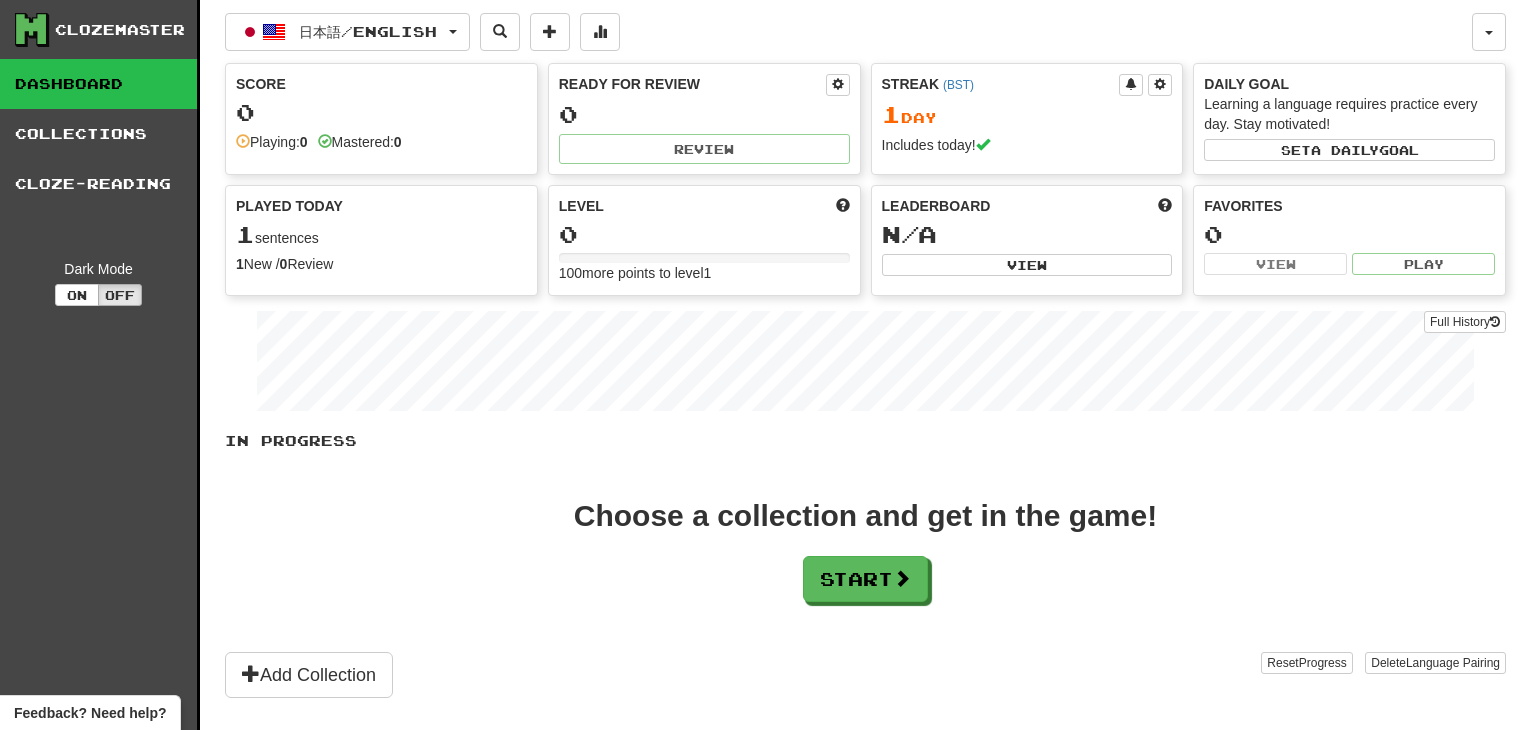 scroll, scrollTop: 0, scrollLeft: 0, axis: both 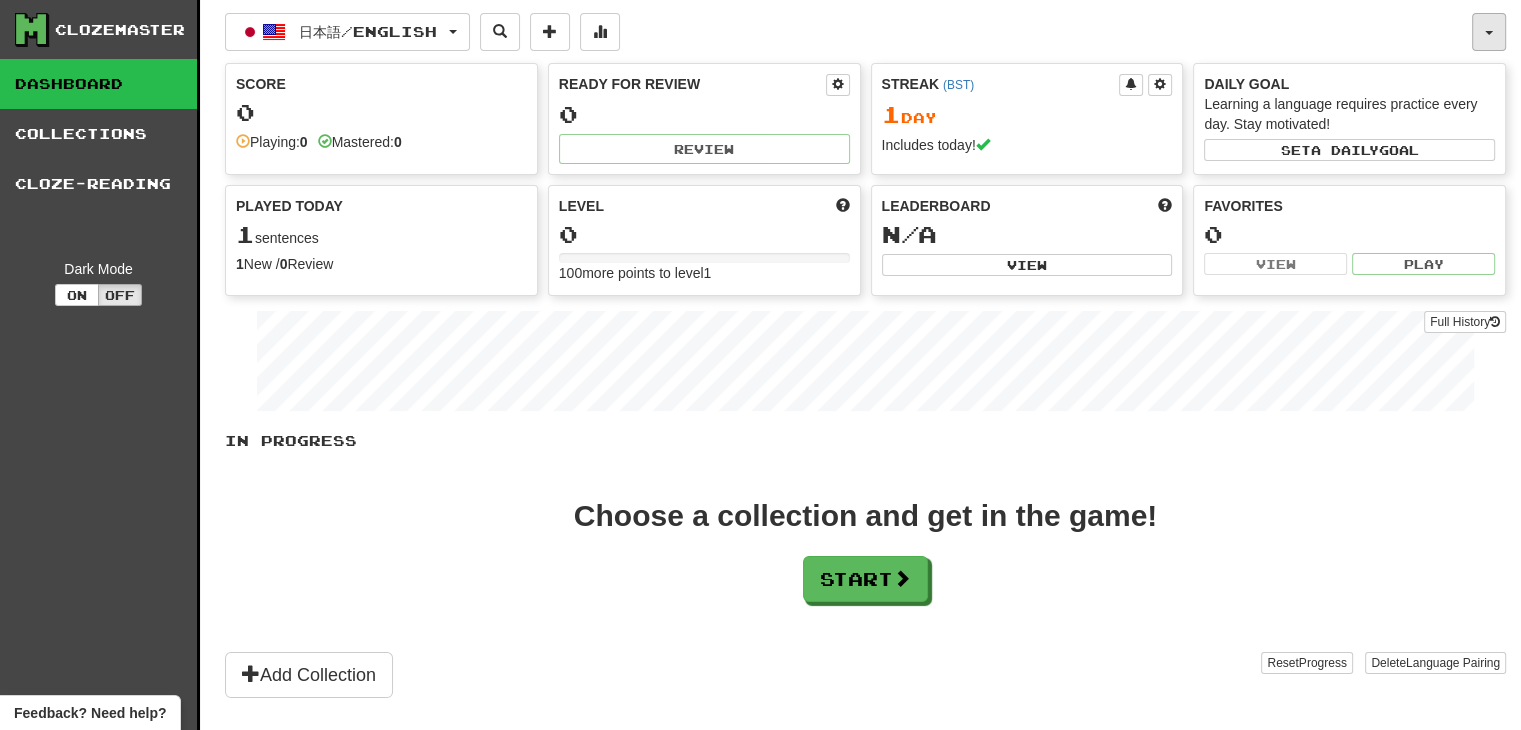 click at bounding box center [1489, 32] 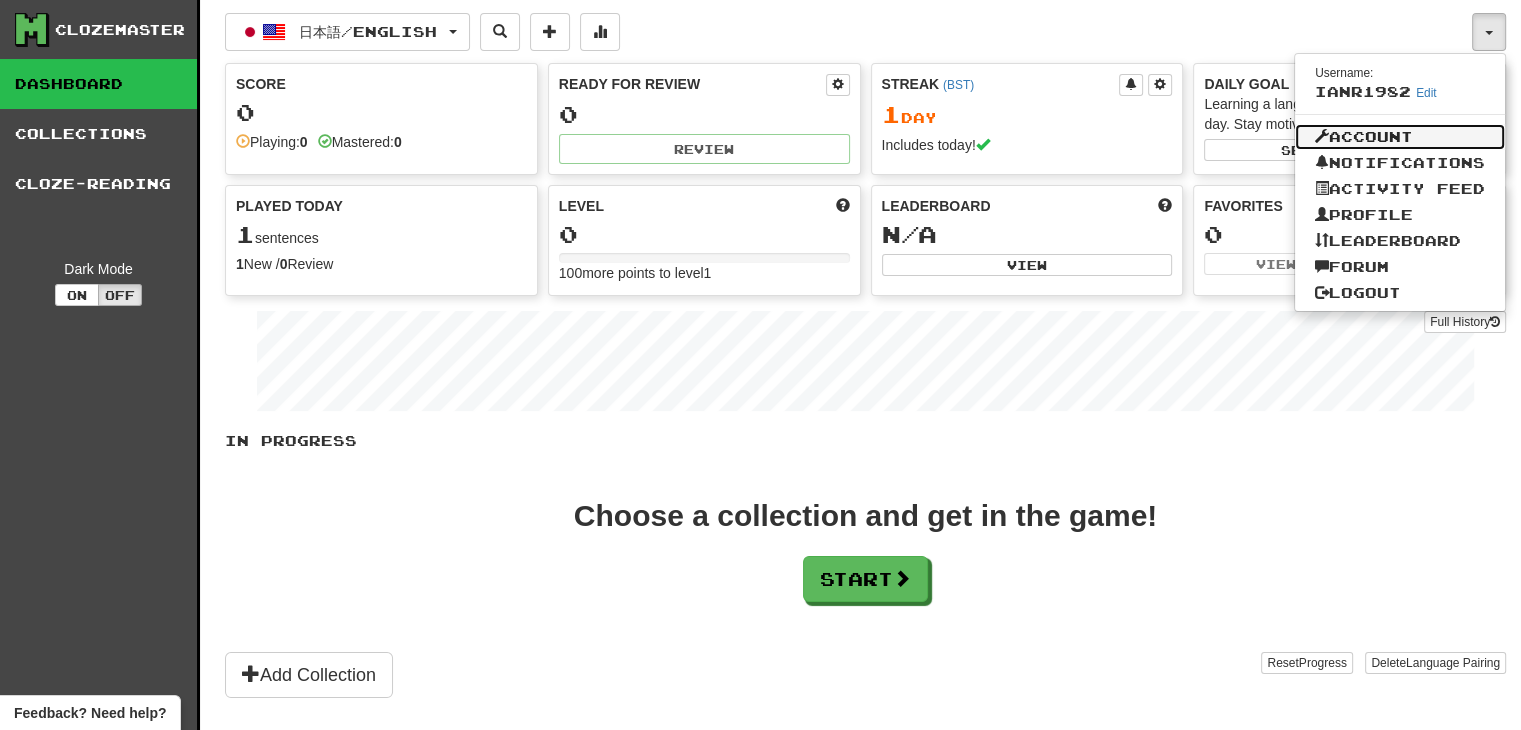 click on "Account" at bounding box center (1400, 137) 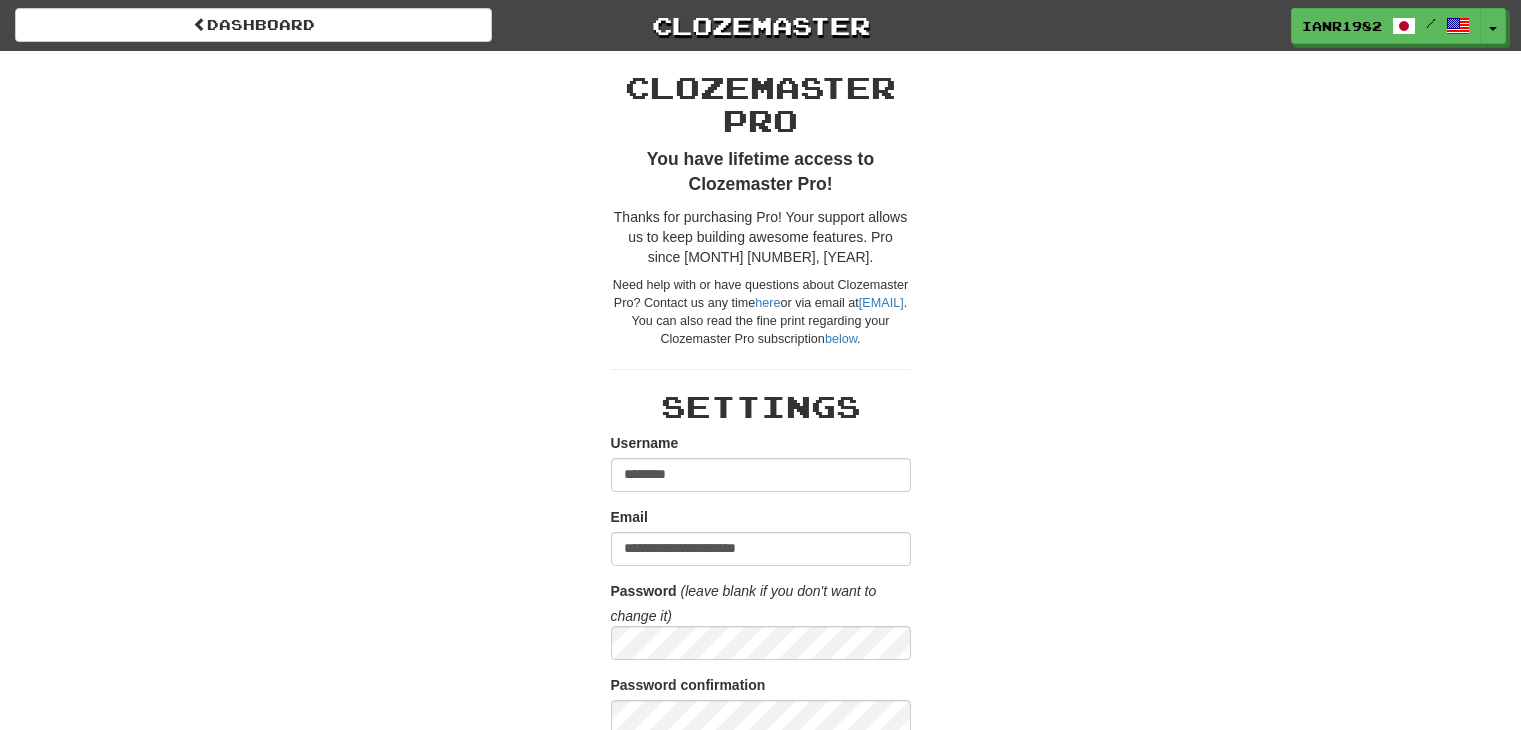 scroll, scrollTop: 0, scrollLeft: 0, axis: both 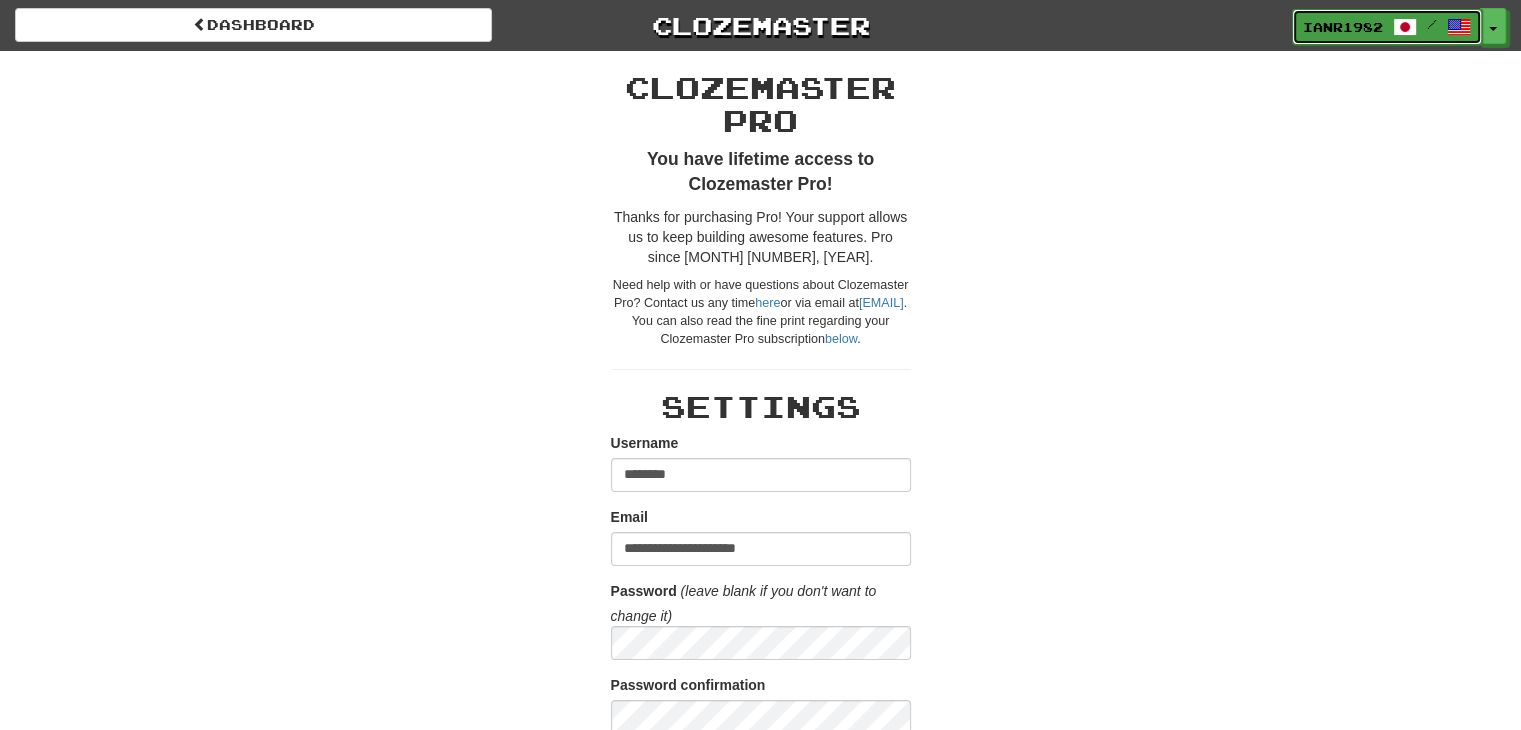 click on "/" at bounding box center (1432, 24) 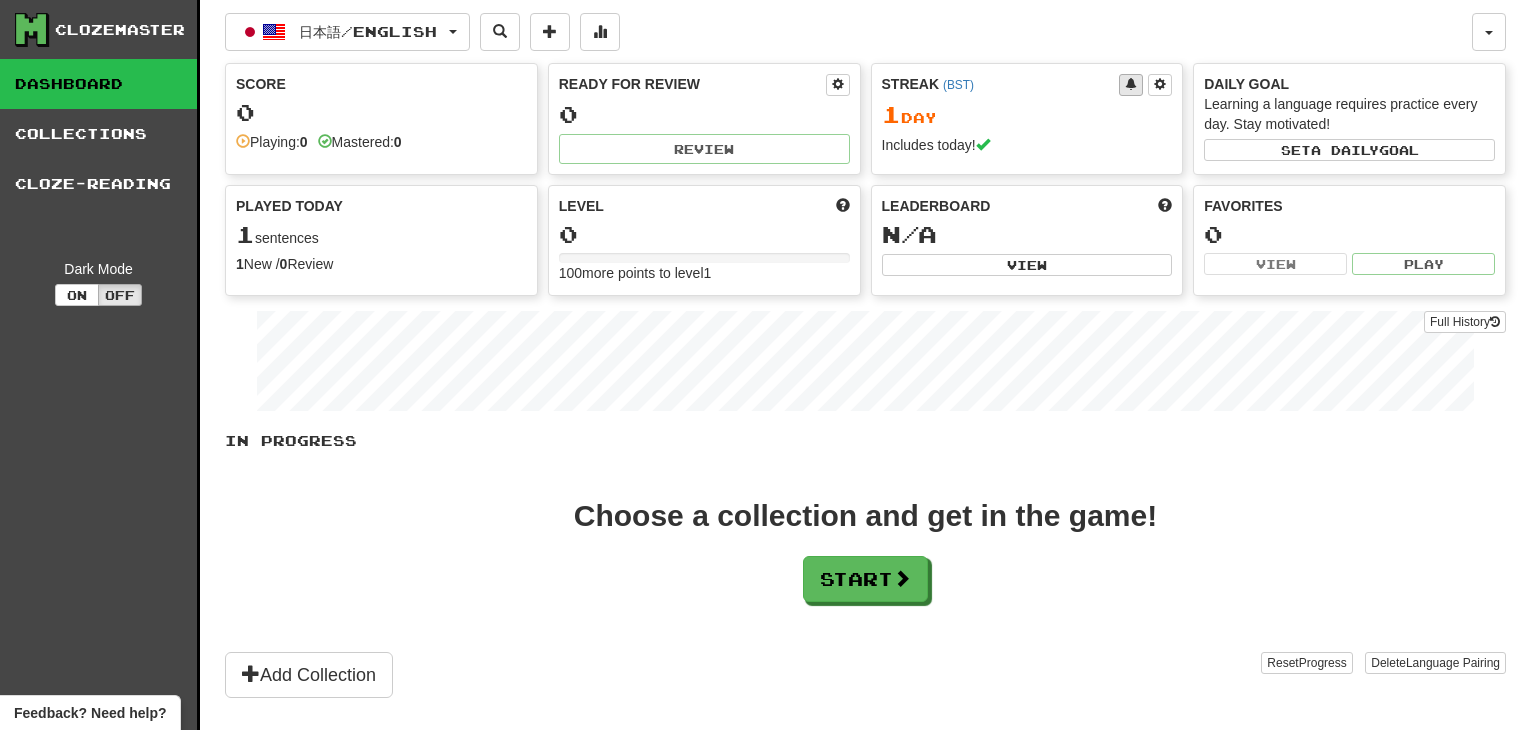 scroll, scrollTop: 0, scrollLeft: 0, axis: both 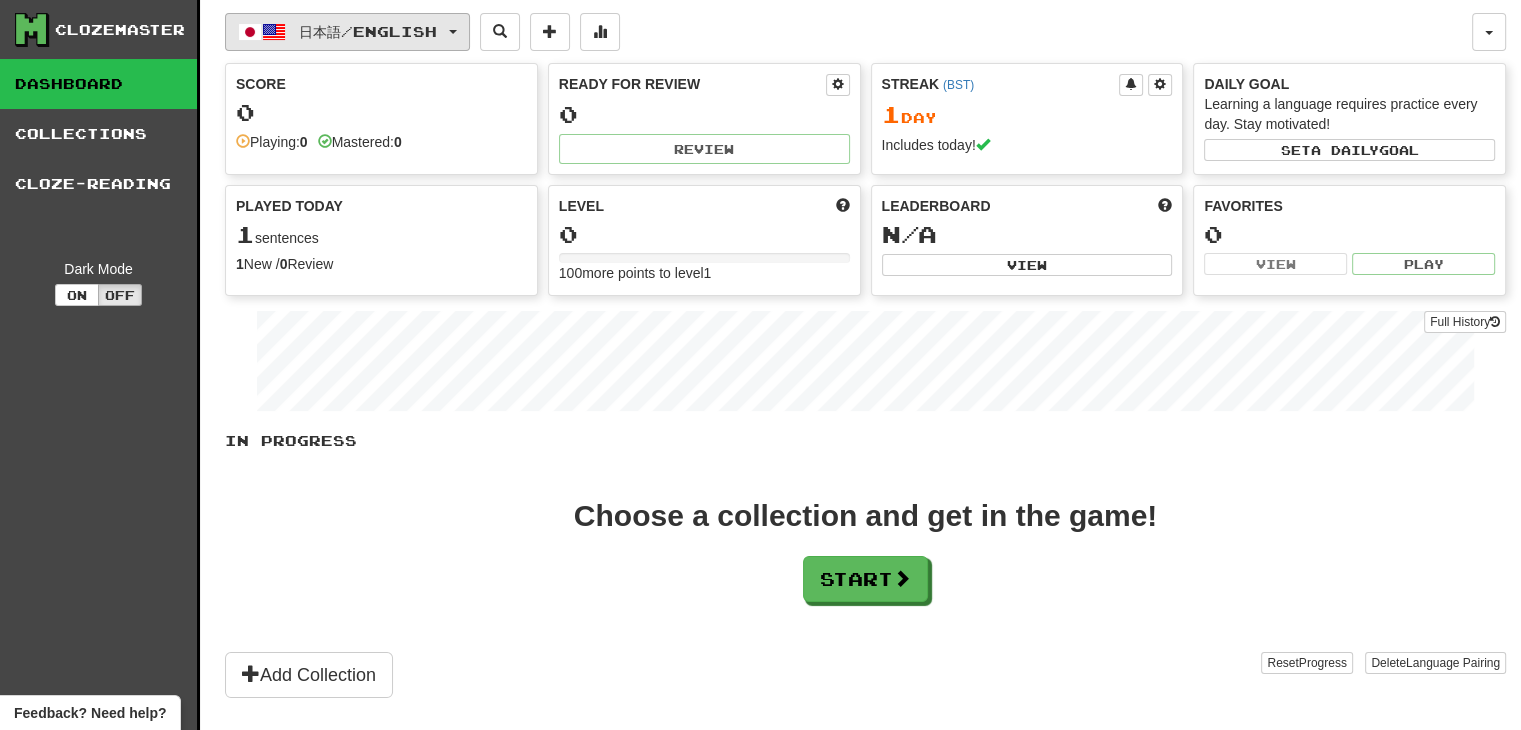 click on "日本語  /  English" at bounding box center [347, 32] 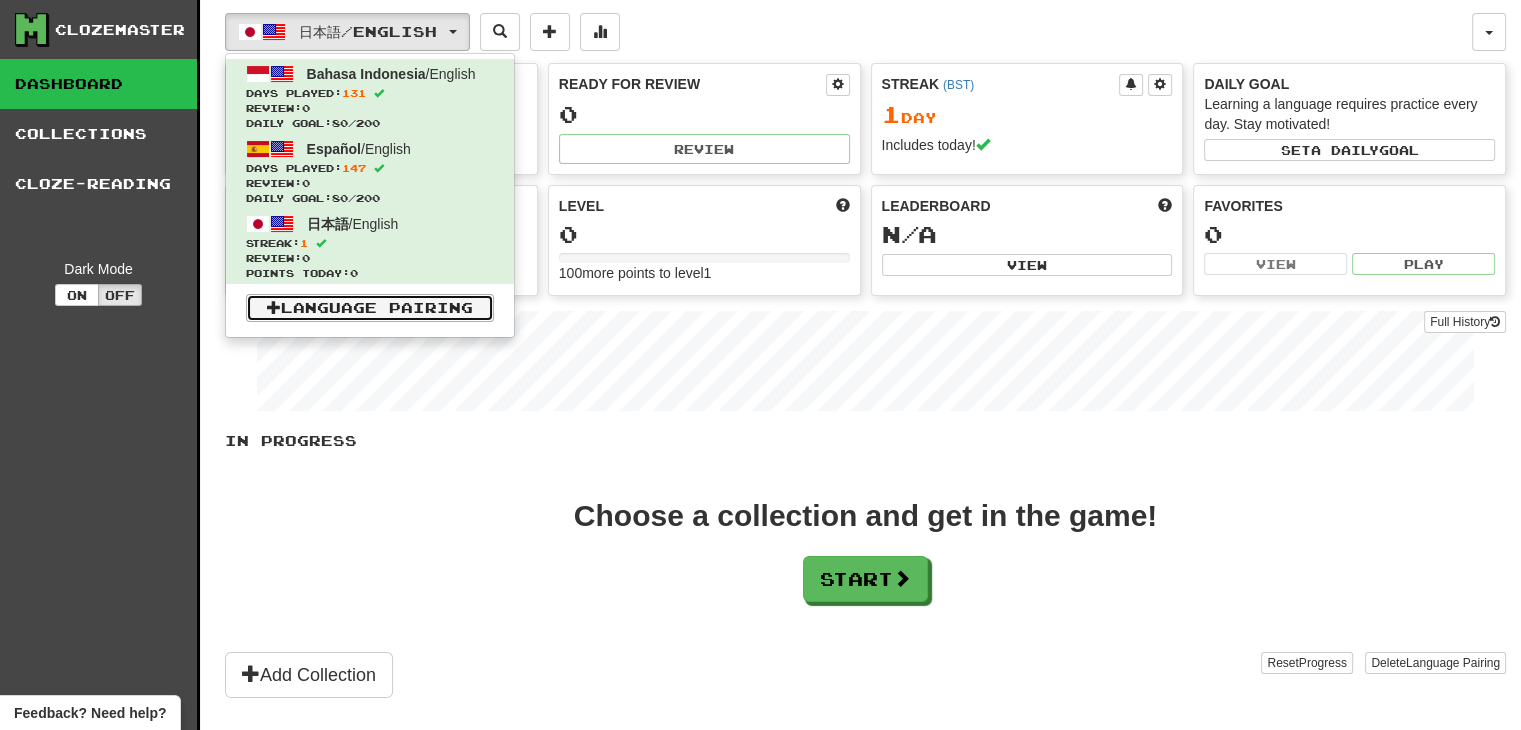 click on "Language Pairing" at bounding box center (370, 308) 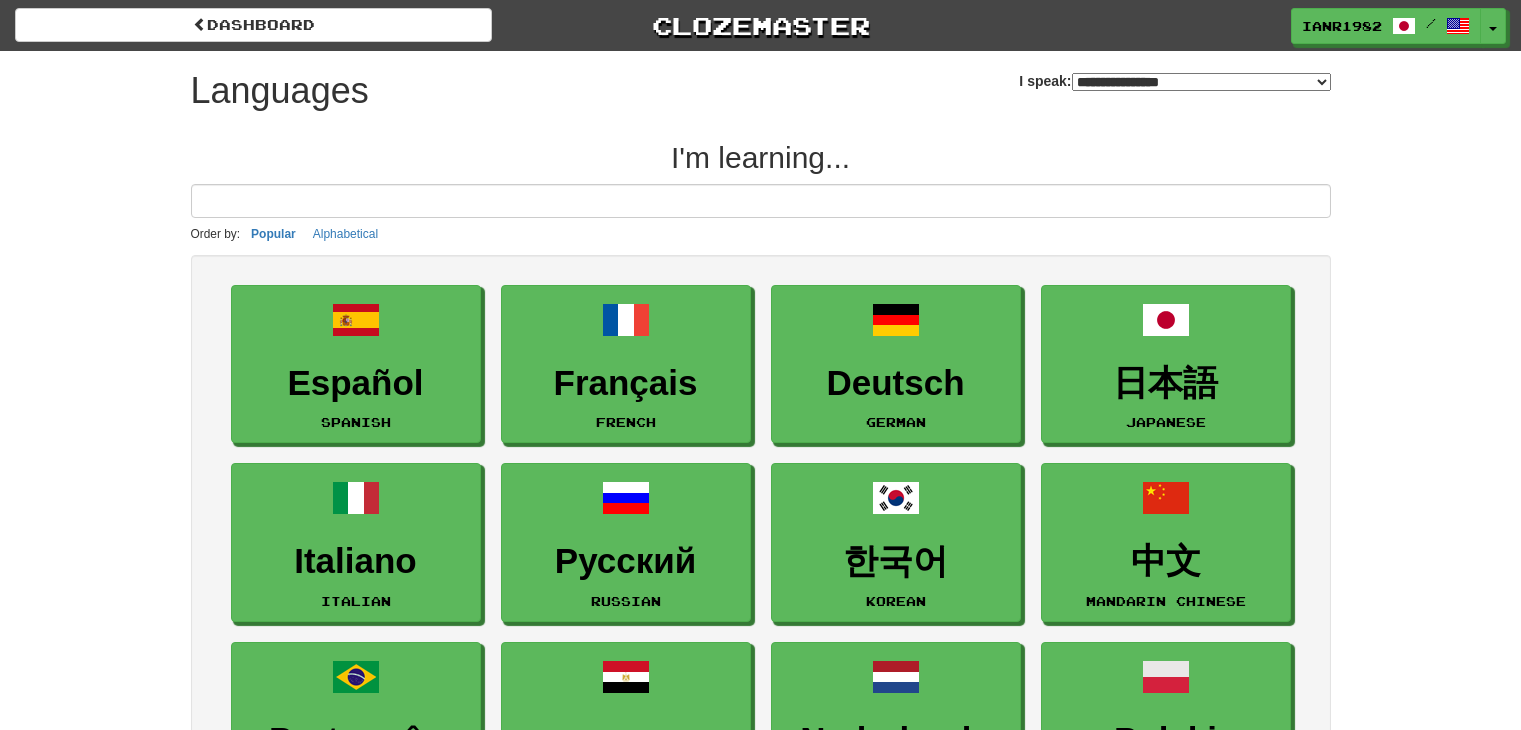 select on "*******" 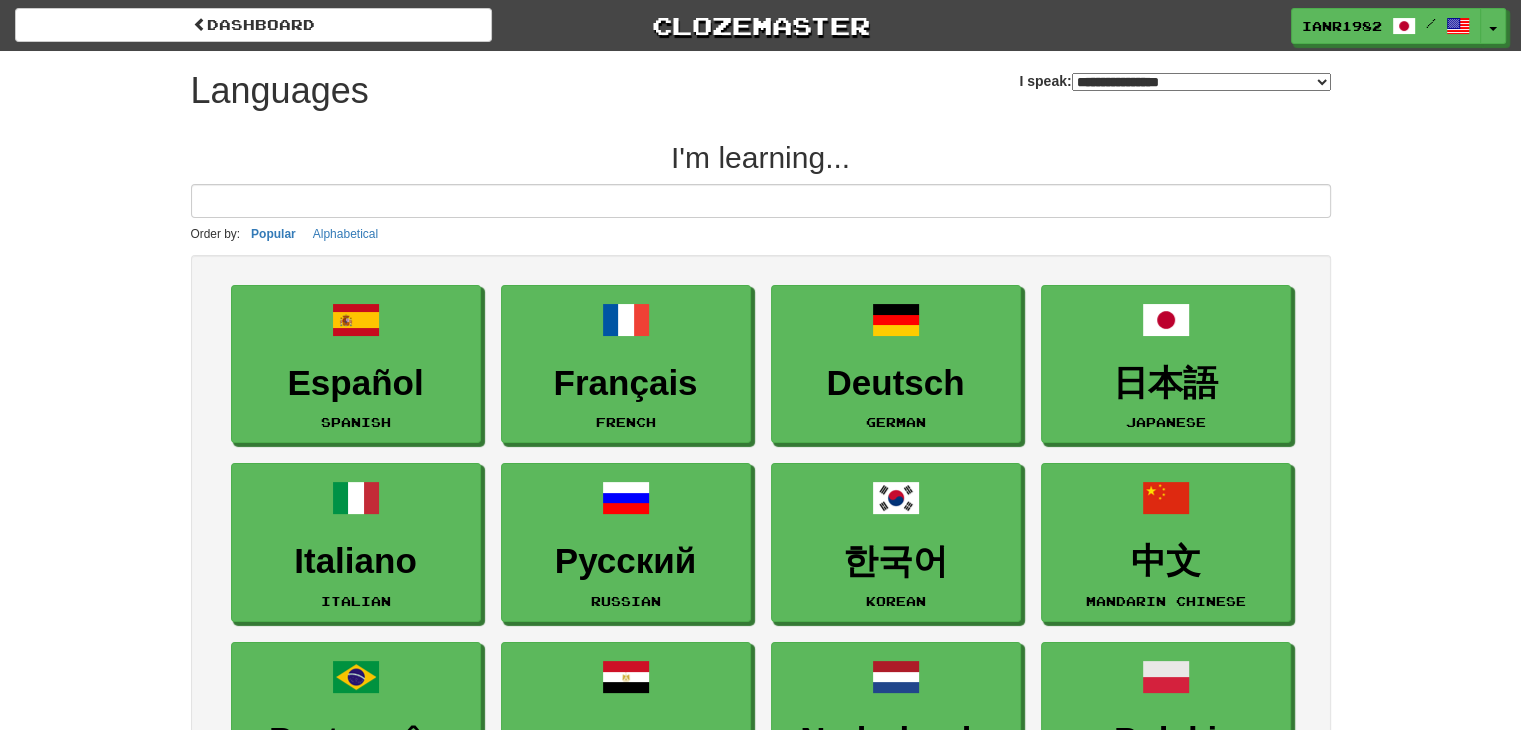 scroll, scrollTop: 54, scrollLeft: 0, axis: vertical 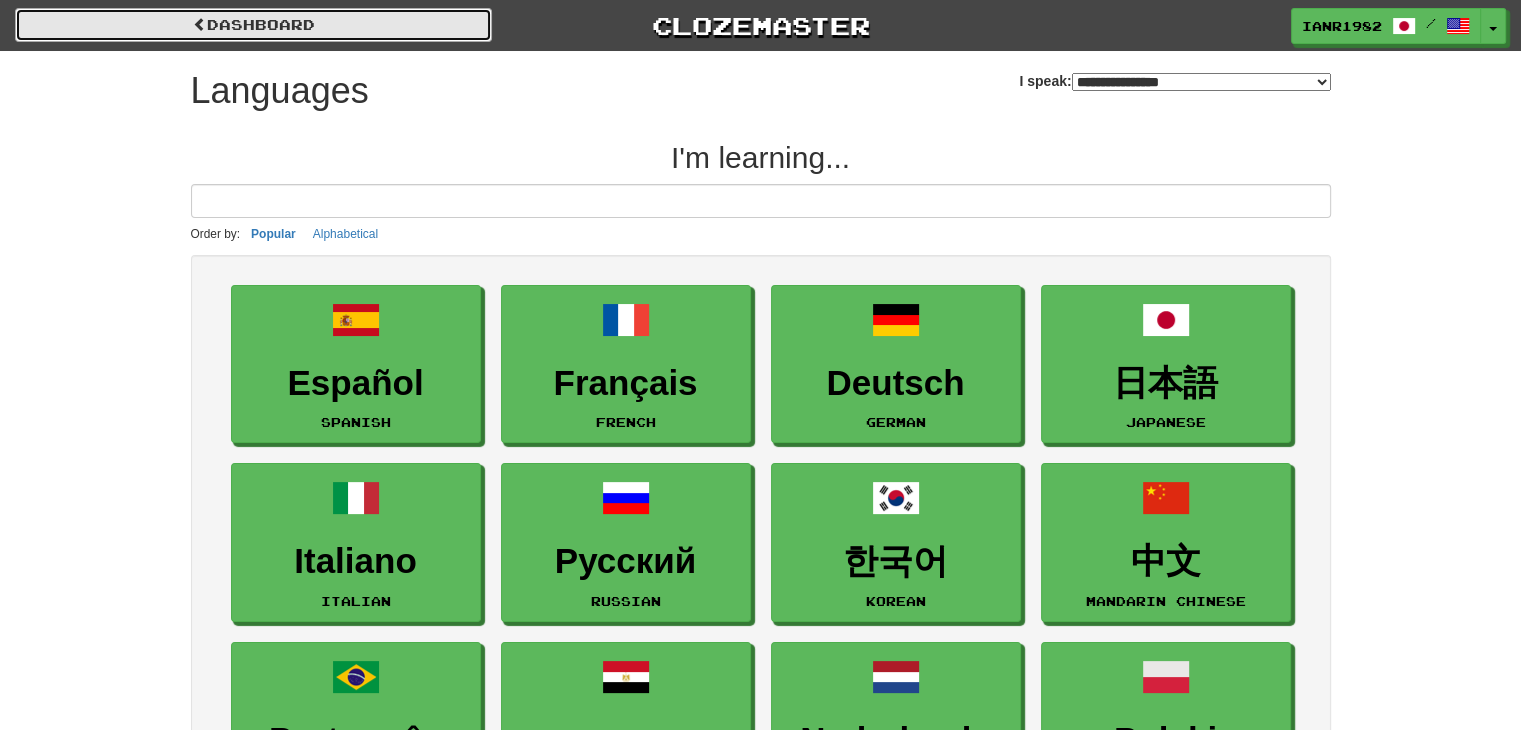 click on "dashboard" at bounding box center (253, 25) 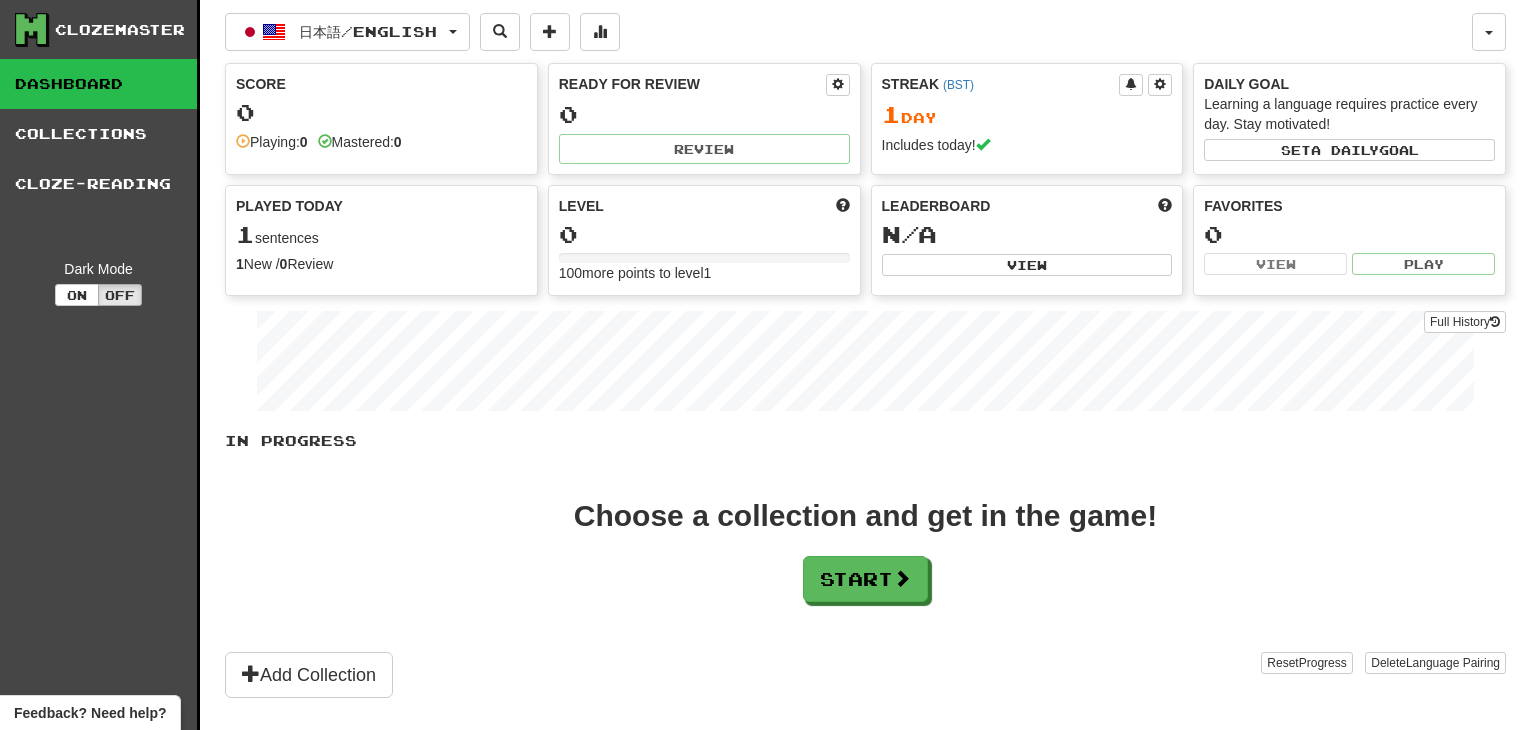 scroll, scrollTop: 0, scrollLeft: 0, axis: both 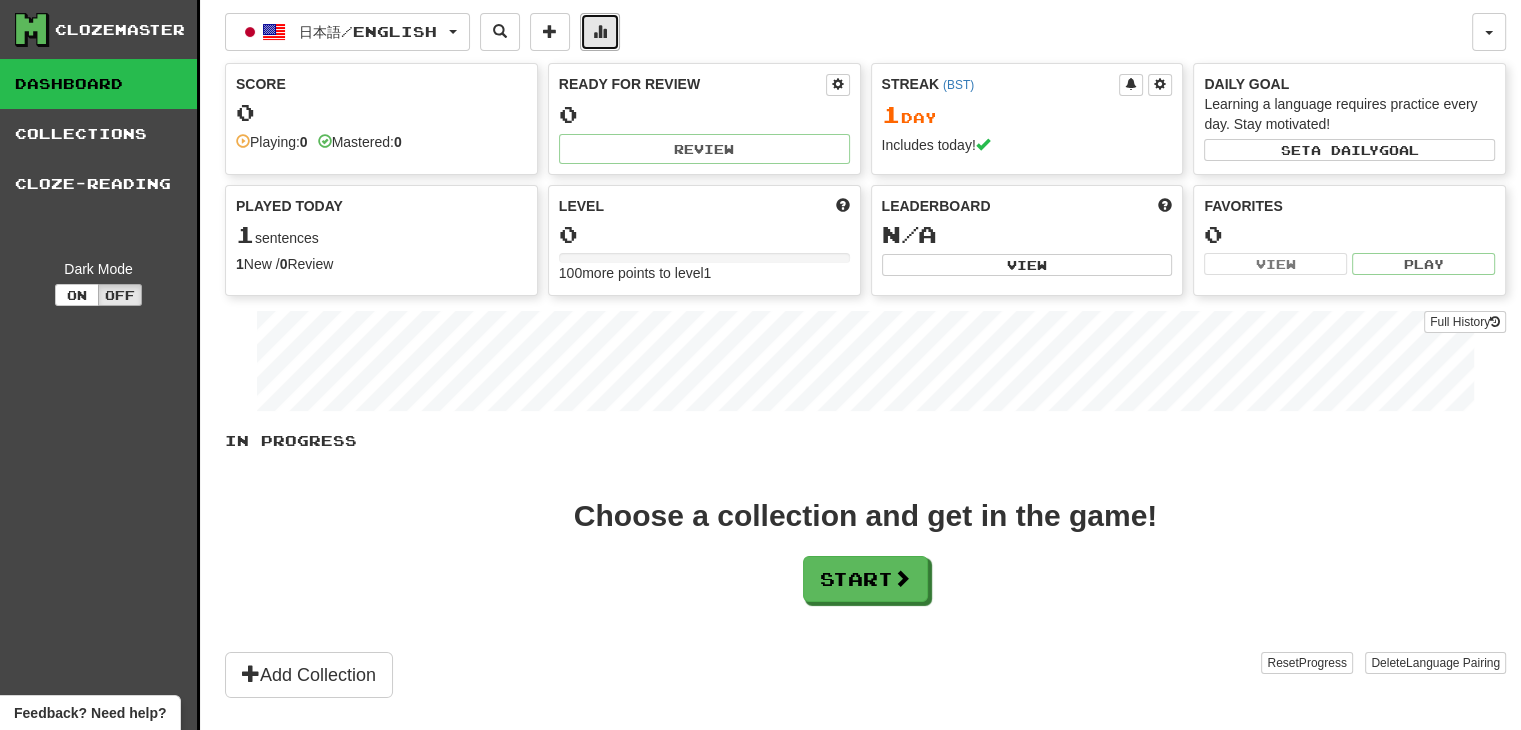 click at bounding box center [600, 31] 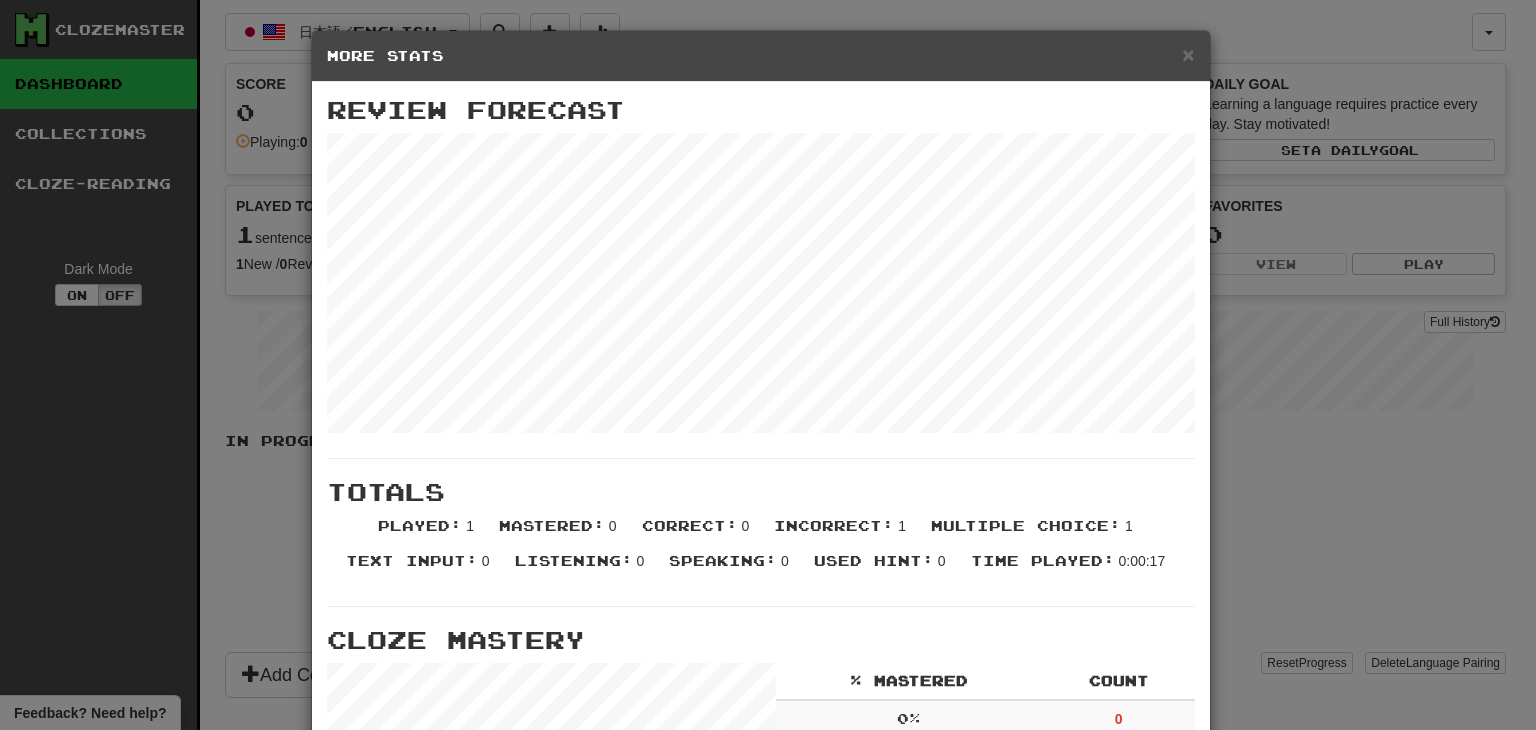 click on "More Stats" at bounding box center [761, 56] 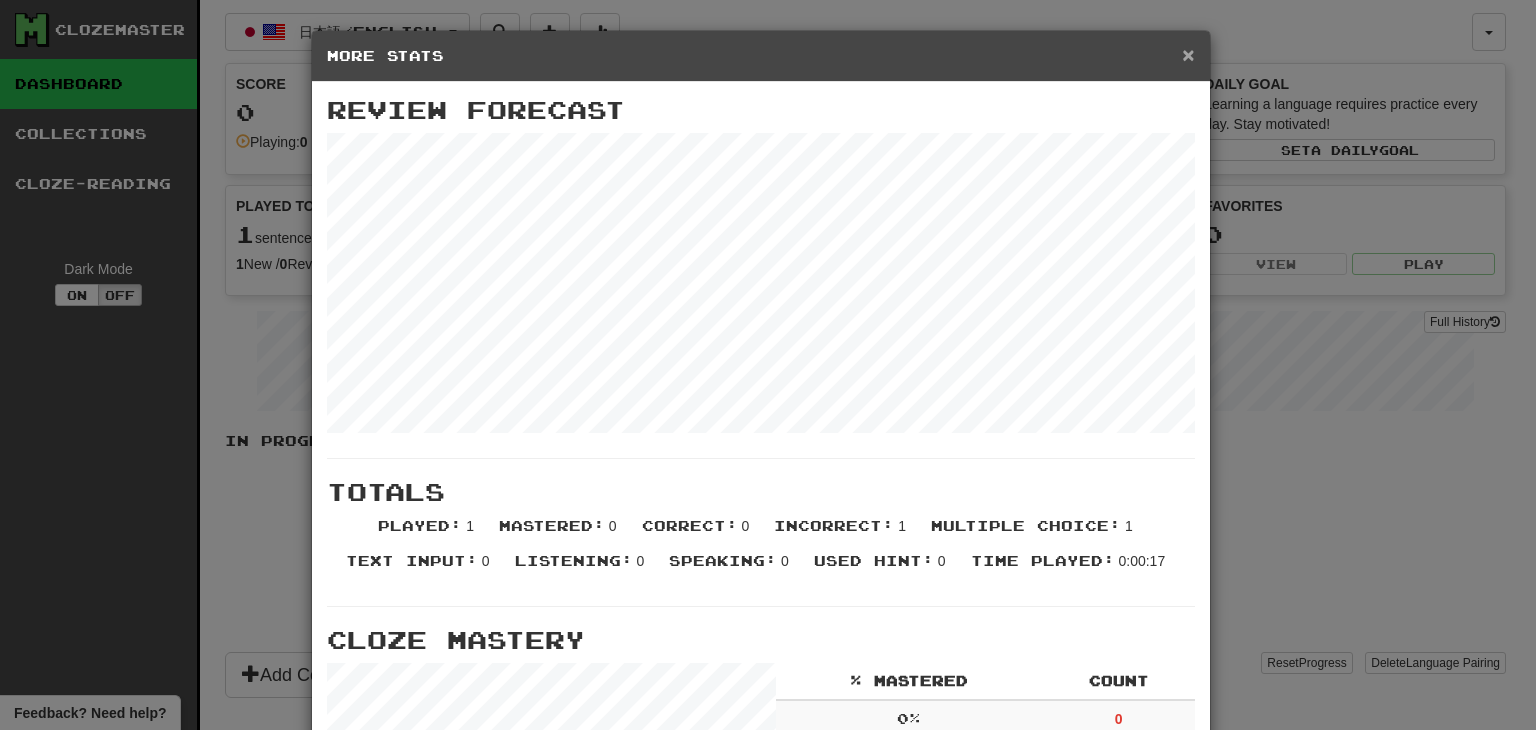 click on "×" at bounding box center (1188, 54) 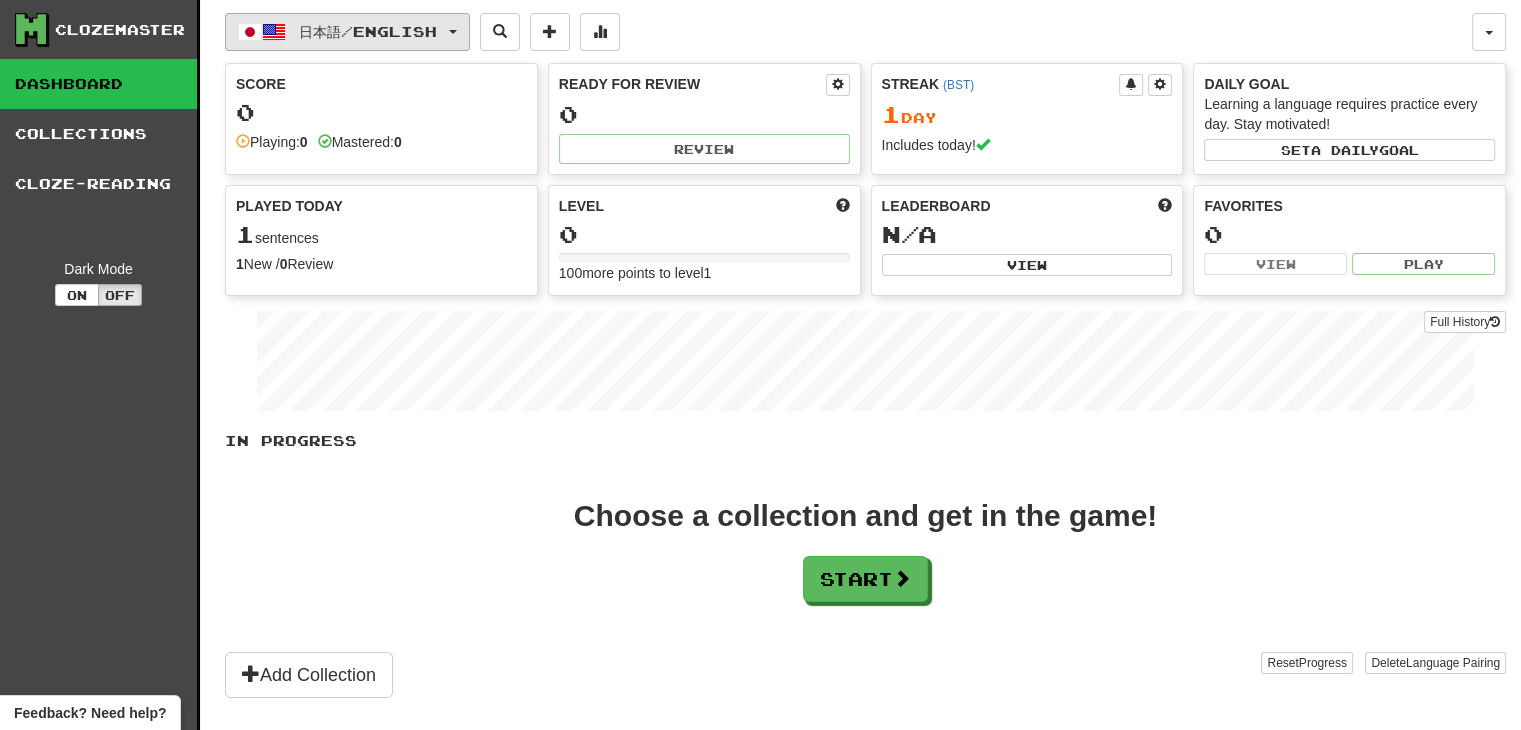 click on "日本語  /  English" at bounding box center [347, 32] 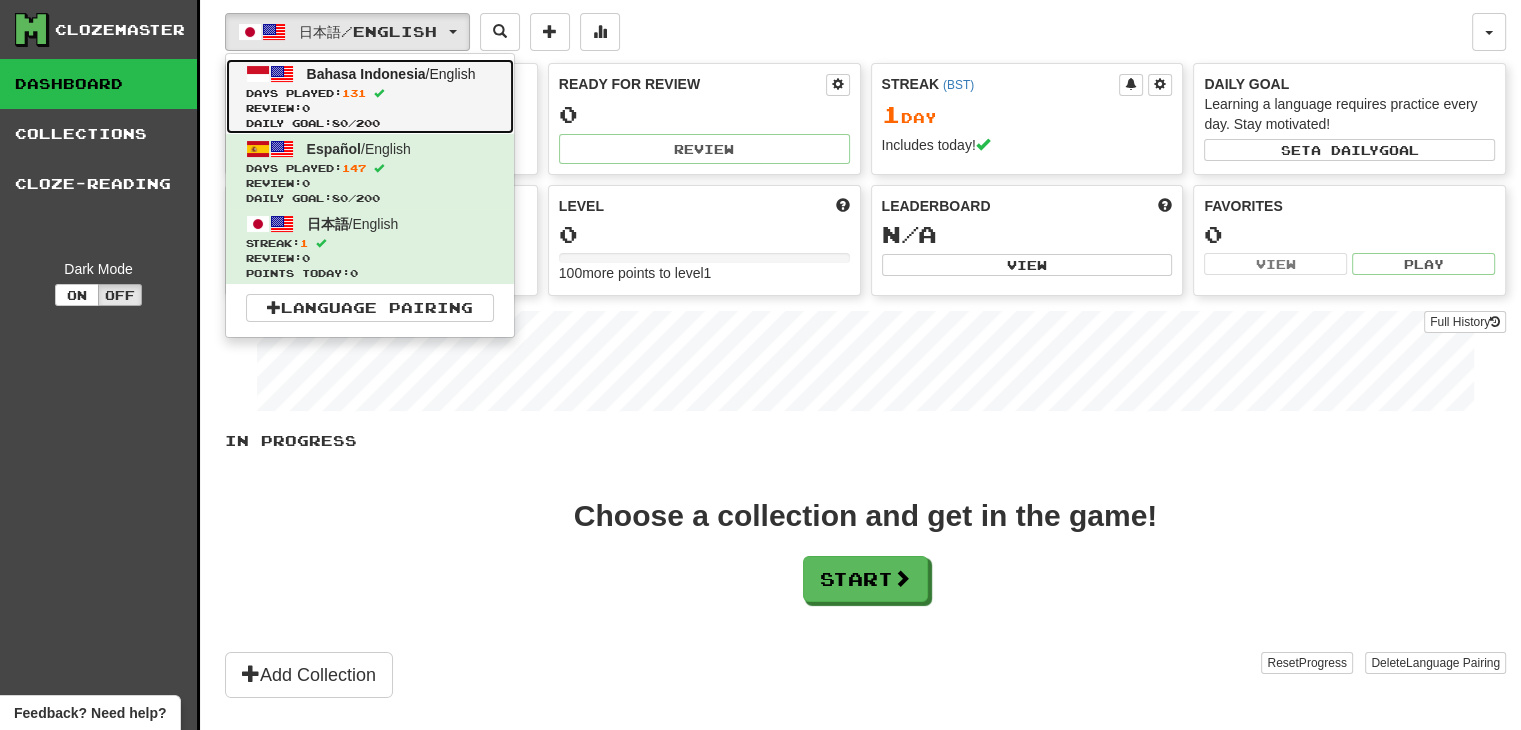 click on "Review:  0" at bounding box center (370, 108) 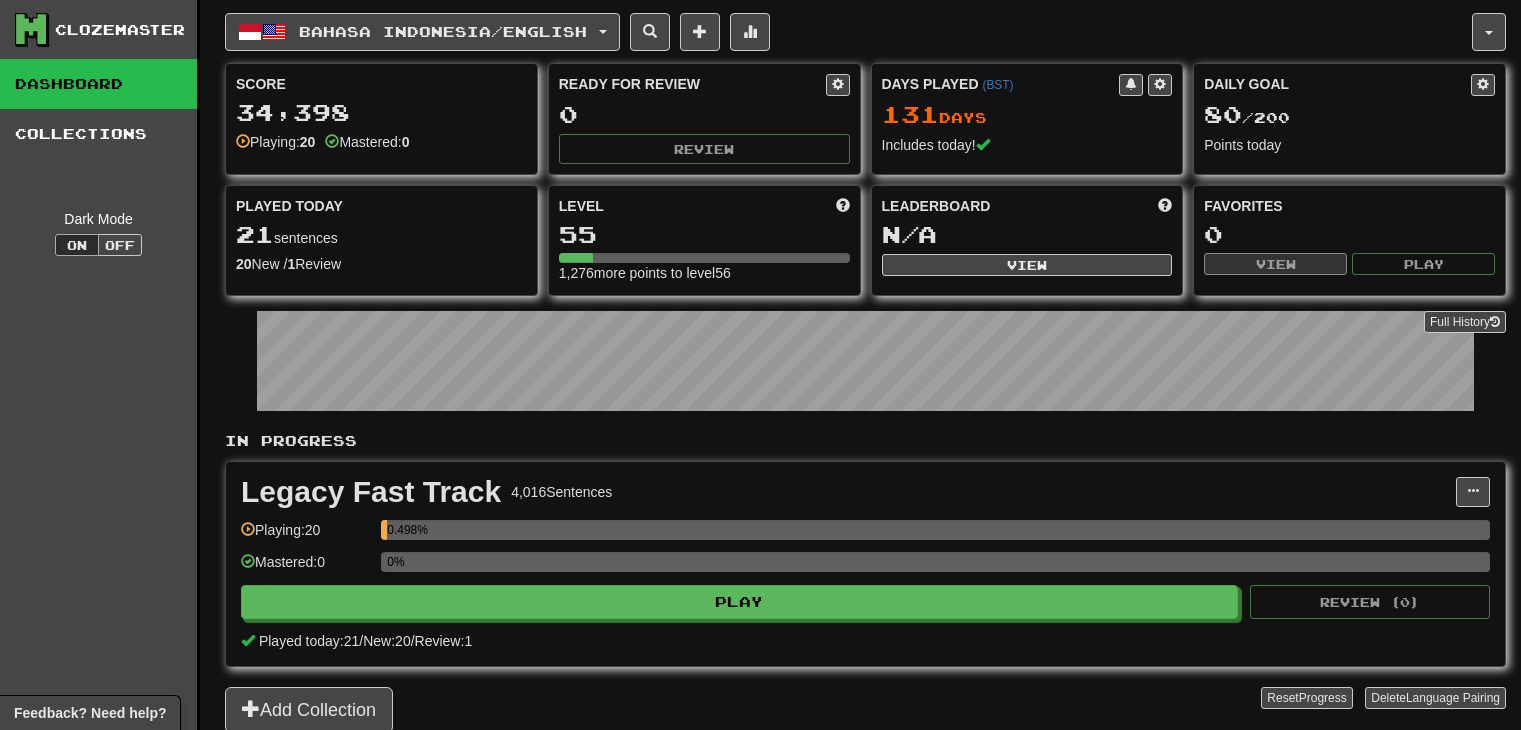 scroll, scrollTop: 0, scrollLeft: 0, axis: both 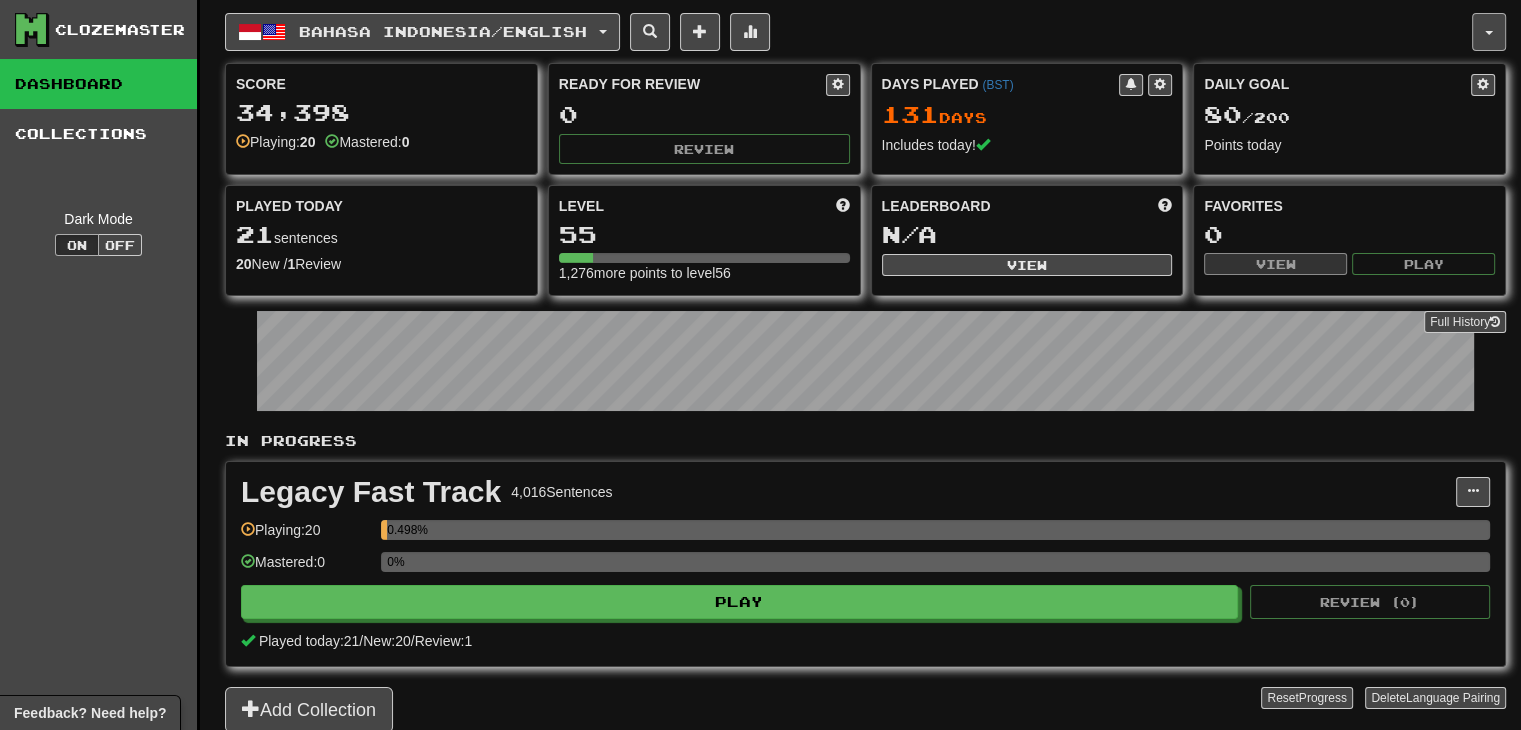 click at bounding box center [1489, 32] 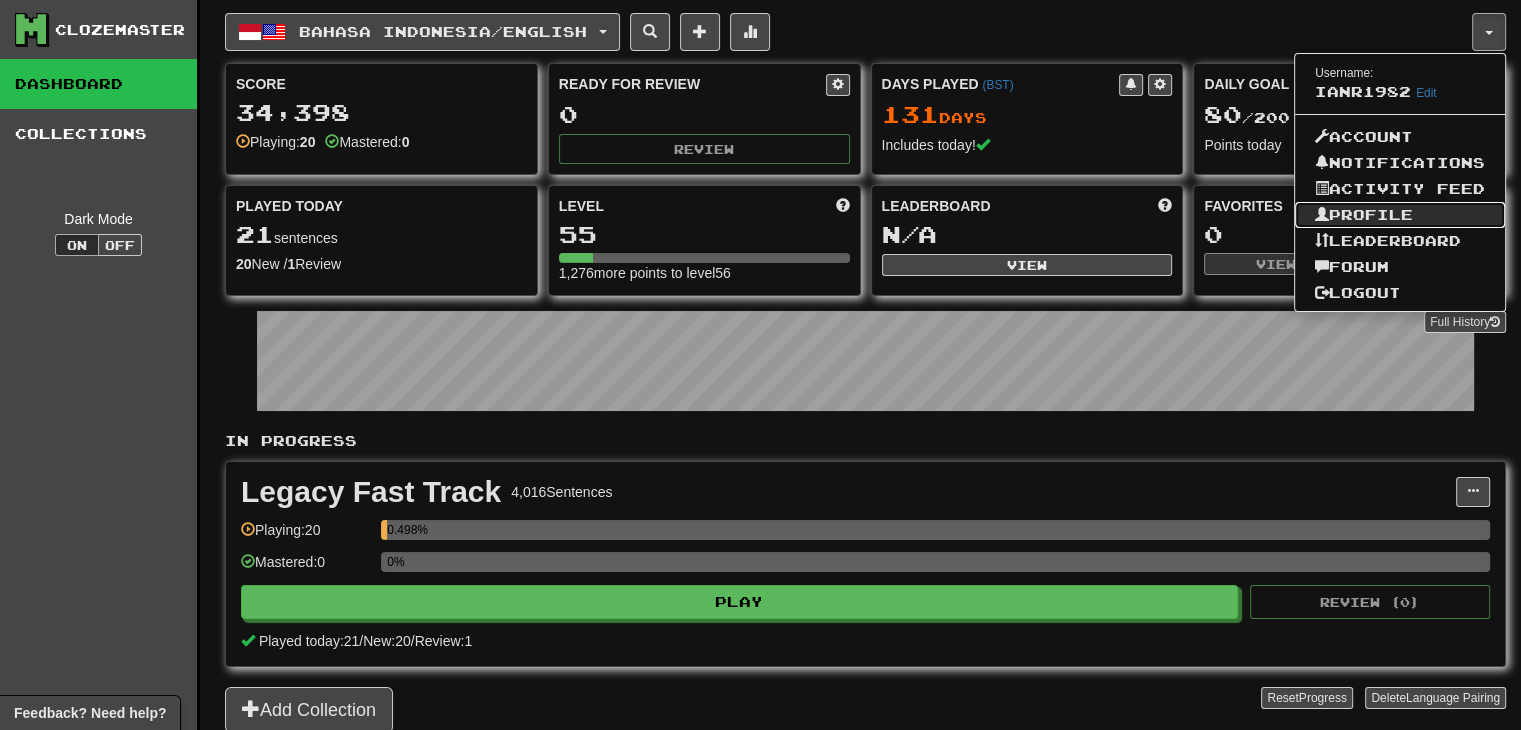 click on "Profile" at bounding box center (1400, 215) 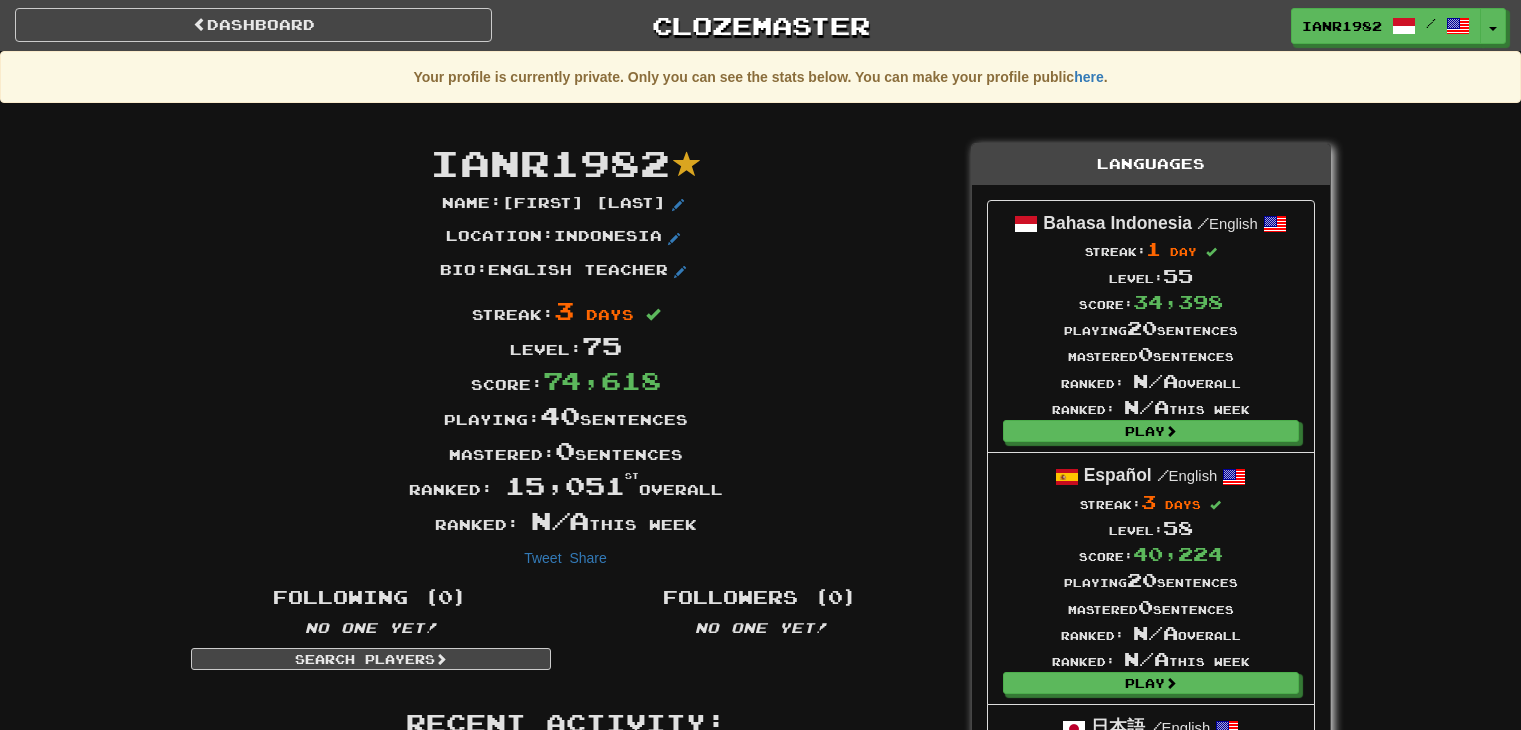 scroll, scrollTop: 0, scrollLeft: 0, axis: both 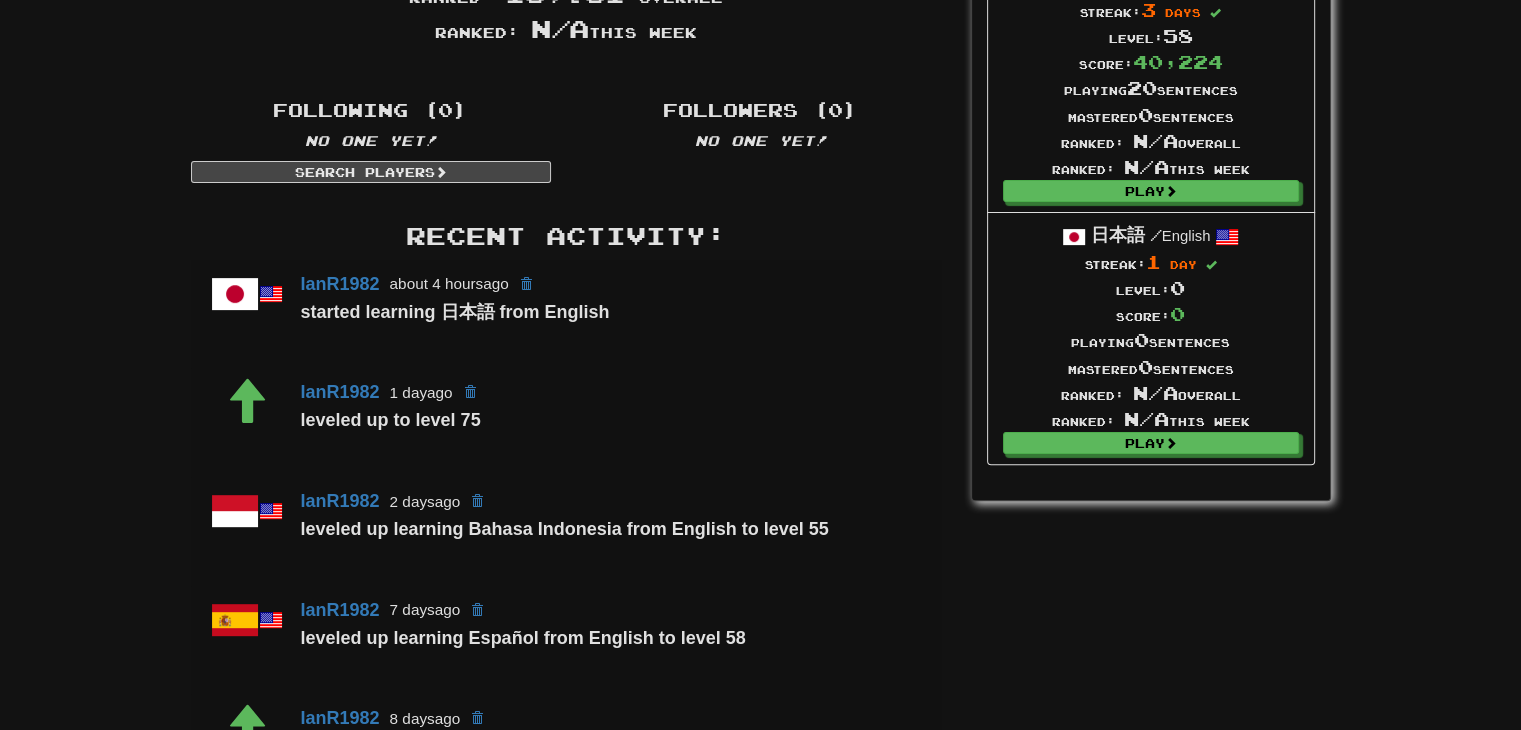 drag, startPoint x: 1535, startPoint y: 149, endPoint x: 1107, endPoint y: 322, distance: 461.64163 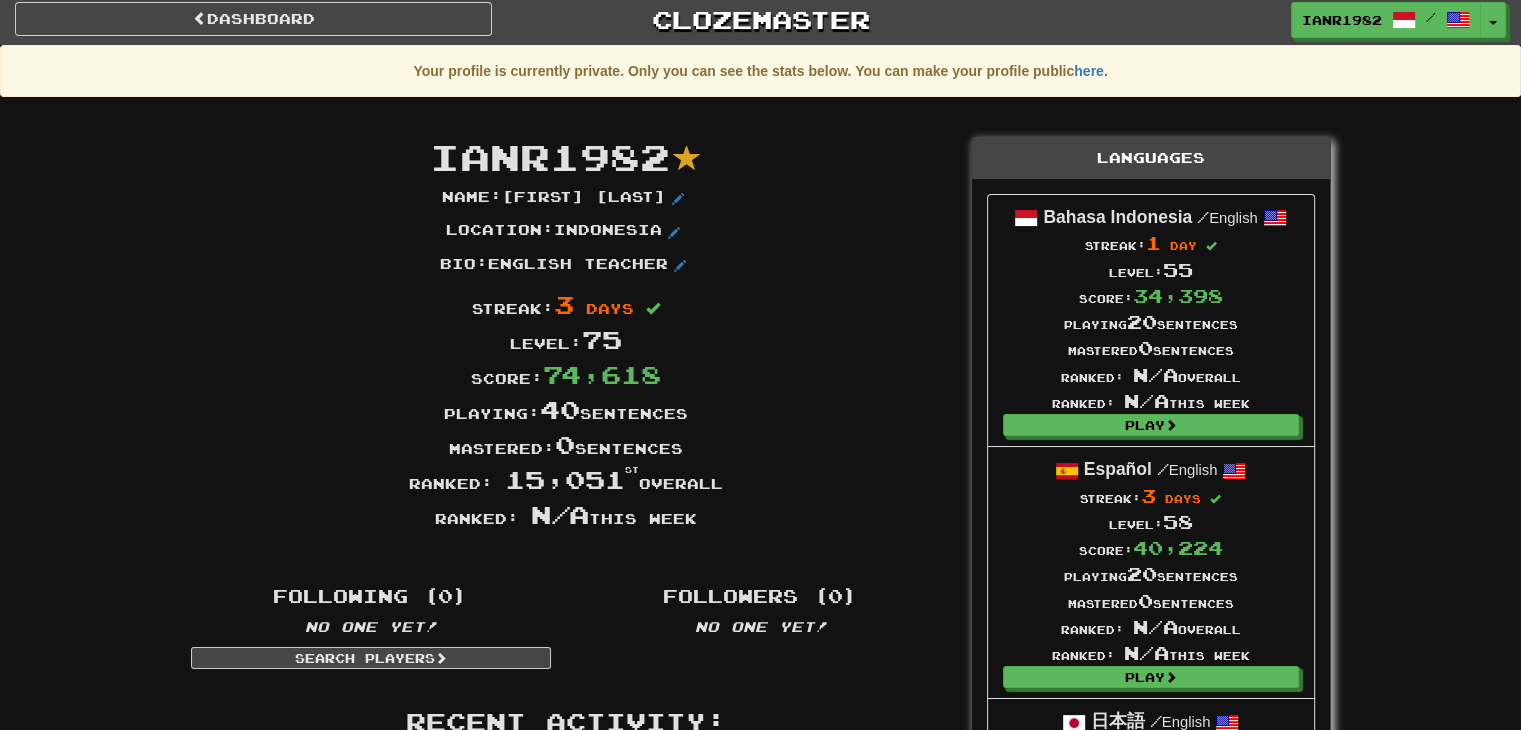 scroll, scrollTop: 0, scrollLeft: 0, axis: both 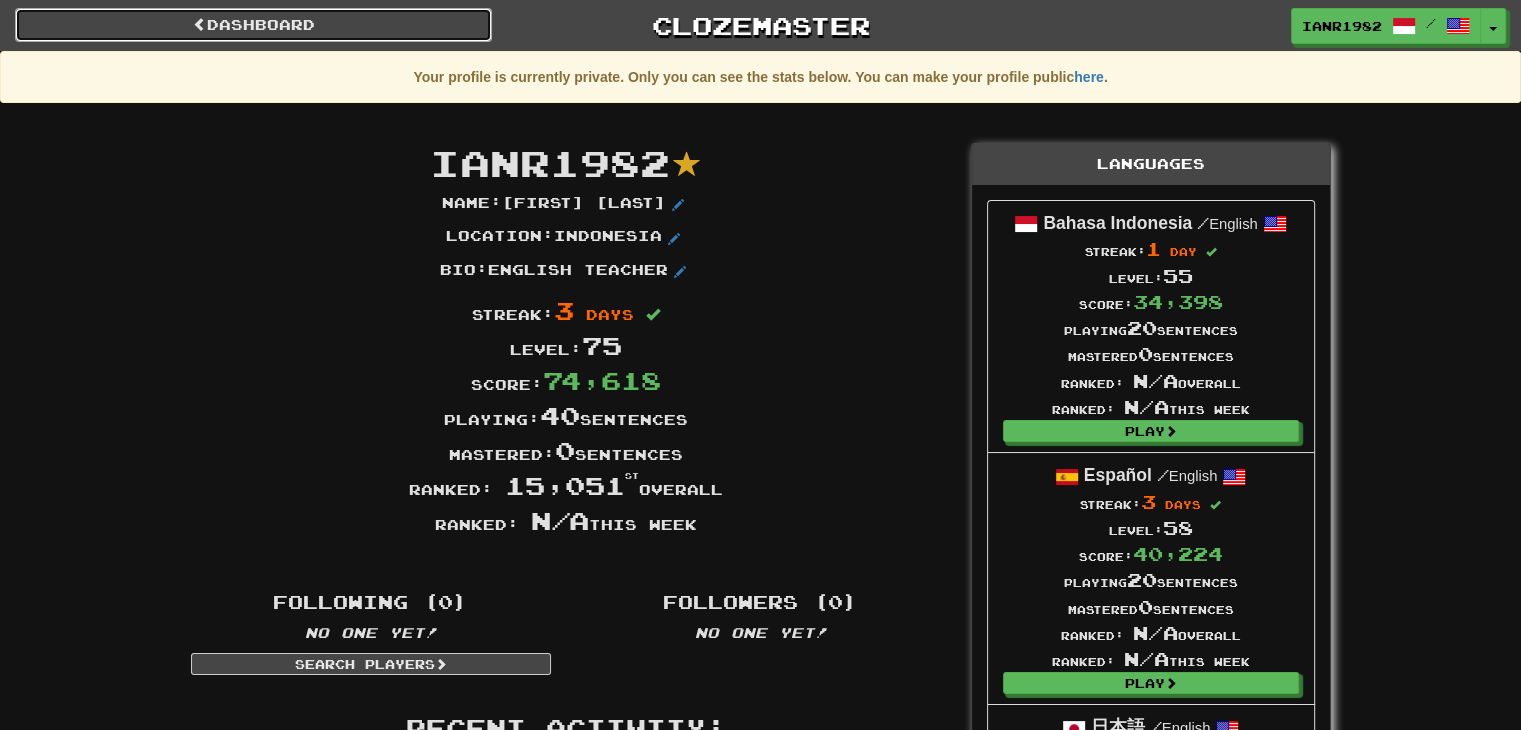 click on "Dashboard" at bounding box center (253, 25) 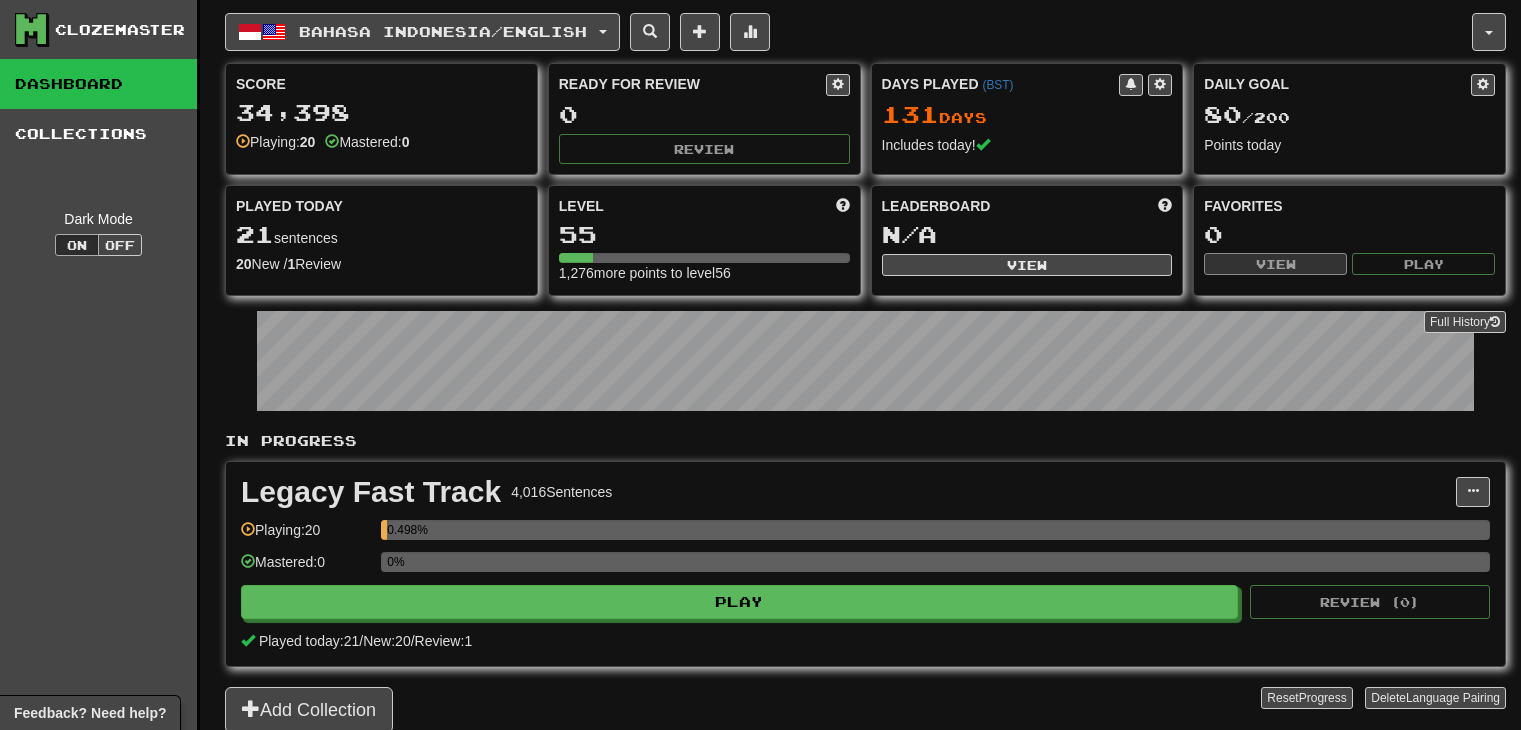 scroll, scrollTop: 0, scrollLeft: 0, axis: both 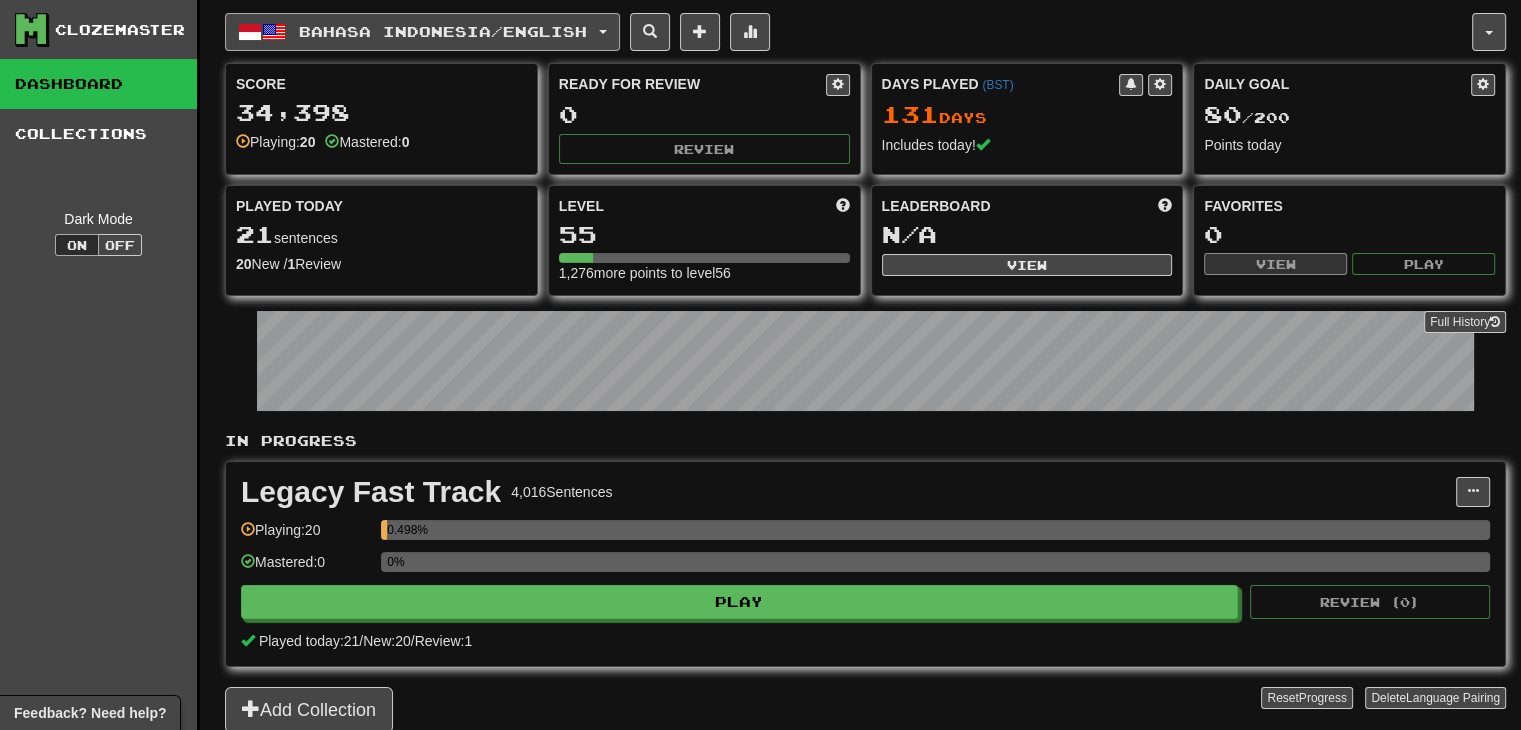 click on "Bahasa Indonesia  /  English" at bounding box center [443, 31] 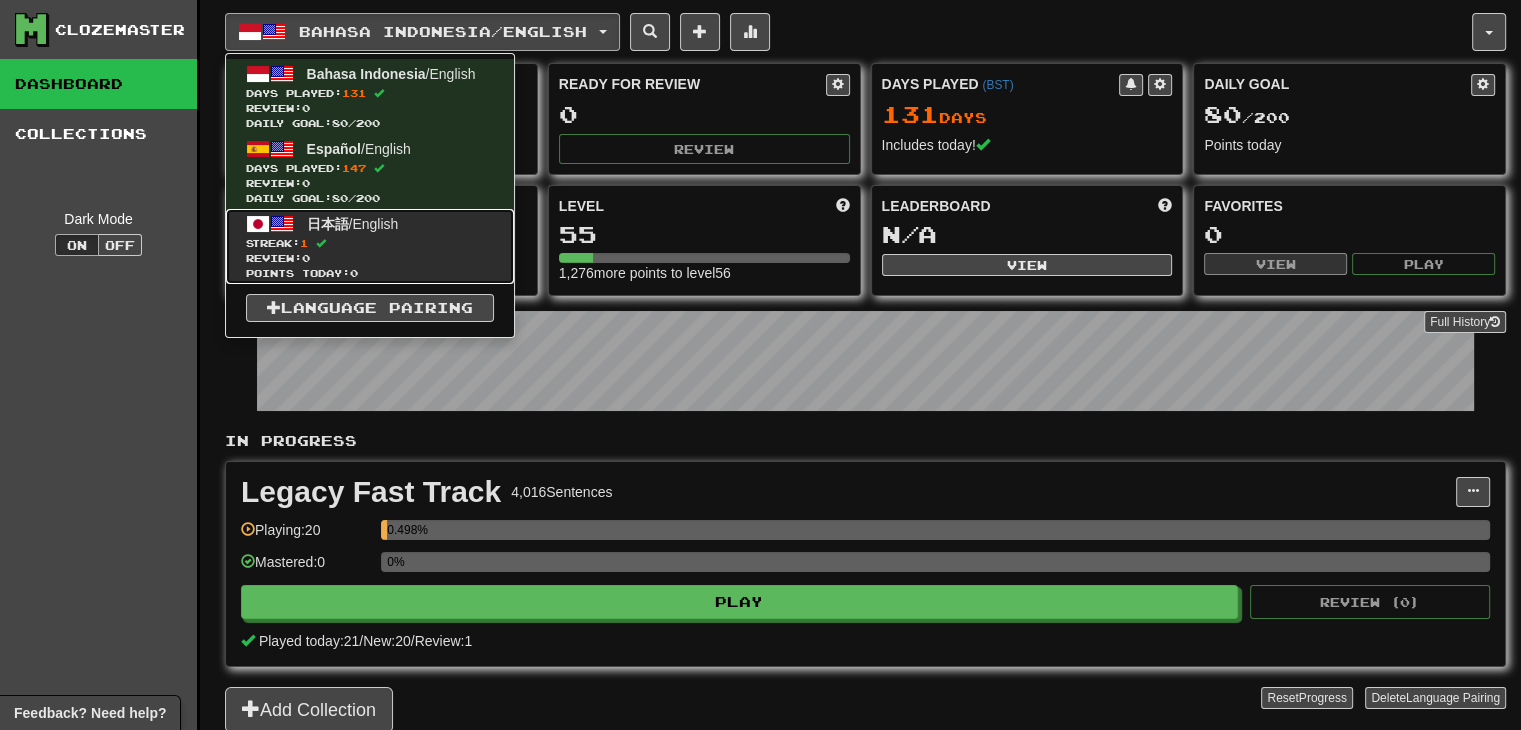 click on "Streak:  1" at bounding box center (370, 243) 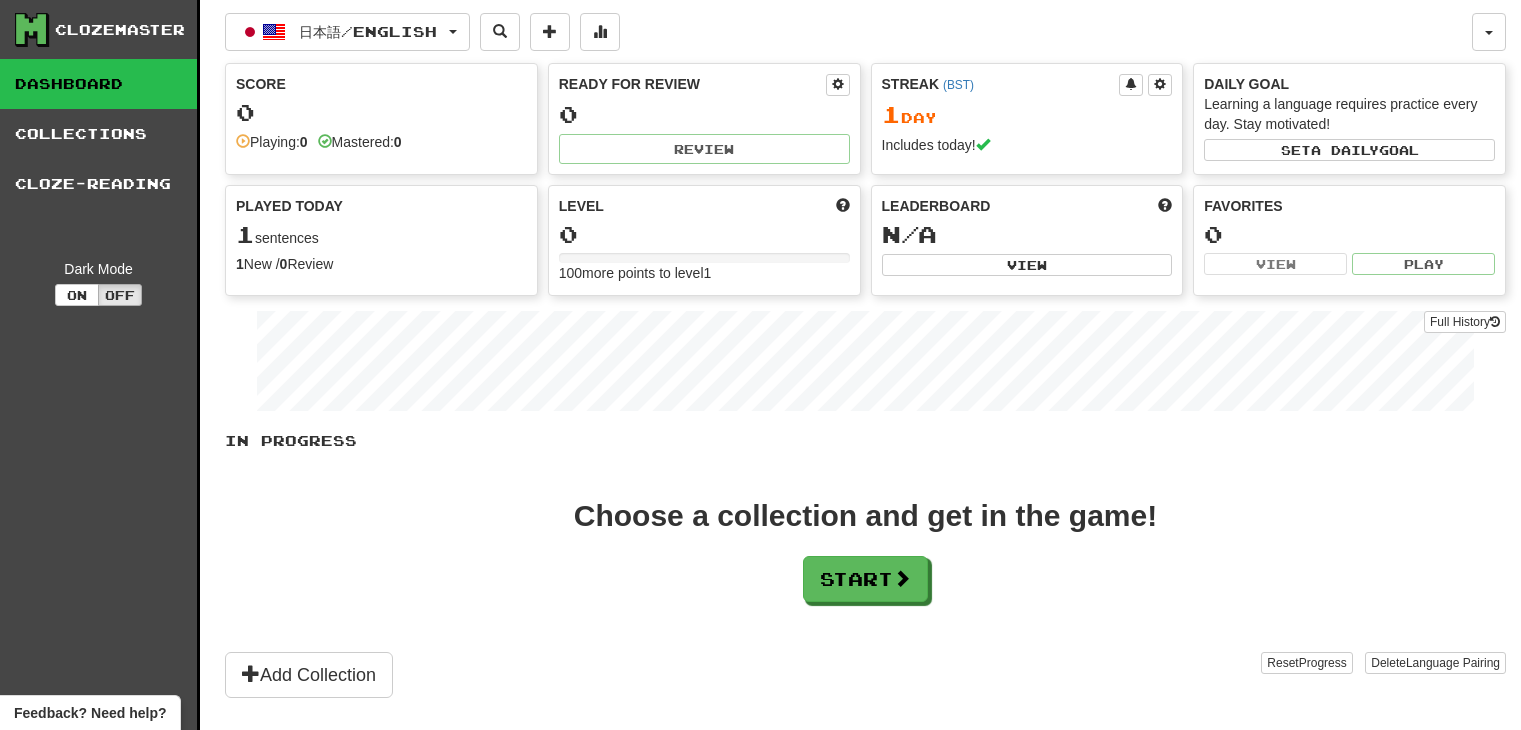 scroll, scrollTop: 0, scrollLeft: 0, axis: both 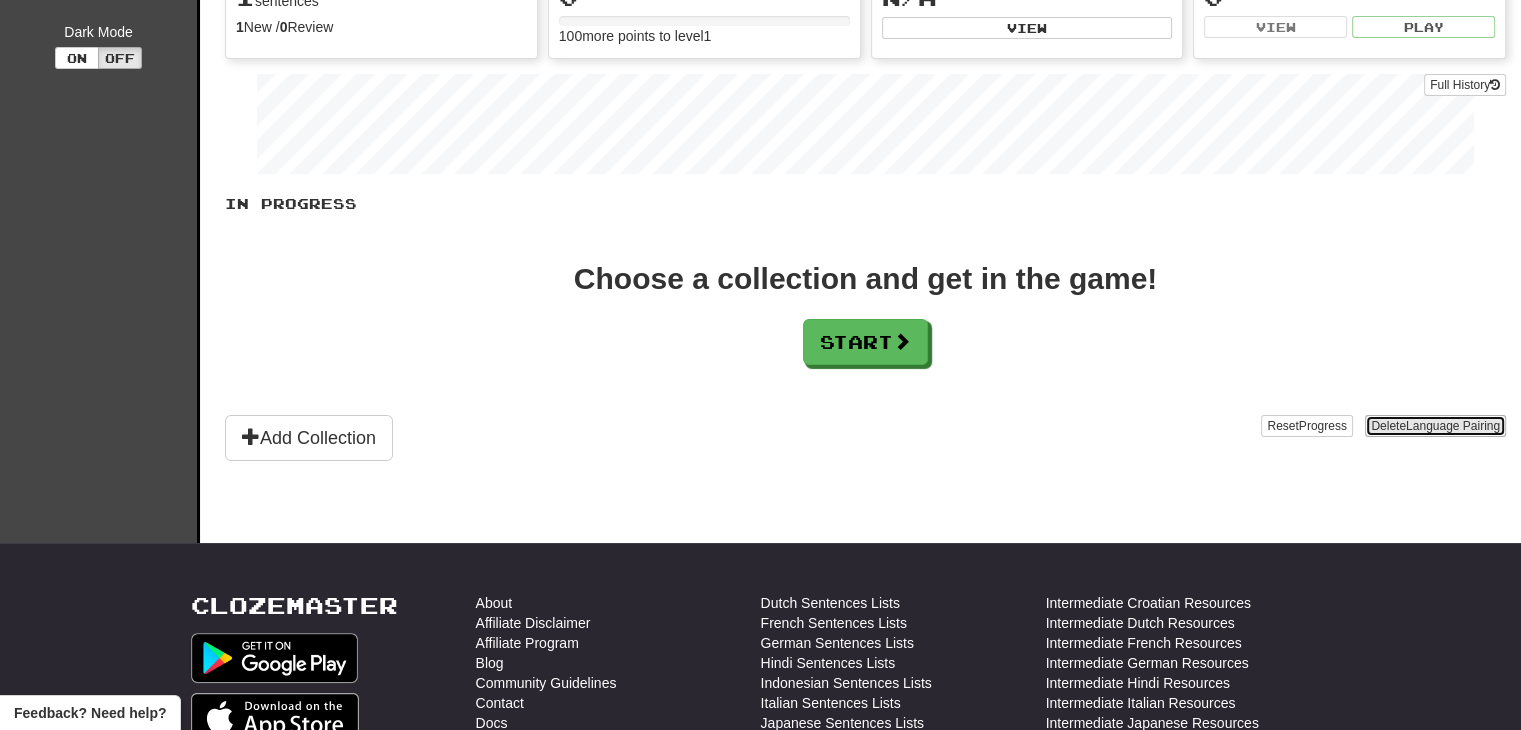 click on "Language Pairing" at bounding box center [1453, 426] 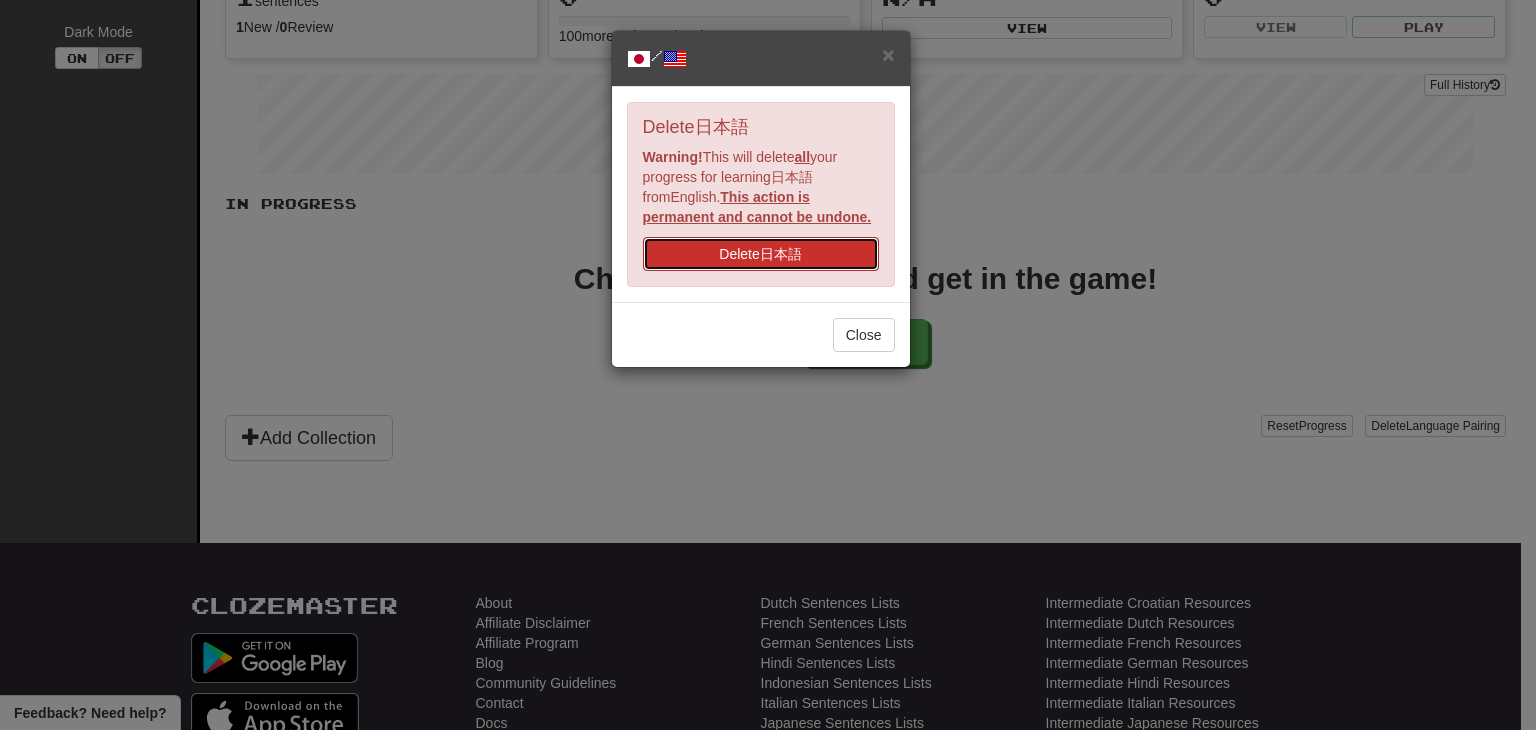 click on "Delete  日本語" at bounding box center (761, 254) 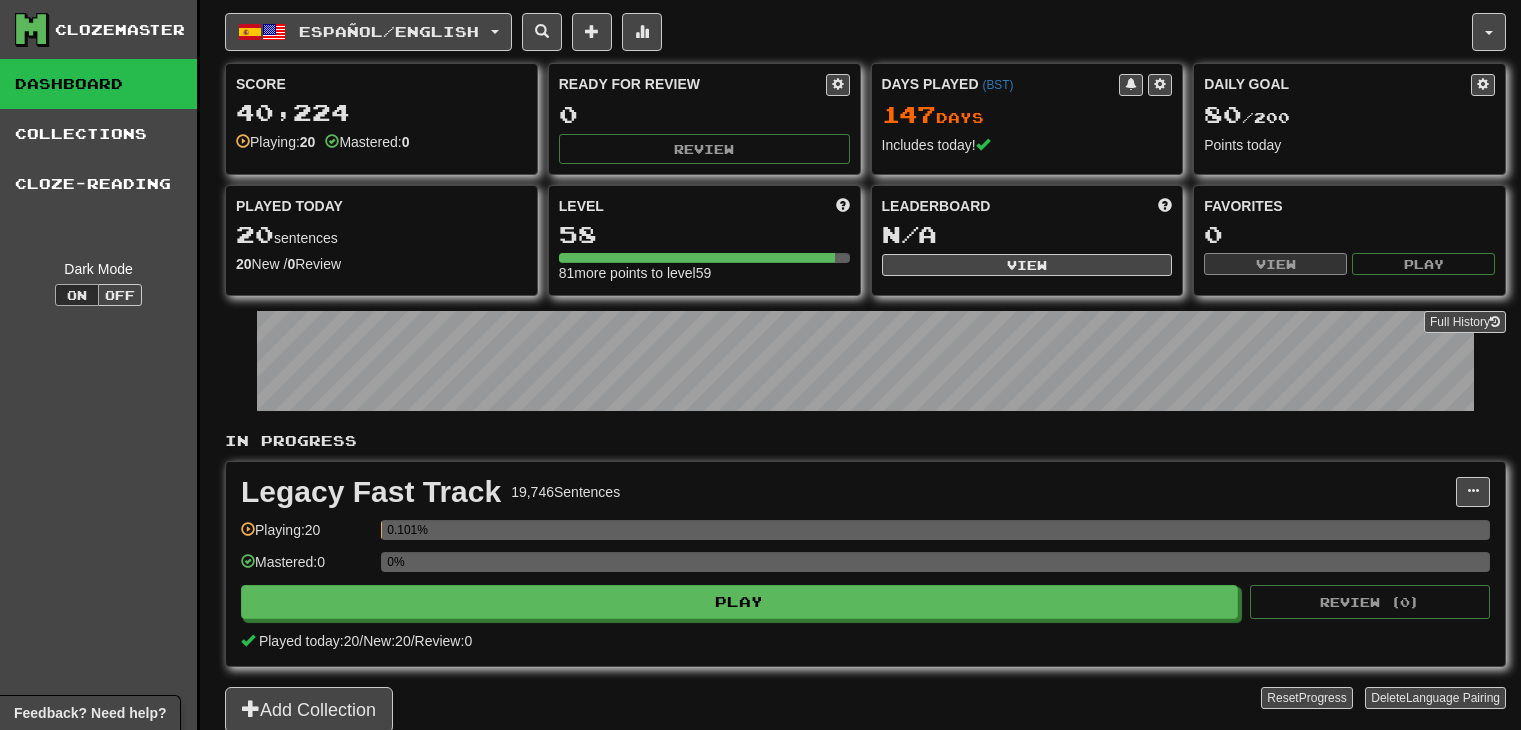scroll, scrollTop: 0, scrollLeft: 0, axis: both 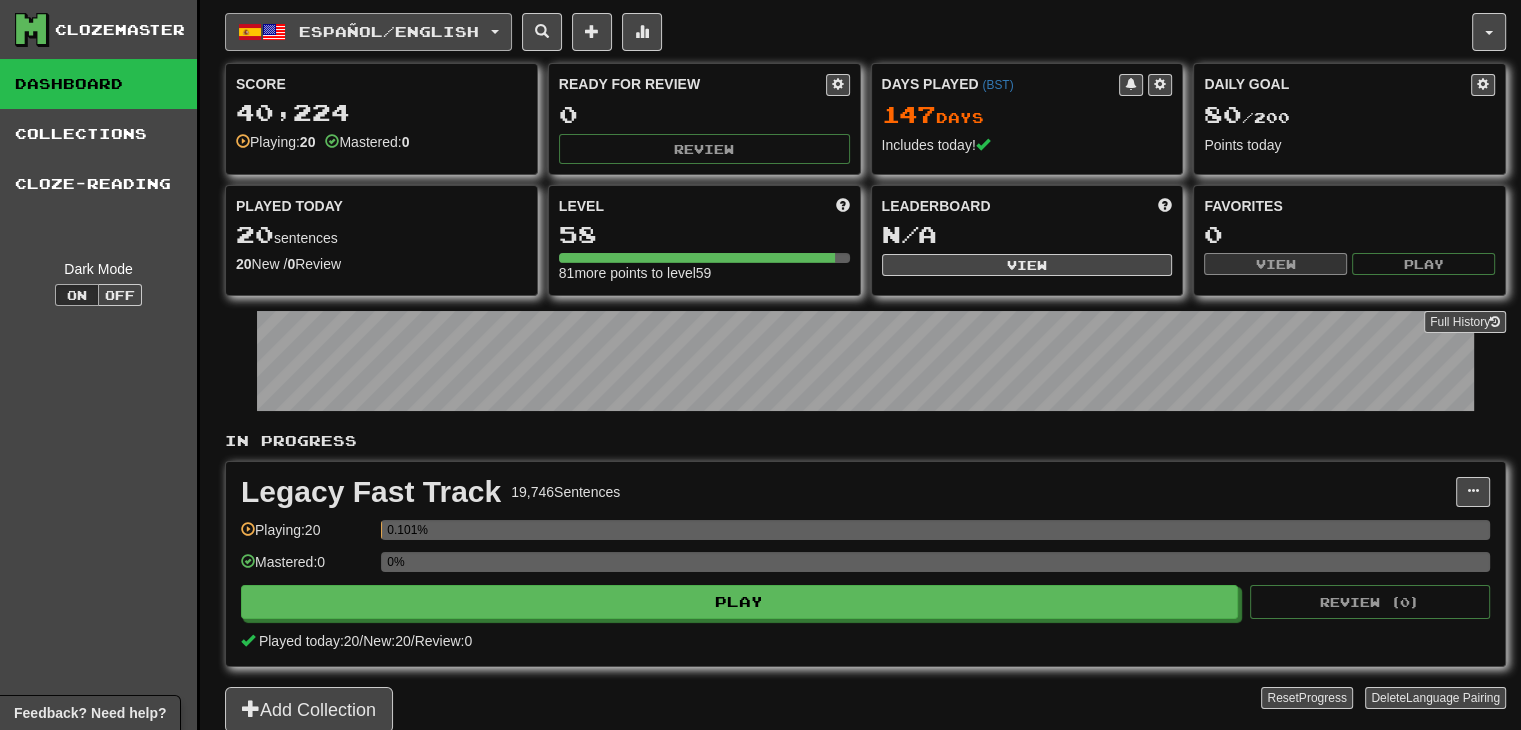 click on "Español  /  English" at bounding box center (389, 31) 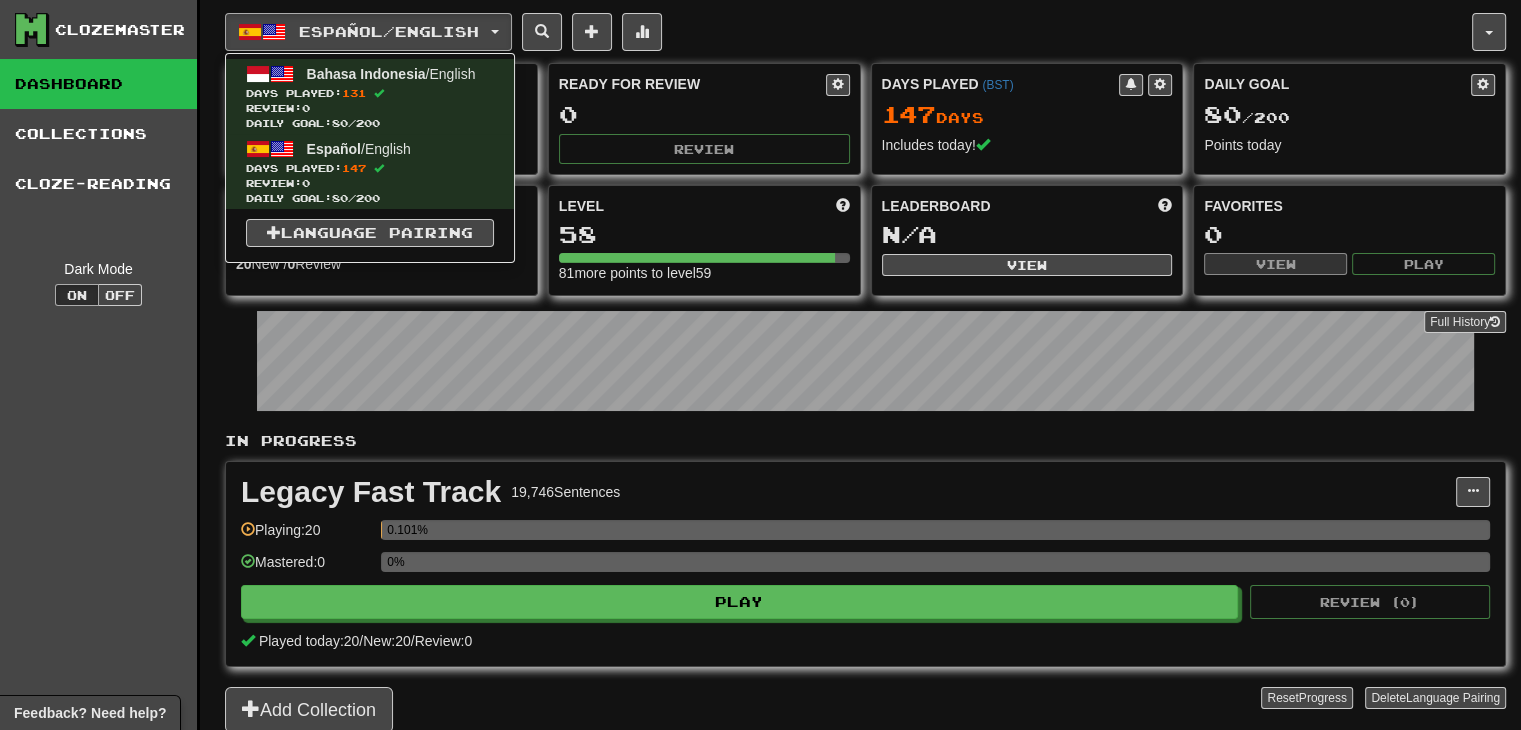 click on "Español  /  English Bahasa Indonesia  /  English Days Played:  131   Review:  0 Daily Goal:  80  /  200 Español  /  English Days Played:  147   Review:  0 Daily Goal:  80  /  200  Language Pairing" at bounding box center [848, 32] 